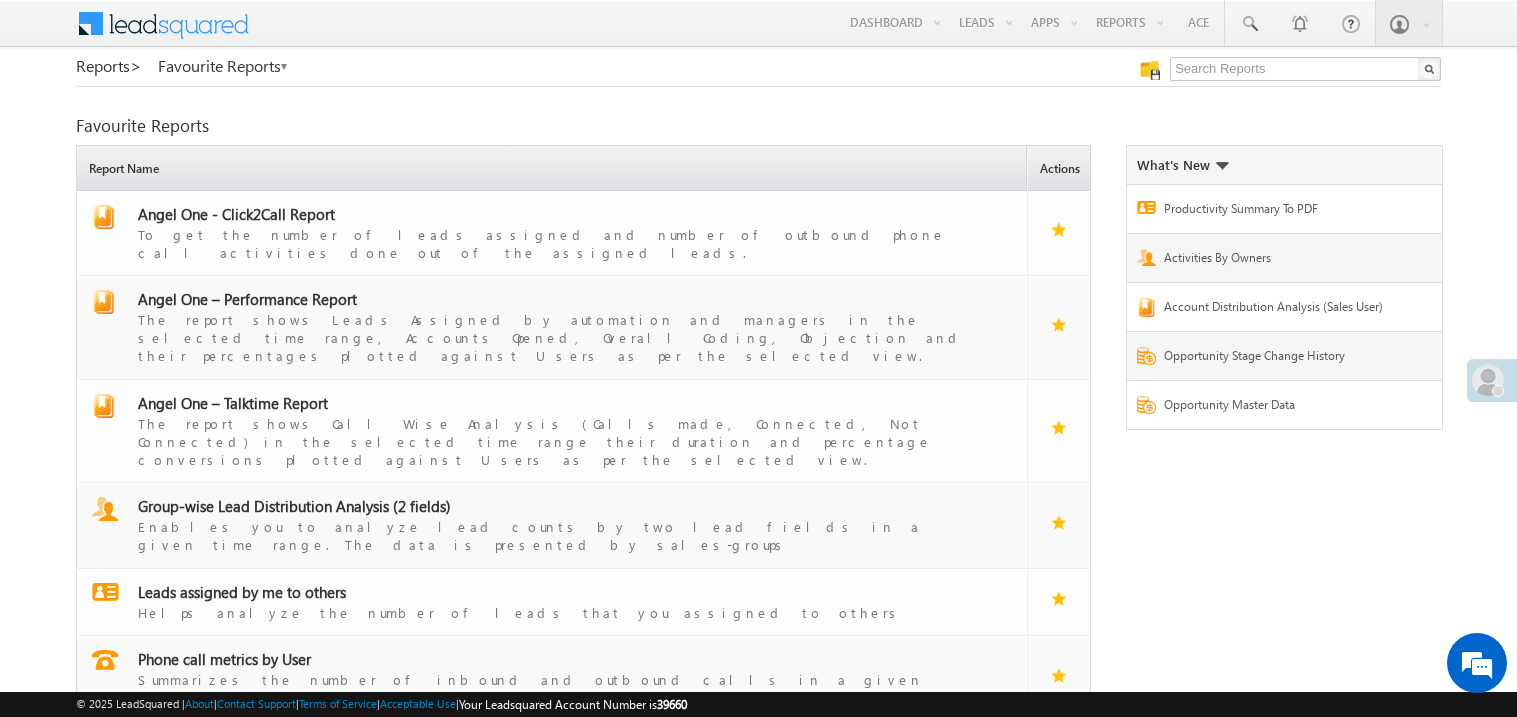 scroll, scrollTop: 0, scrollLeft: 0, axis: both 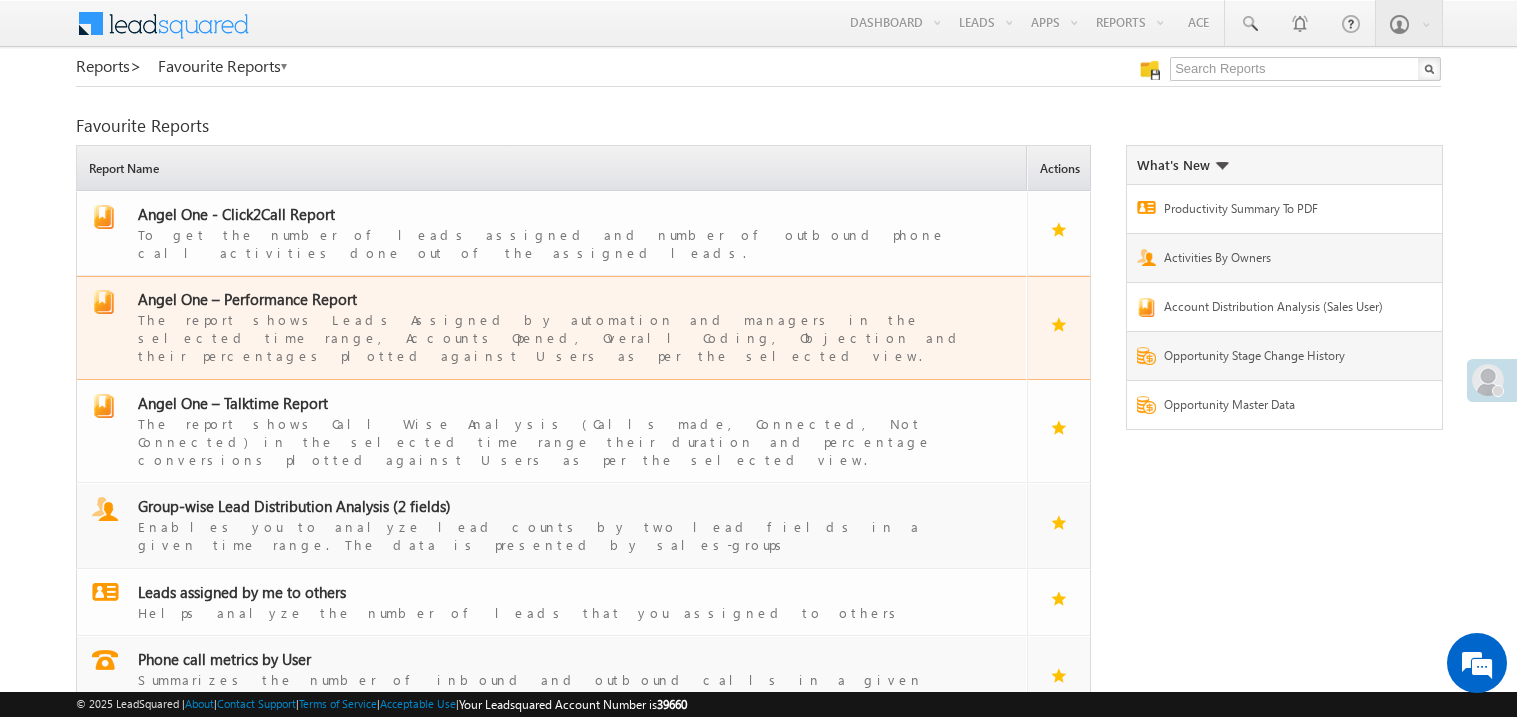 click on "Angel One – Performance Report" at bounding box center (247, 299) 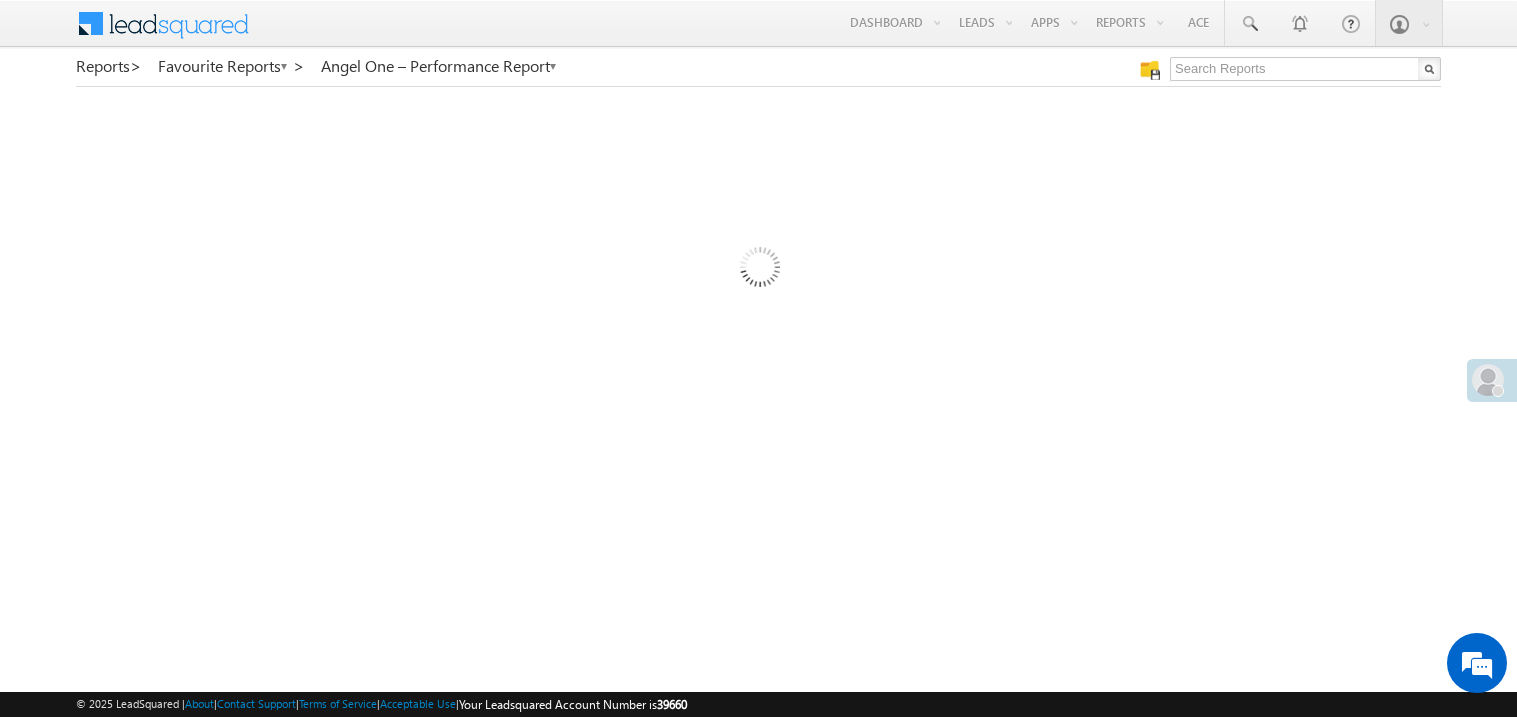 scroll, scrollTop: 0, scrollLeft: 0, axis: both 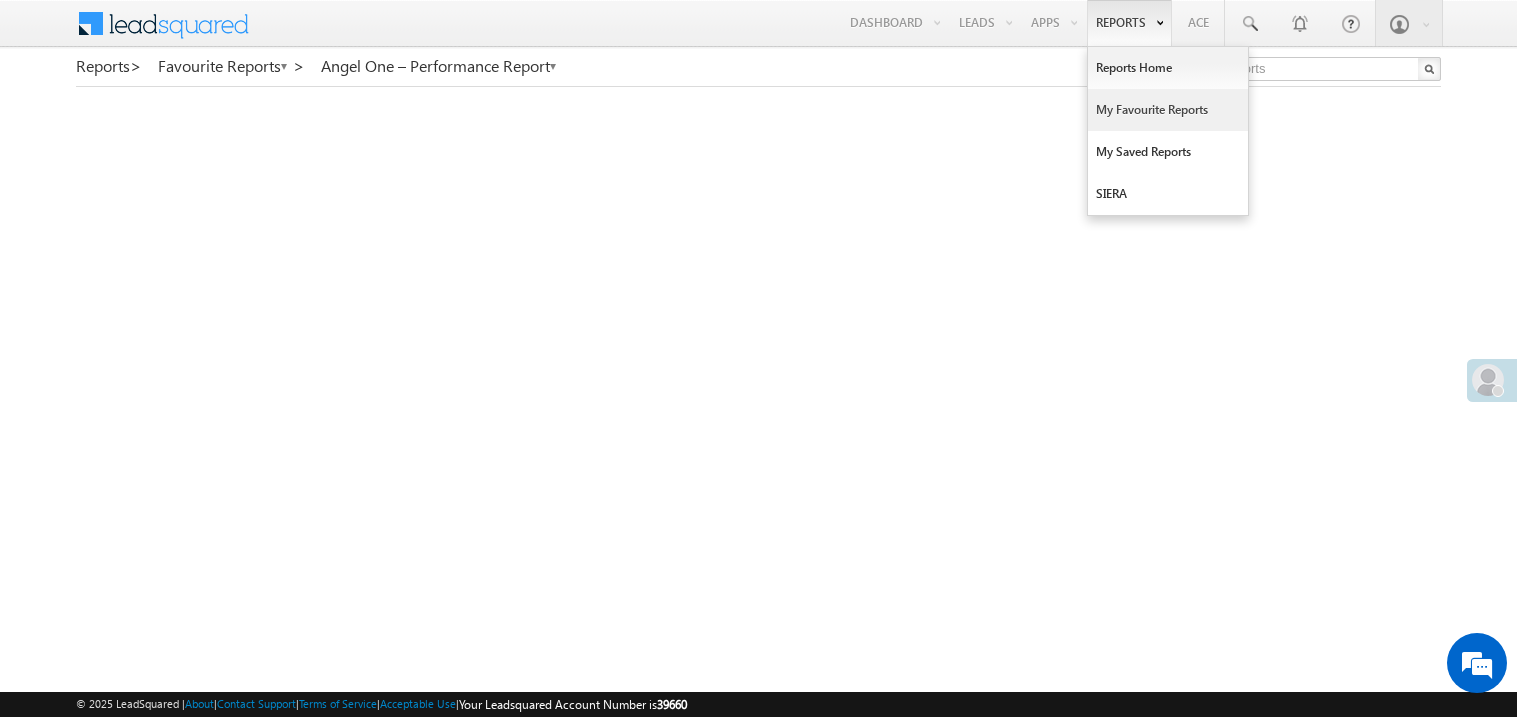 click on "My Favourite Reports" at bounding box center [1168, 110] 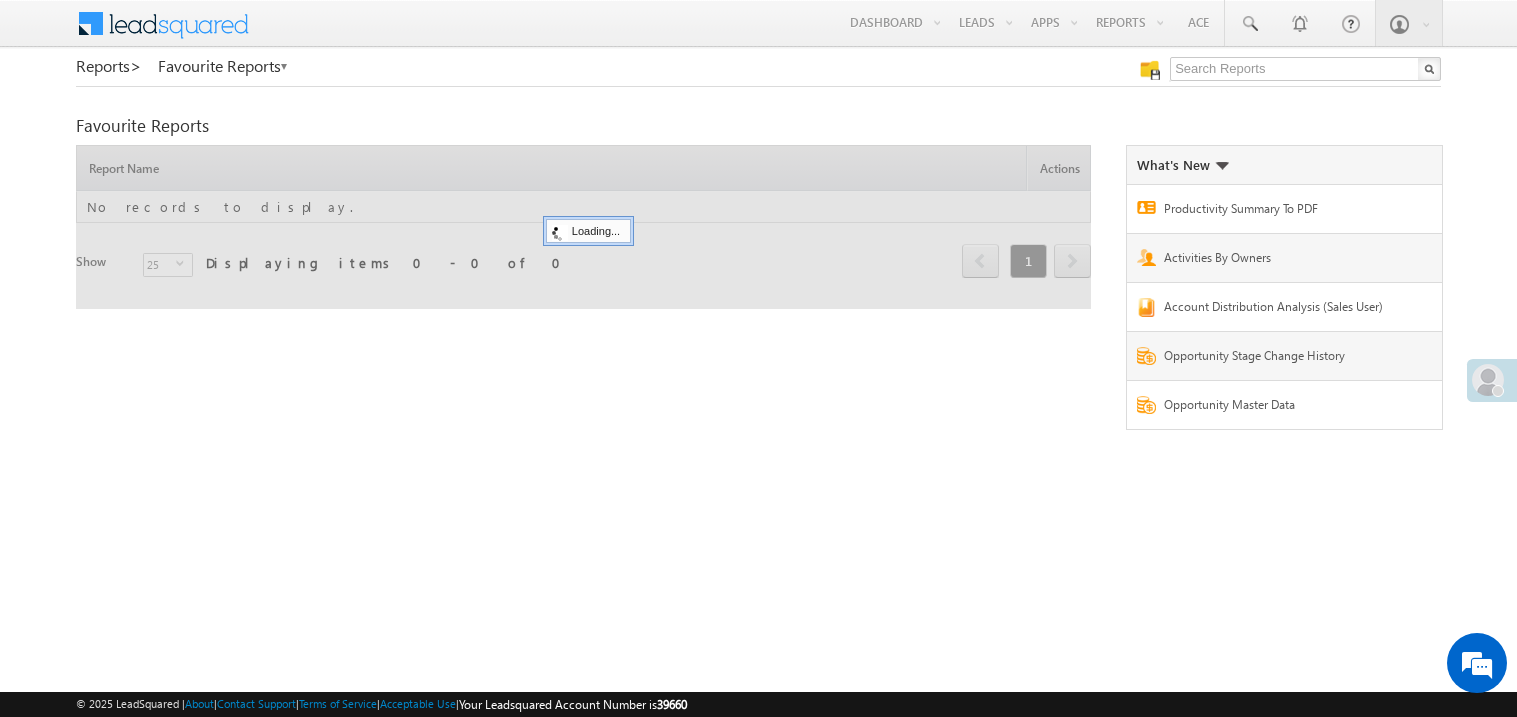 scroll, scrollTop: 0, scrollLeft: 0, axis: both 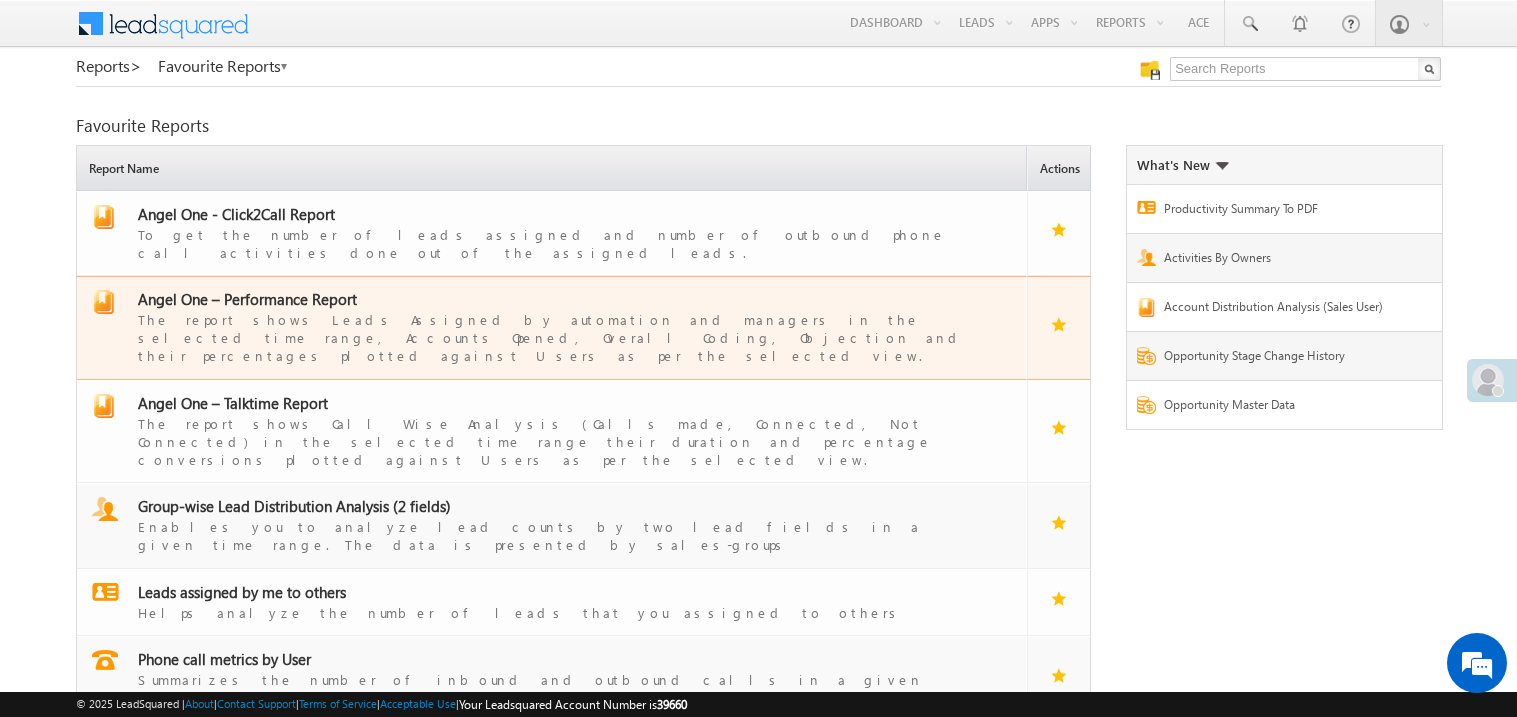 click on "Angel One – Performance Report" at bounding box center (247, 299) 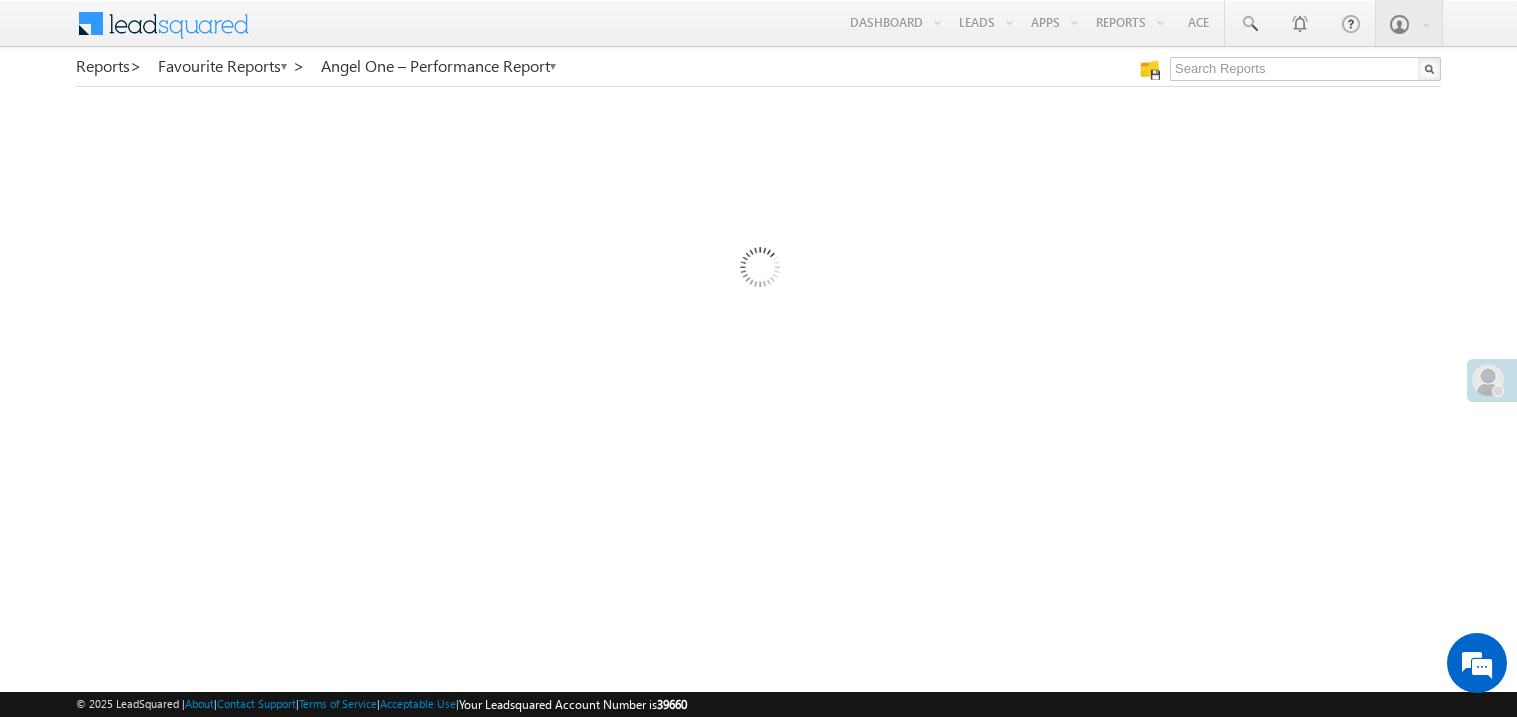 scroll, scrollTop: 0, scrollLeft: 0, axis: both 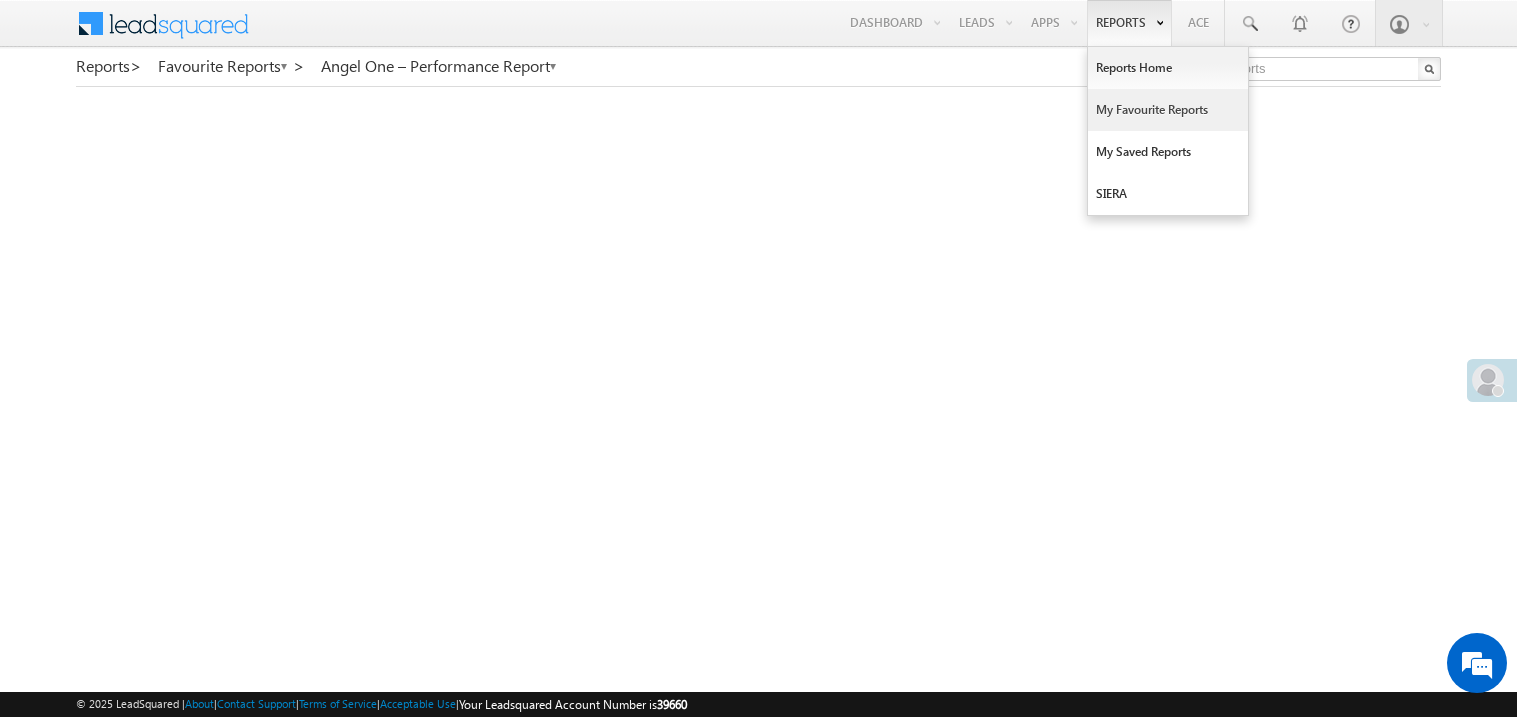 click on "My Favourite Reports" at bounding box center [1168, 110] 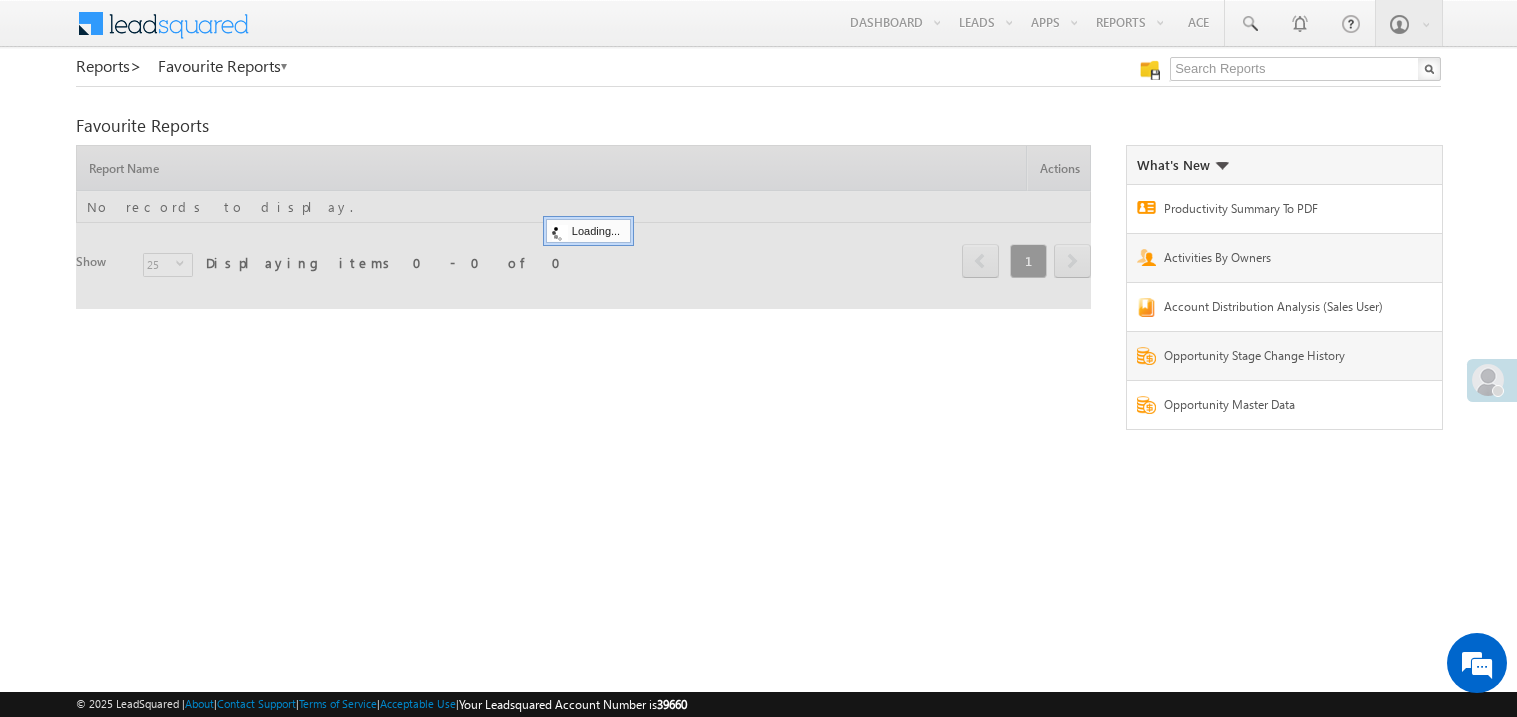 scroll, scrollTop: 0, scrollLeft: 0, axis: both 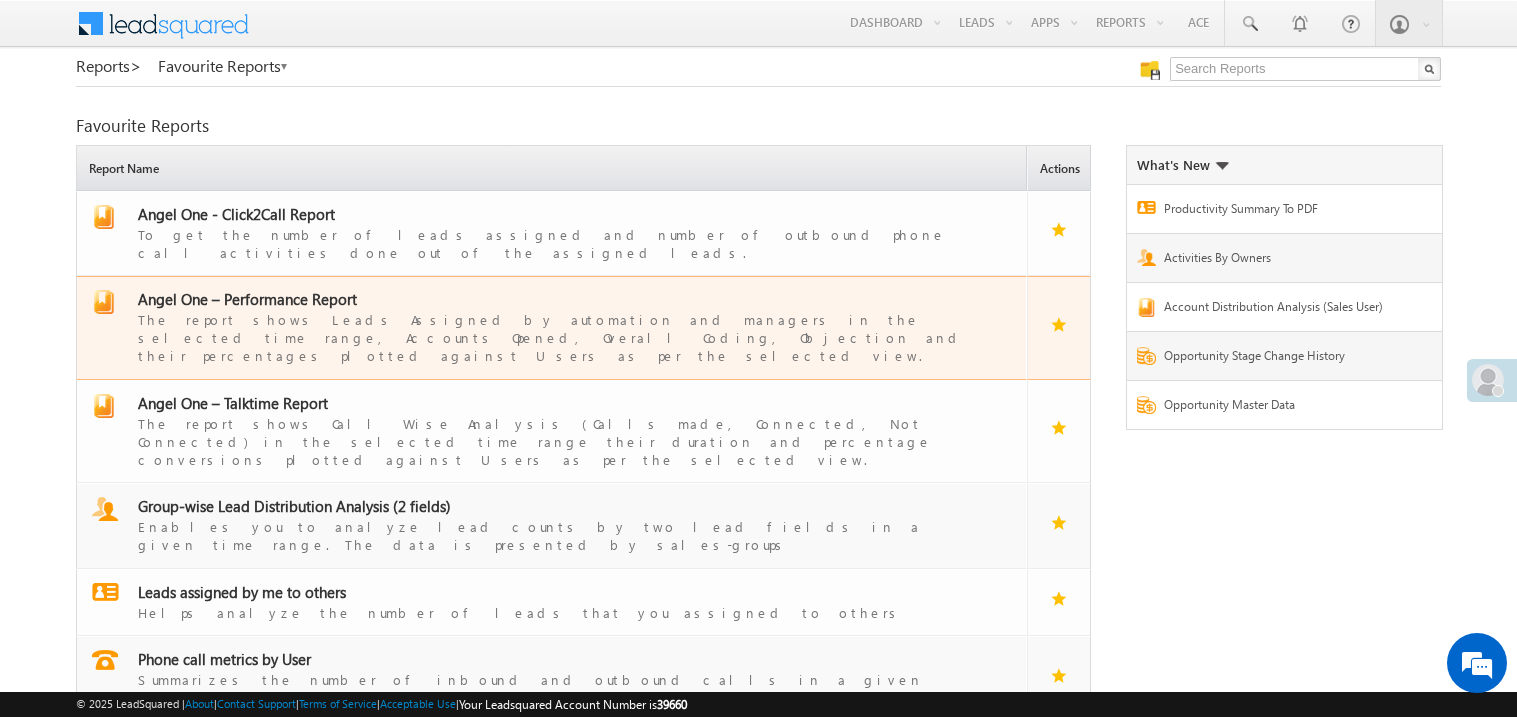click on "Angel One – Performance Report" at bounding box center (247, 299) 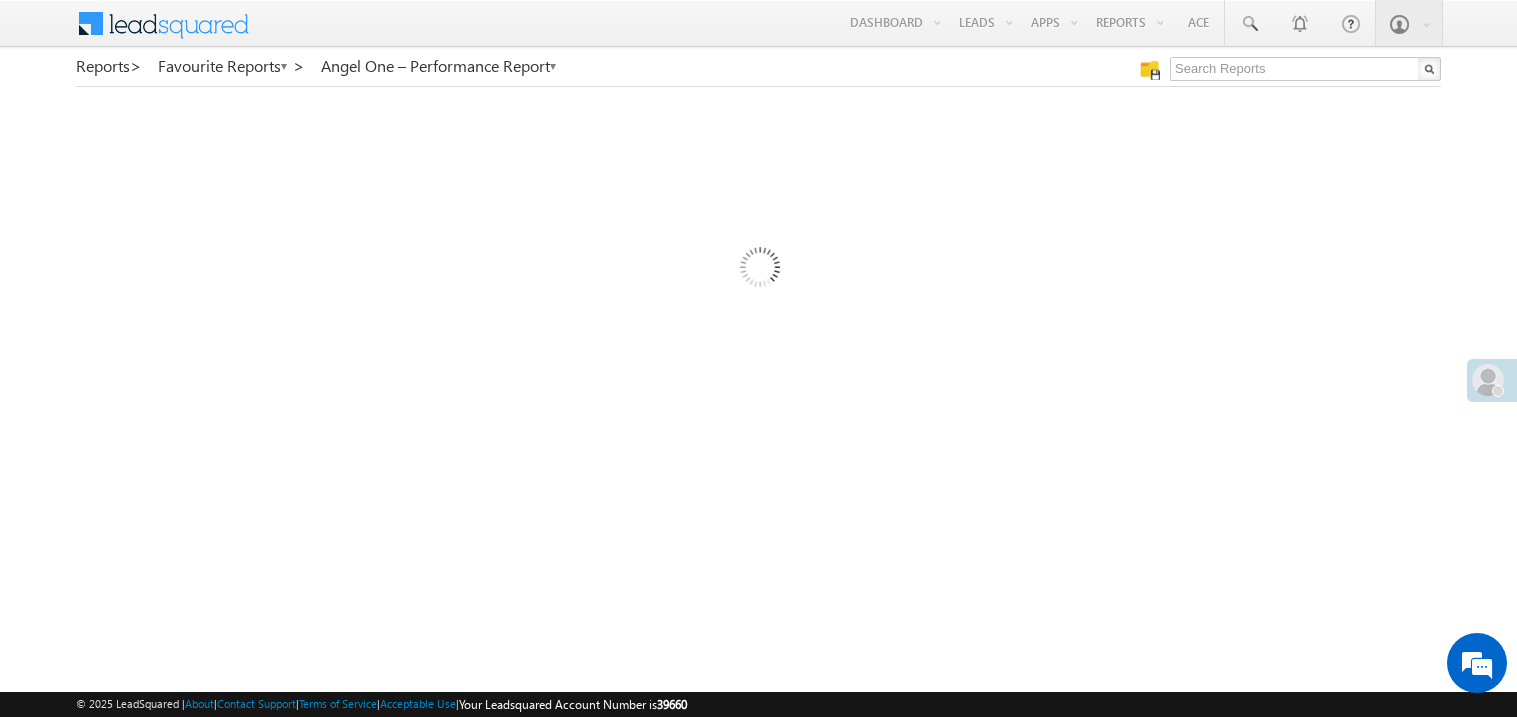 scroll, scrollTop: 0, scrollLeft: 0, axis: both 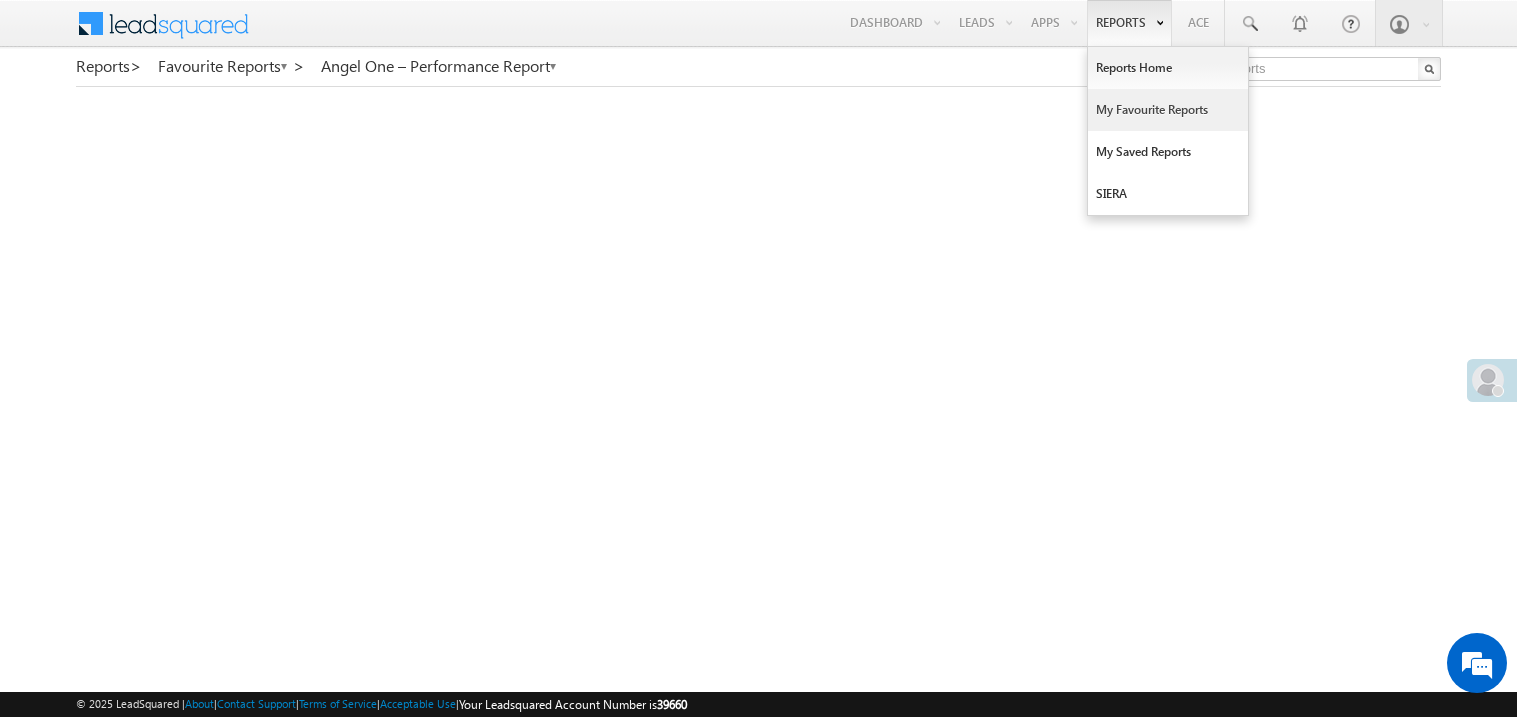 click on "My Favourite Reports" at bounding box center [1168, 110] 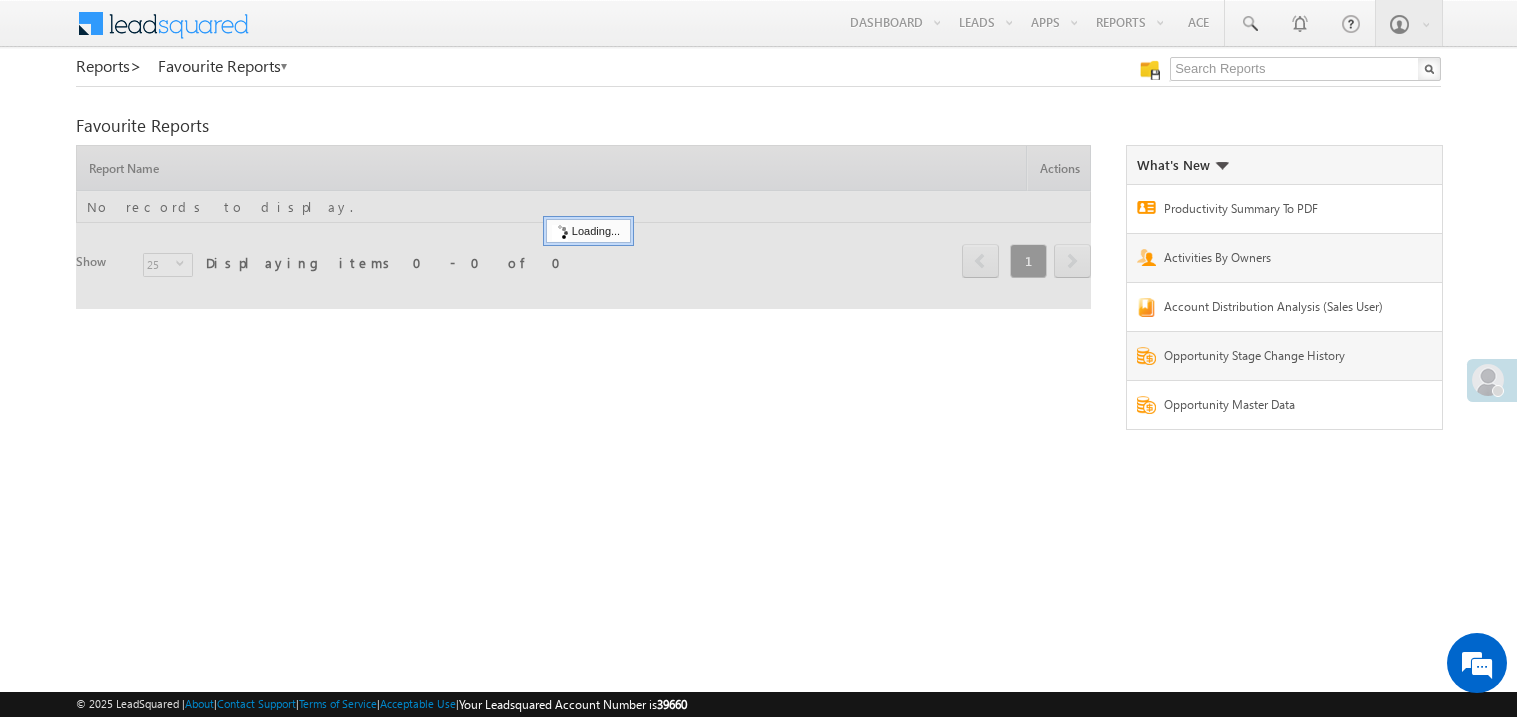 scroll, scrollTop: 0, scrollLeft: 0, axis: both 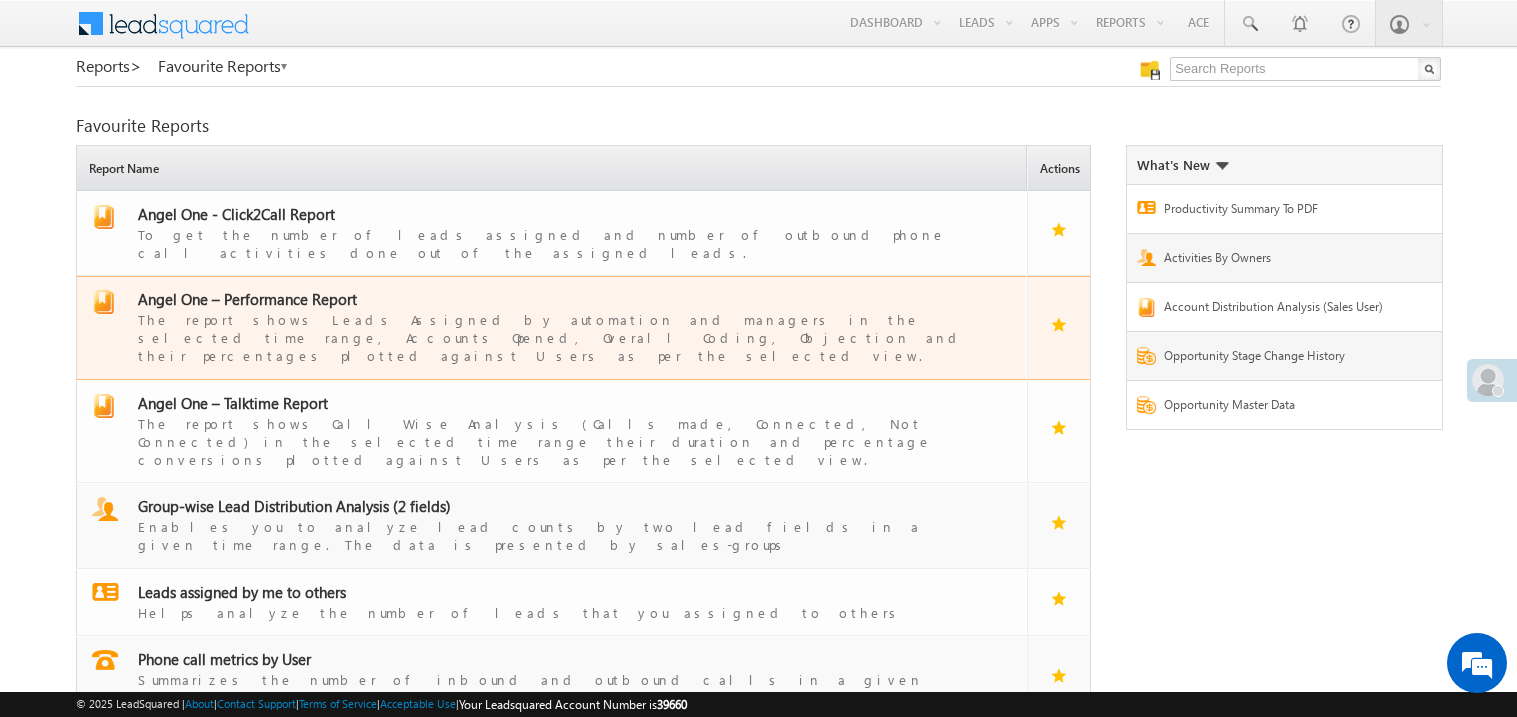 click on "Angel One – Performance Report" at bounding box center (247, 299) 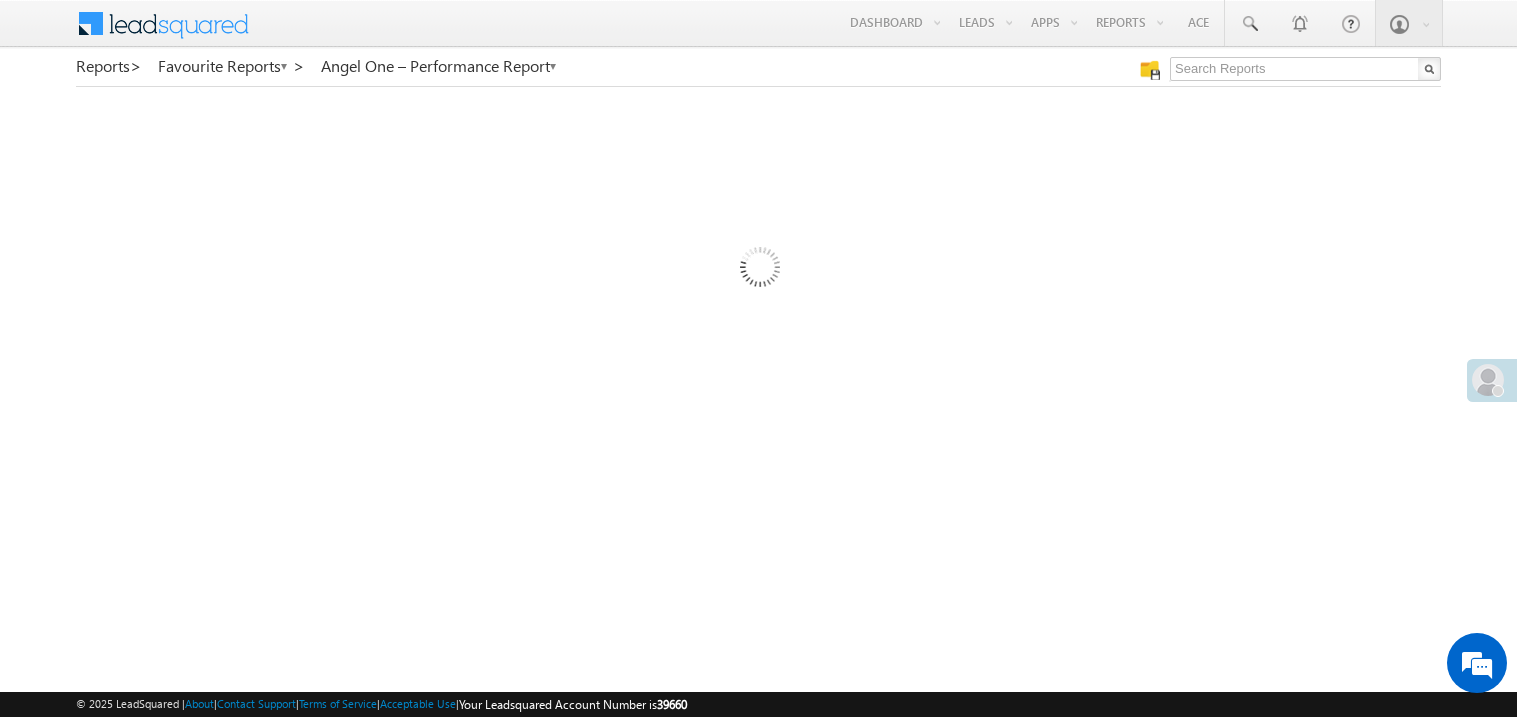 scroll, scrollTop: 0, scrollLeft: 0, axis: both 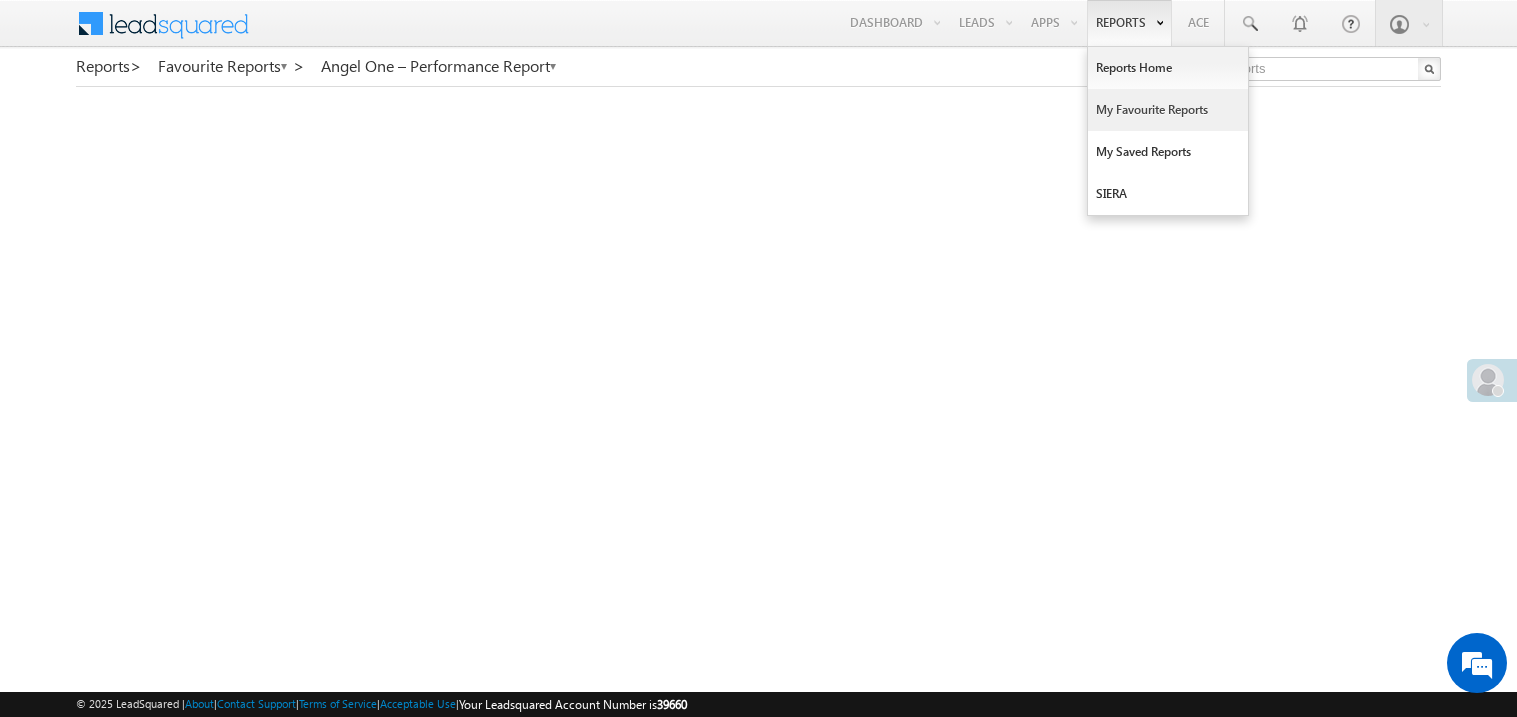 click on "My Favourite Reports" at bounding box center [1168, 110] 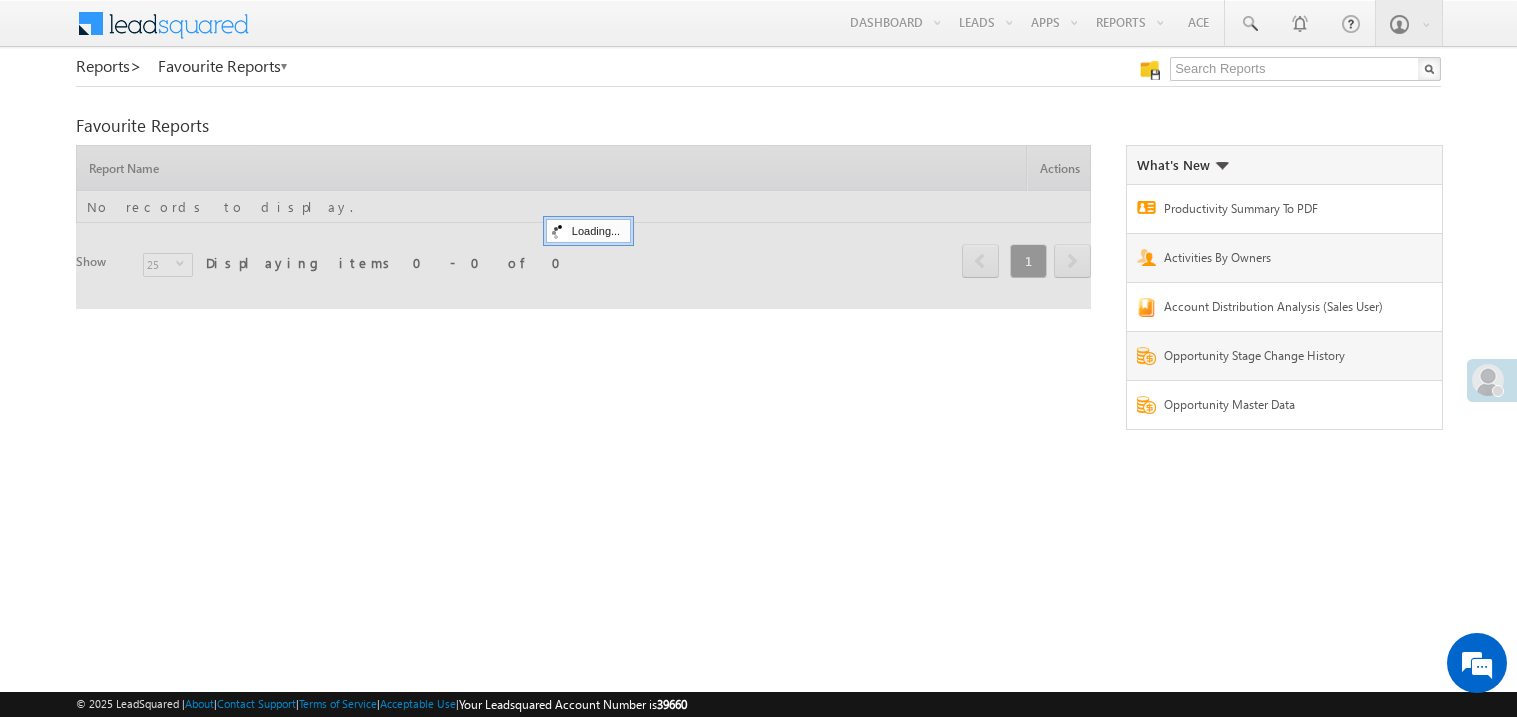 scroll, scrollTop: 0, scrollLeft: 0, axis: both 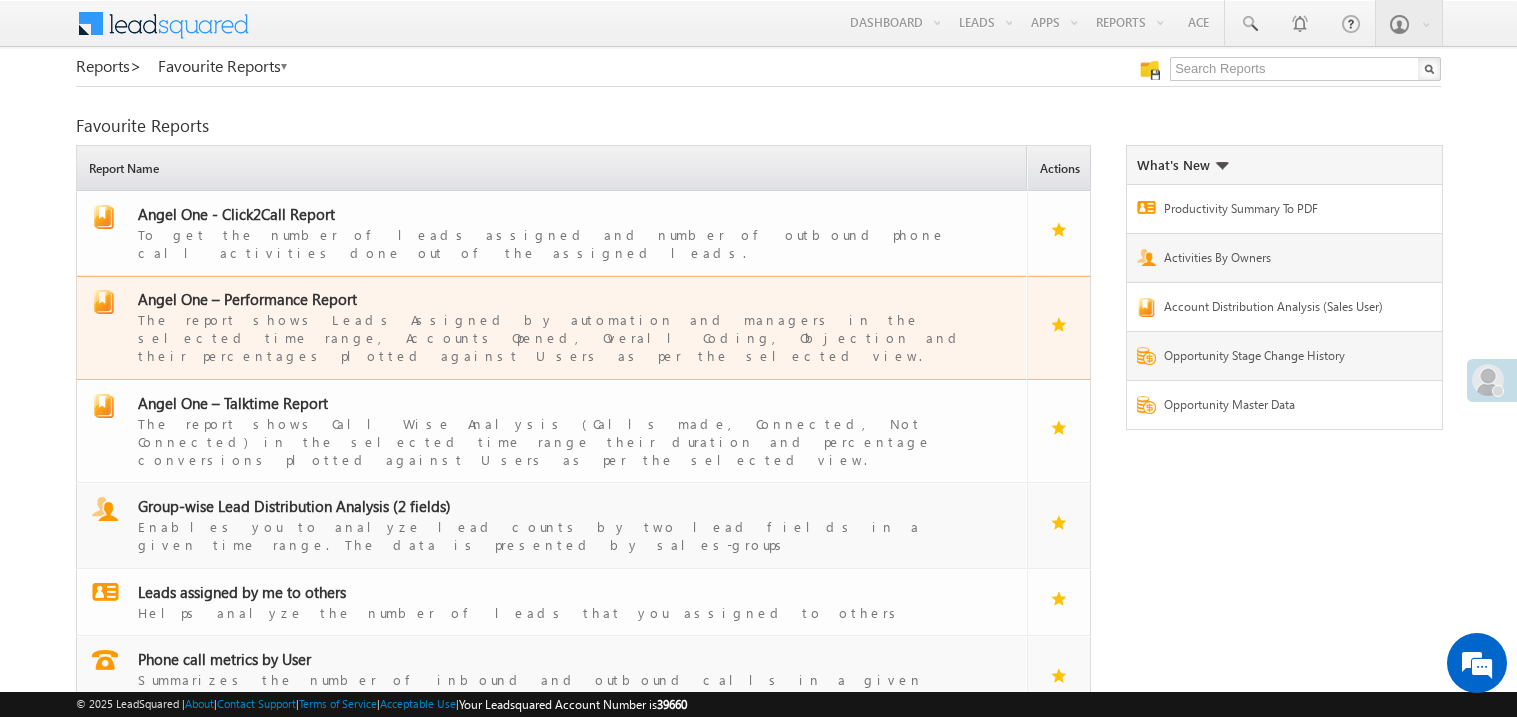 click on "Angel One – Performance Report" at bounding box center [247, 299] 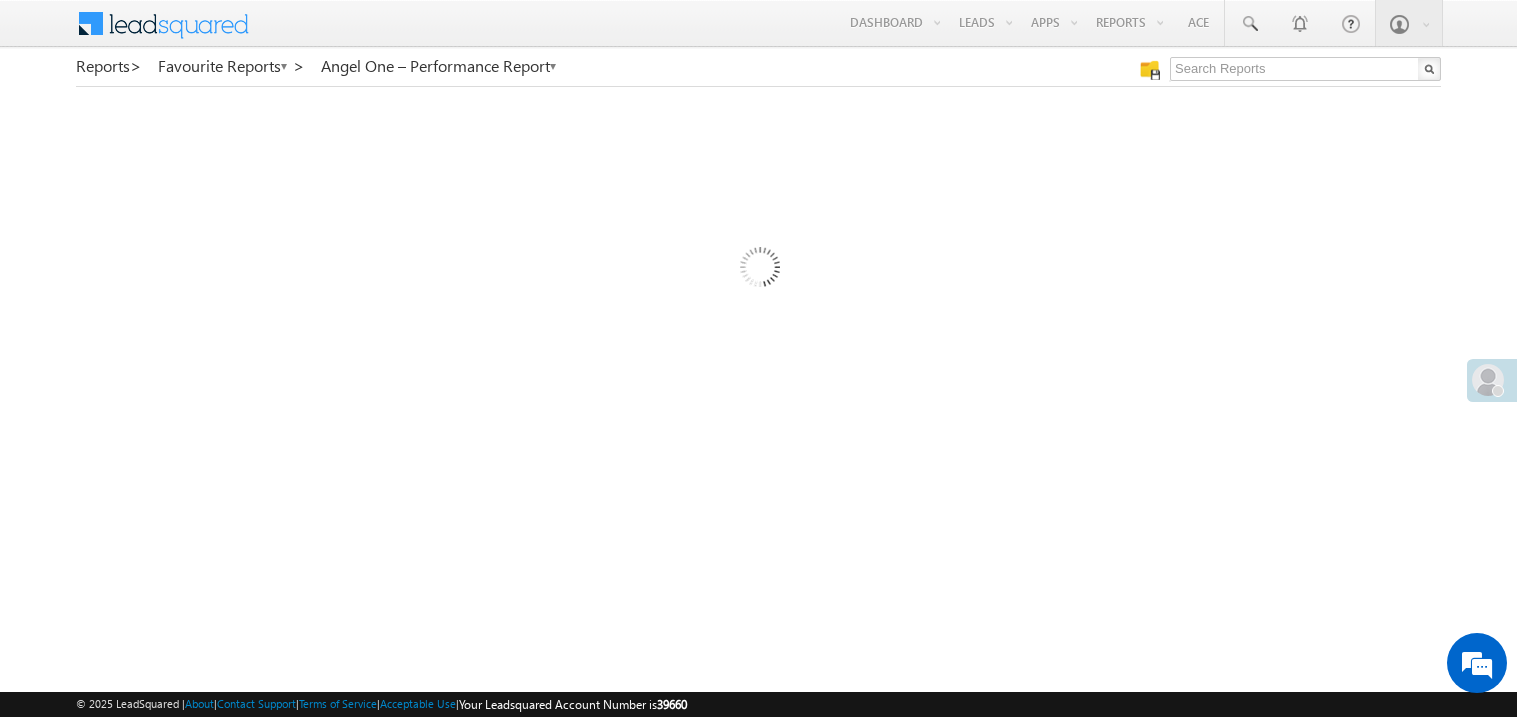 scroll, scrollTop: 0, scrollLeft: 0, axis: both 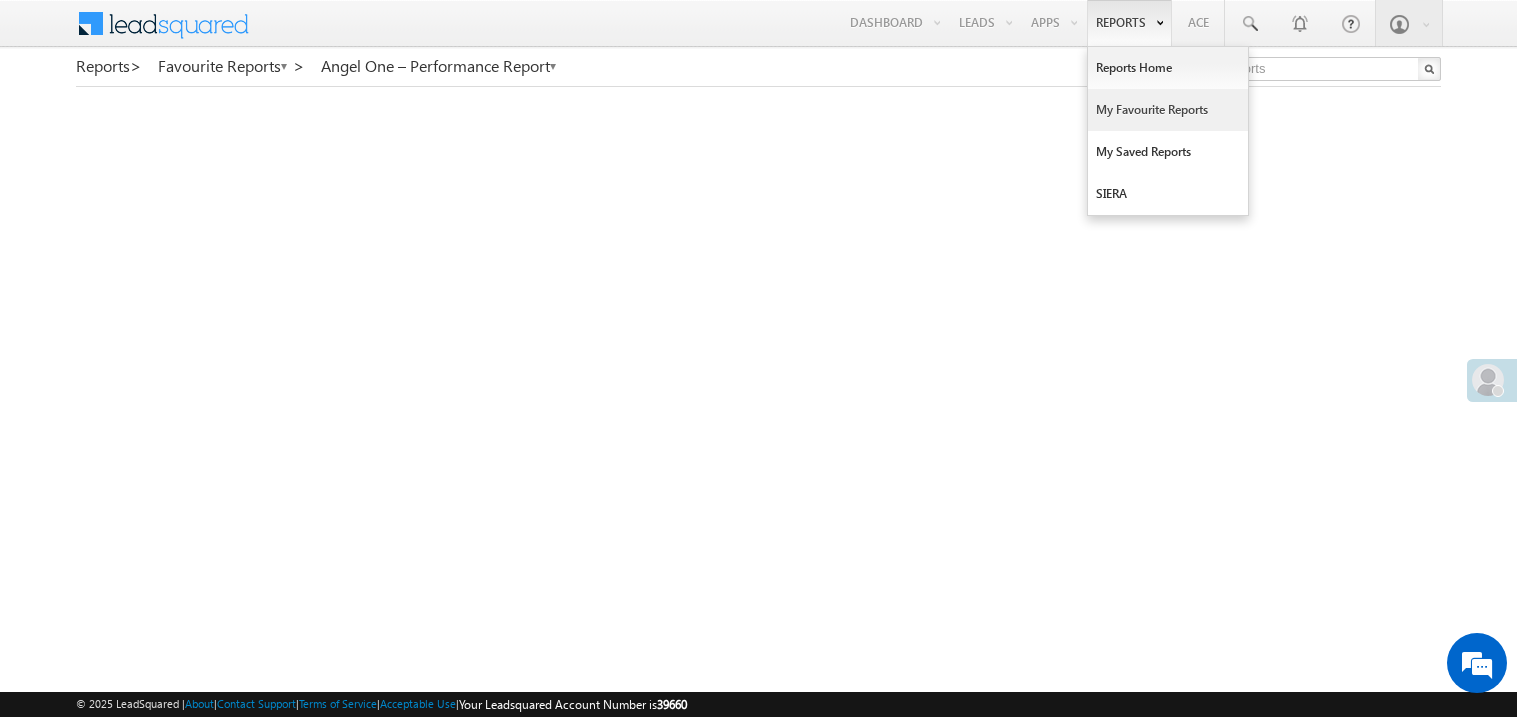 click on "My Favourite Reports" at bounding box center (1168, 110) 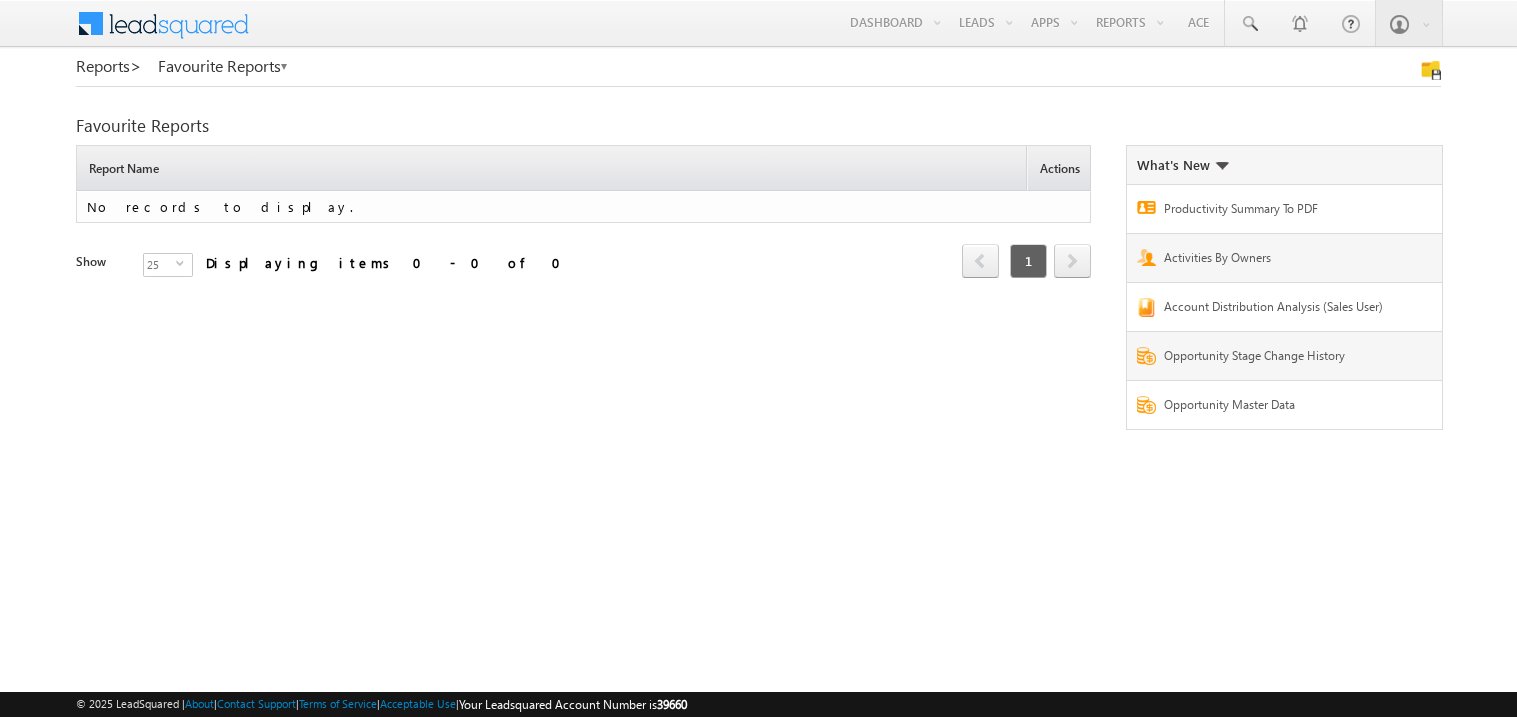 scroll, scrollTop: 0, scrollLeft: 0, axis: both 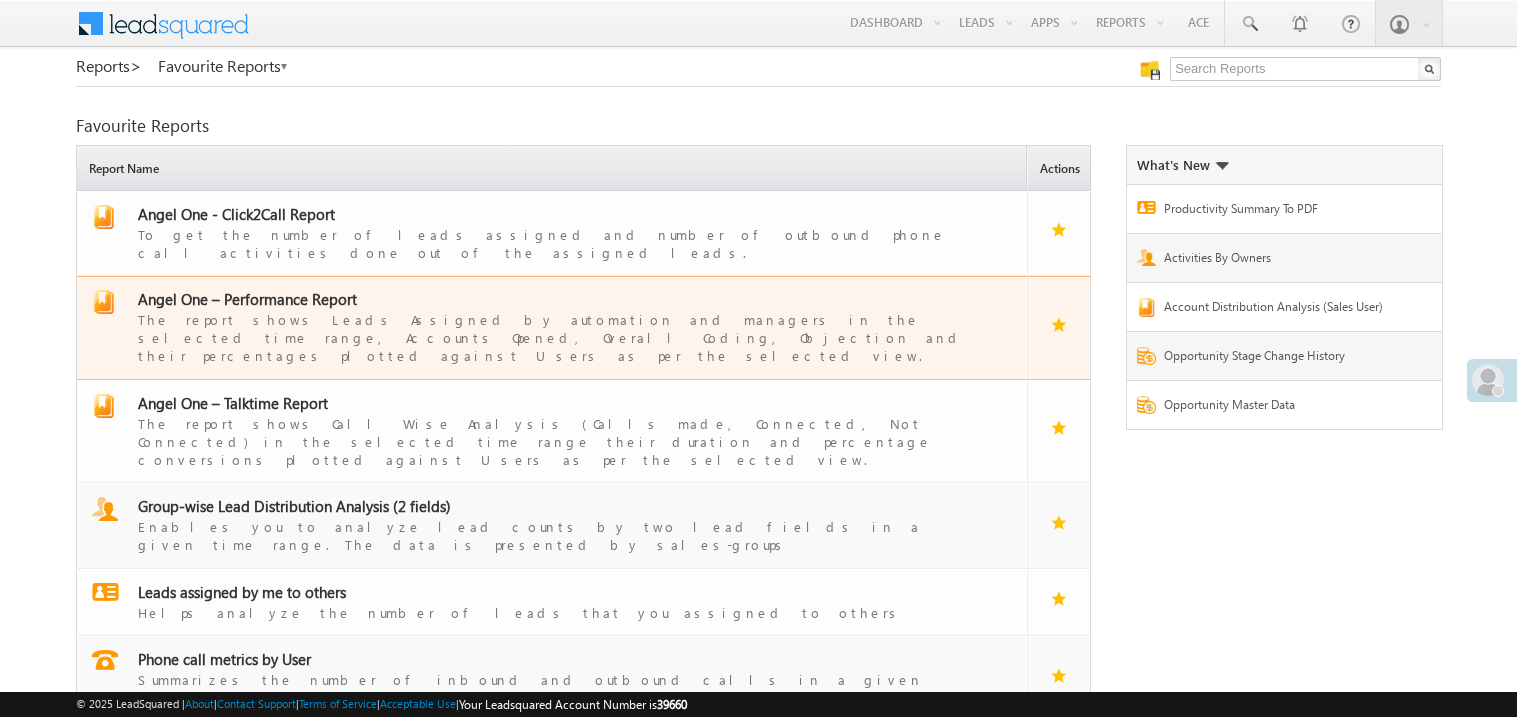 click on "Angel One – Performance Report" at bounding box center (247, 299) 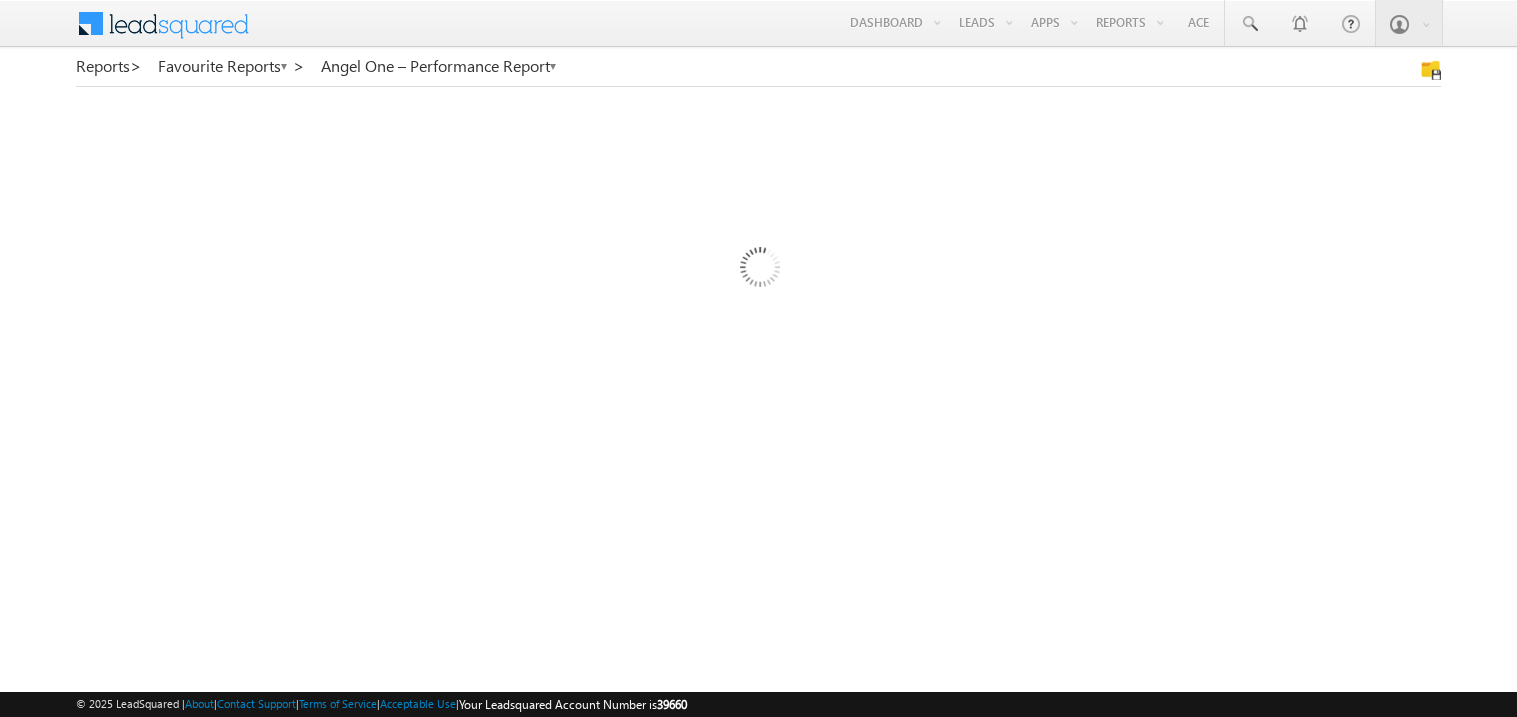 scroll, scrollTop: 0, scrollLeft: 0, axis: both 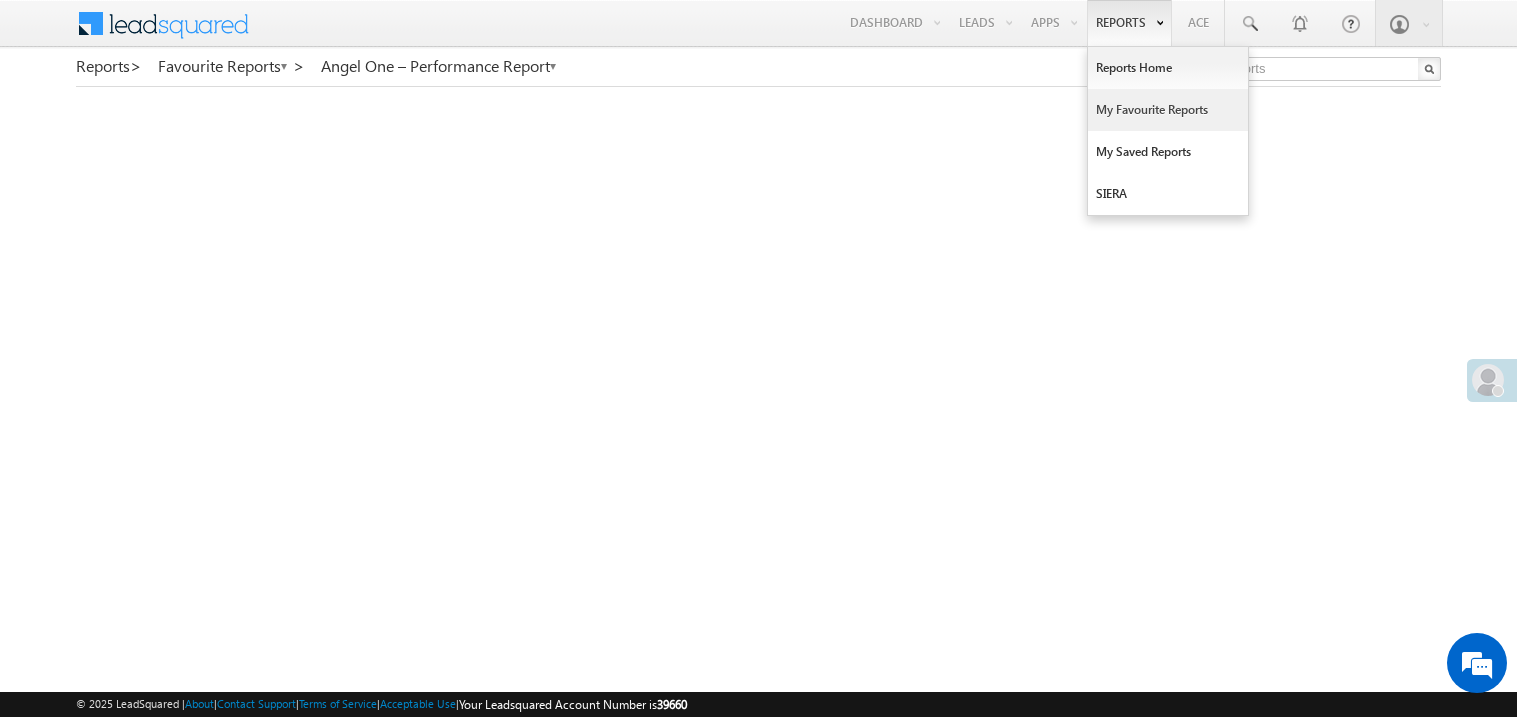 click on "My Favourite Reports" at bounding box center [1168, 110] 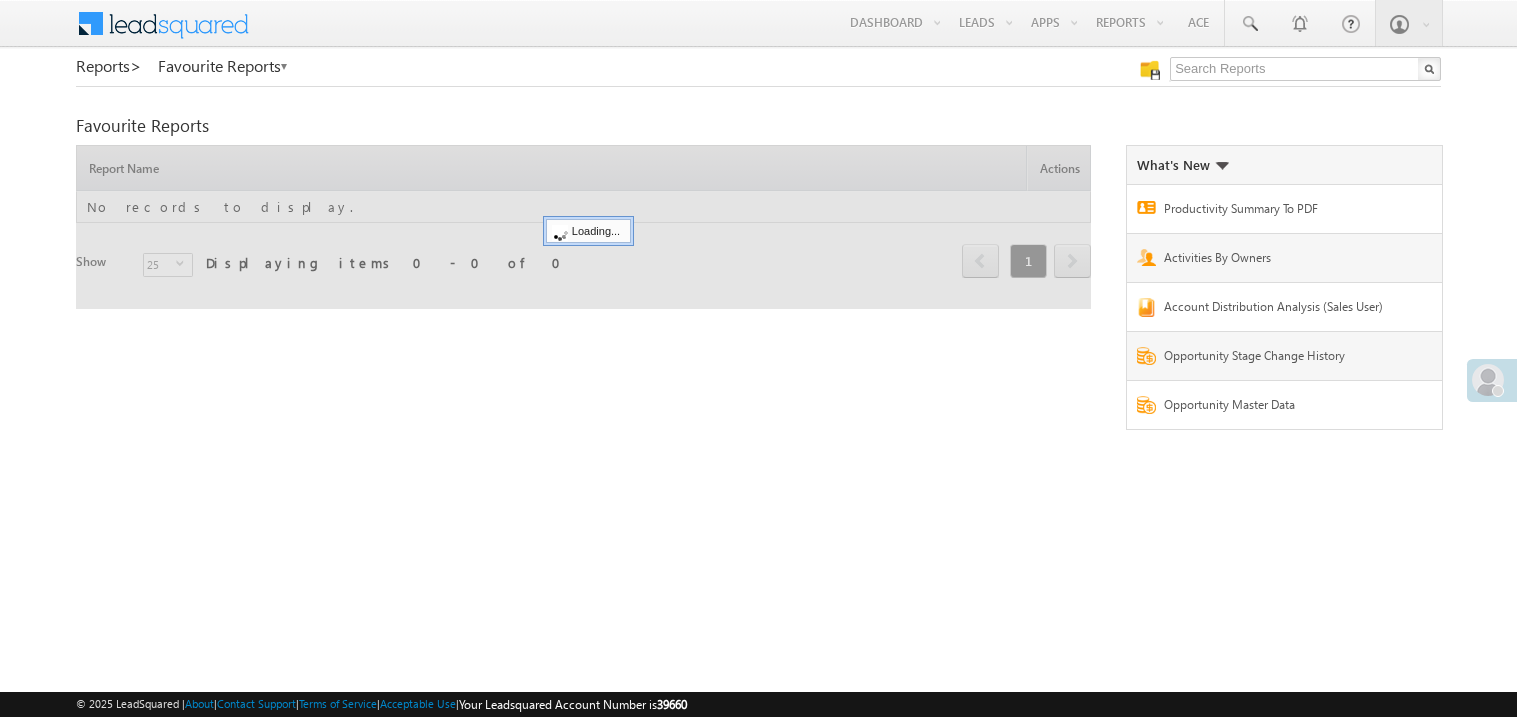 scroll, scrollTop: 0, scrollLeft: 0, axis: both 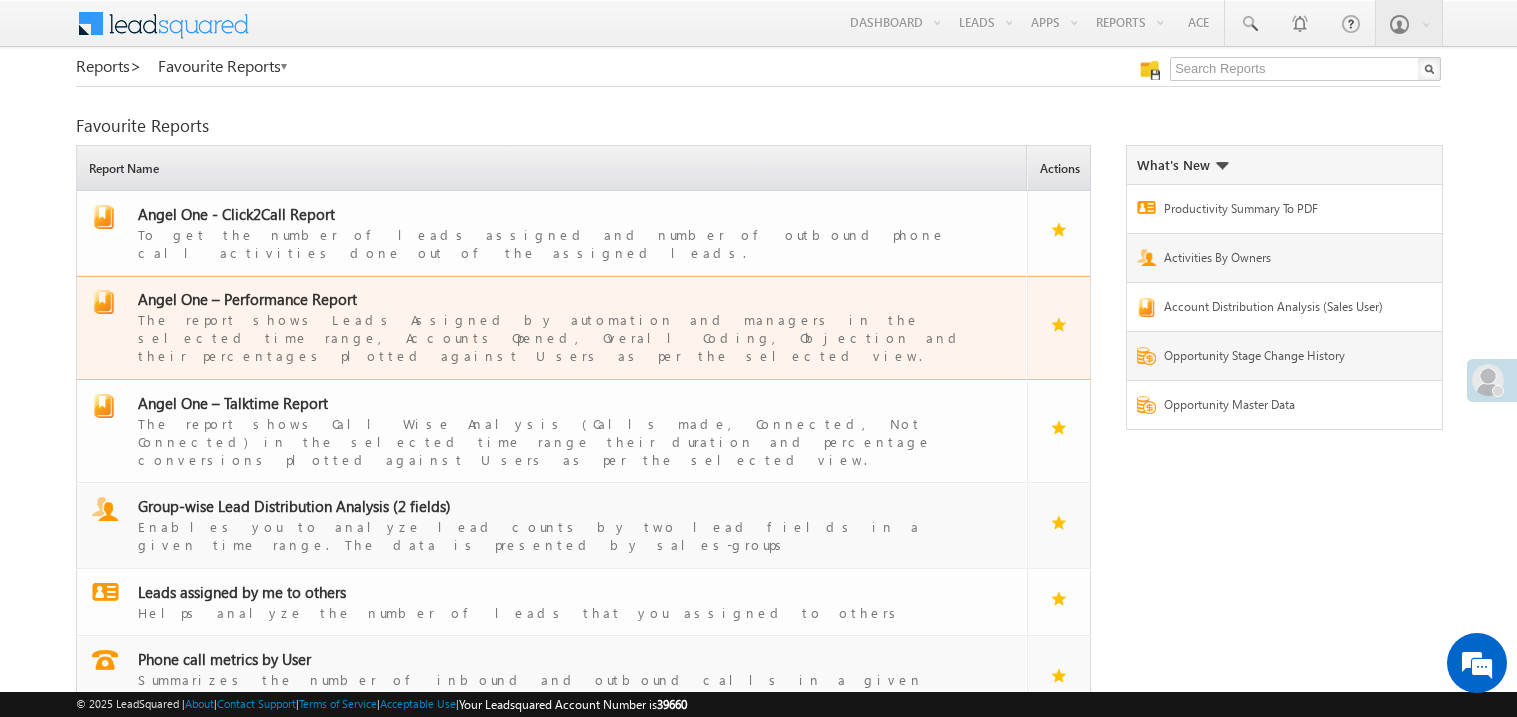 click on "Angel One – Performance Report" at bounding box center (247, 299) 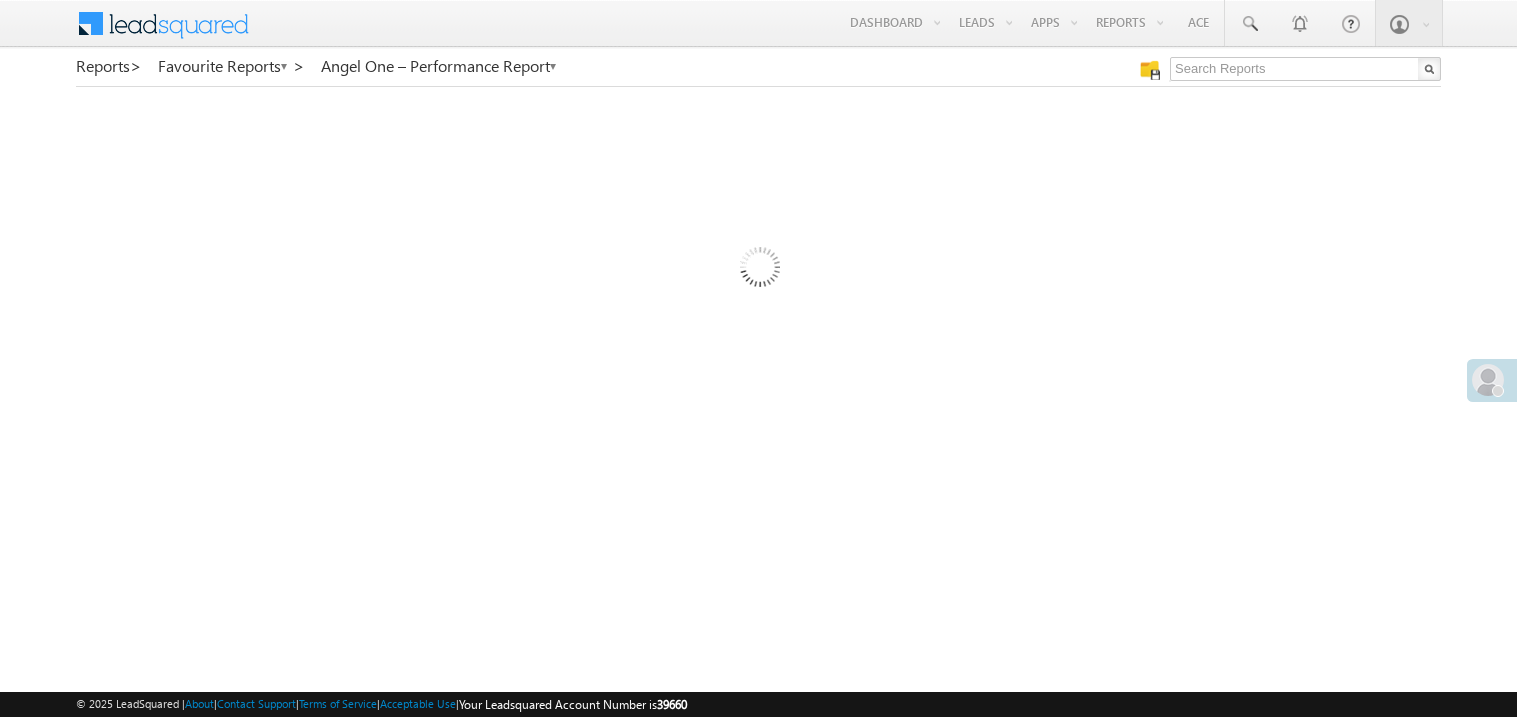 scroll, scrollTop: 0, scrollLeft: 0, axis: both 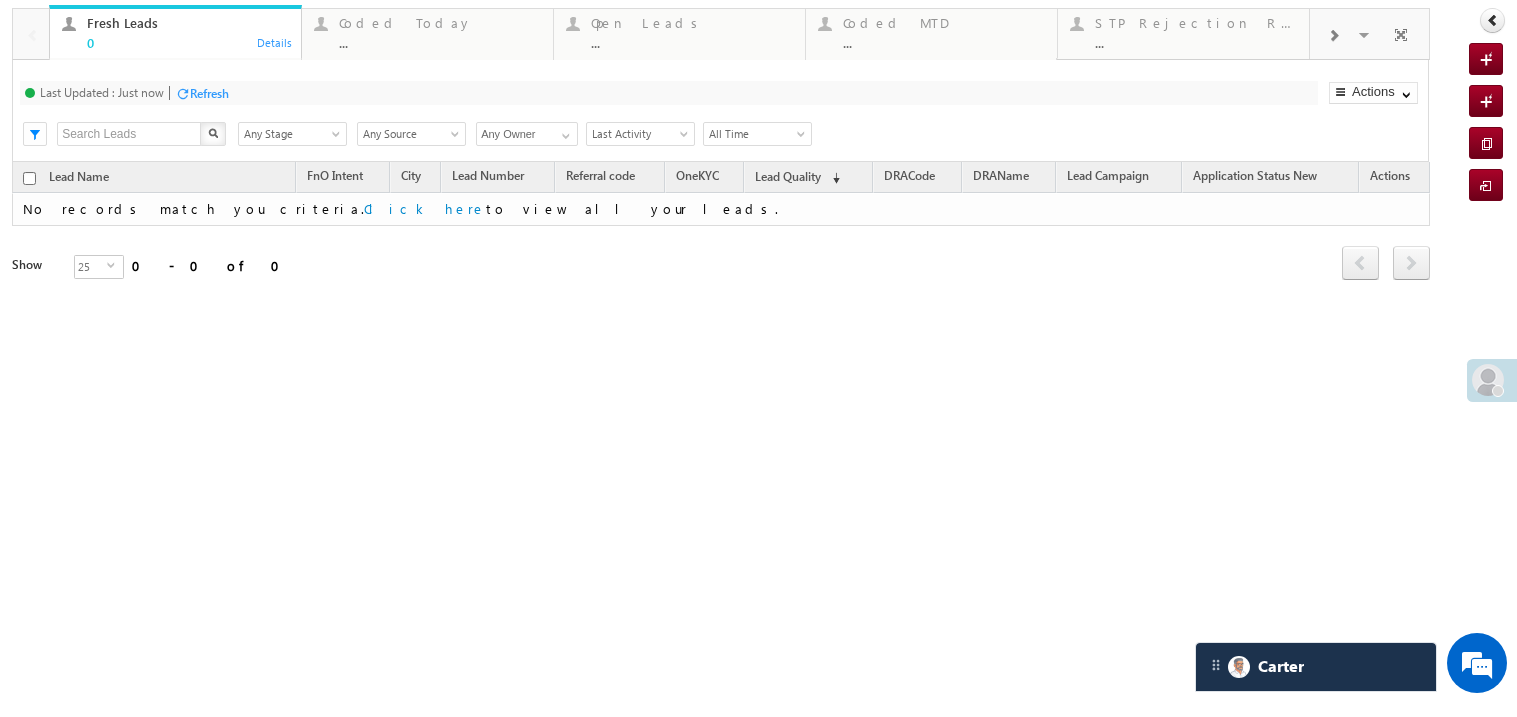 click on "All Time" at bounding box center (754, 134) 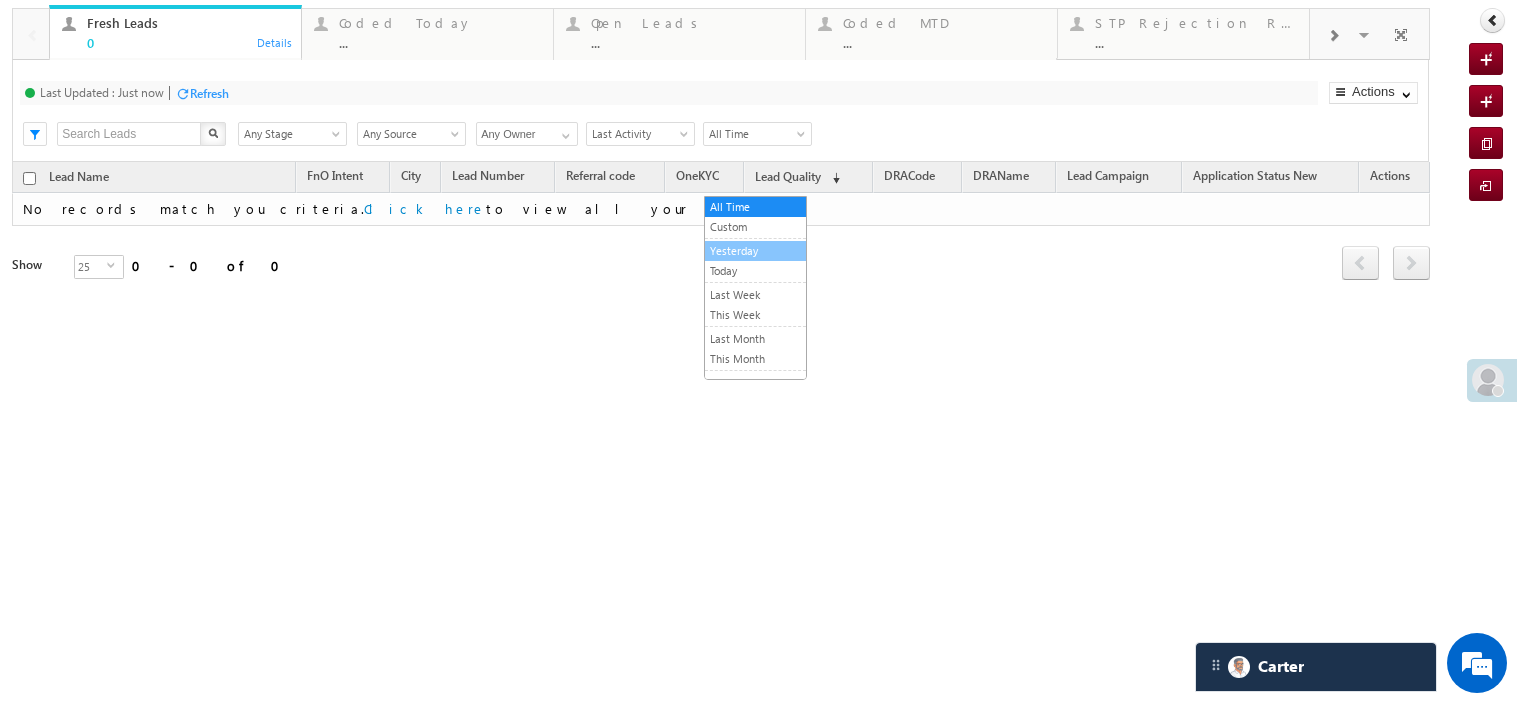 click on "Yesterday" at bounding box center [755, 251] 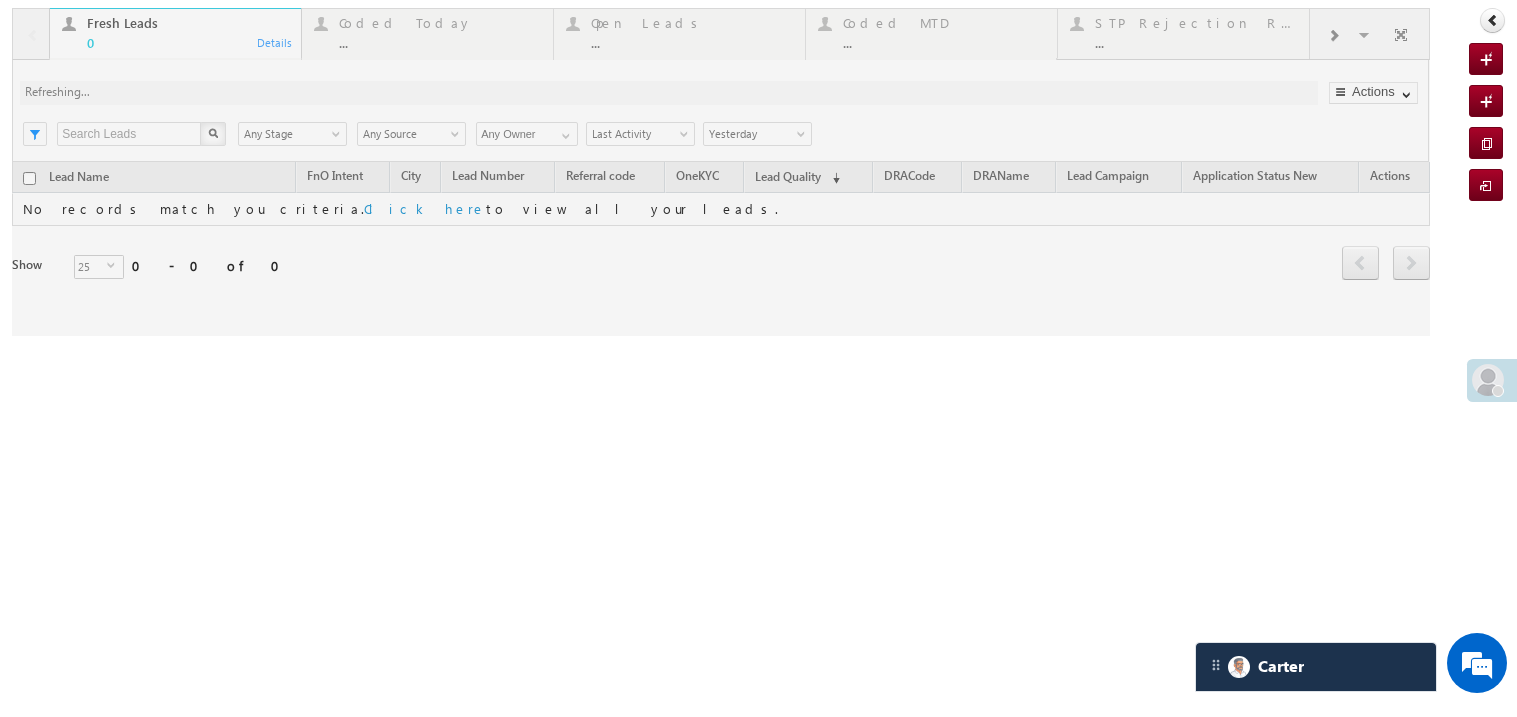 click at bounding box center [721, 172] 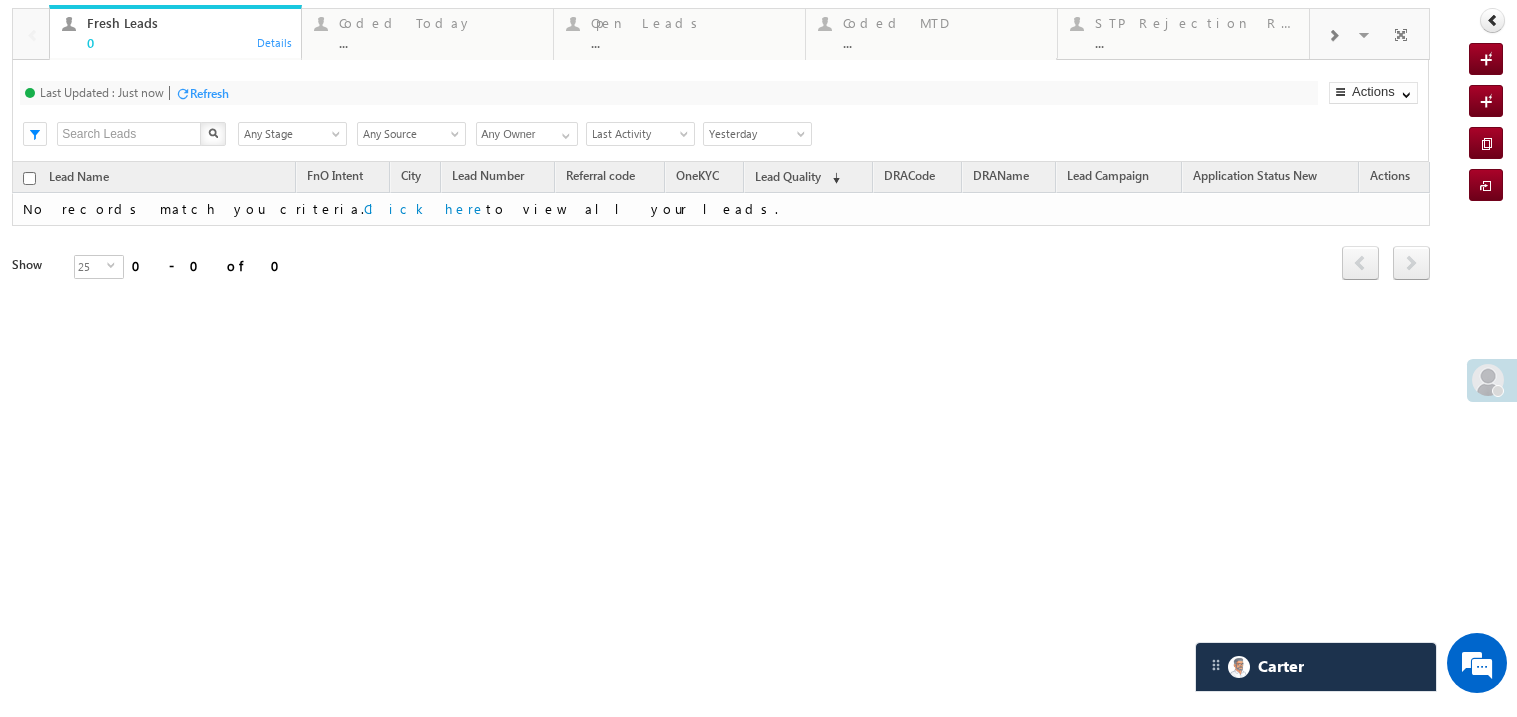 click on "..." at bounding box center (440, 42) 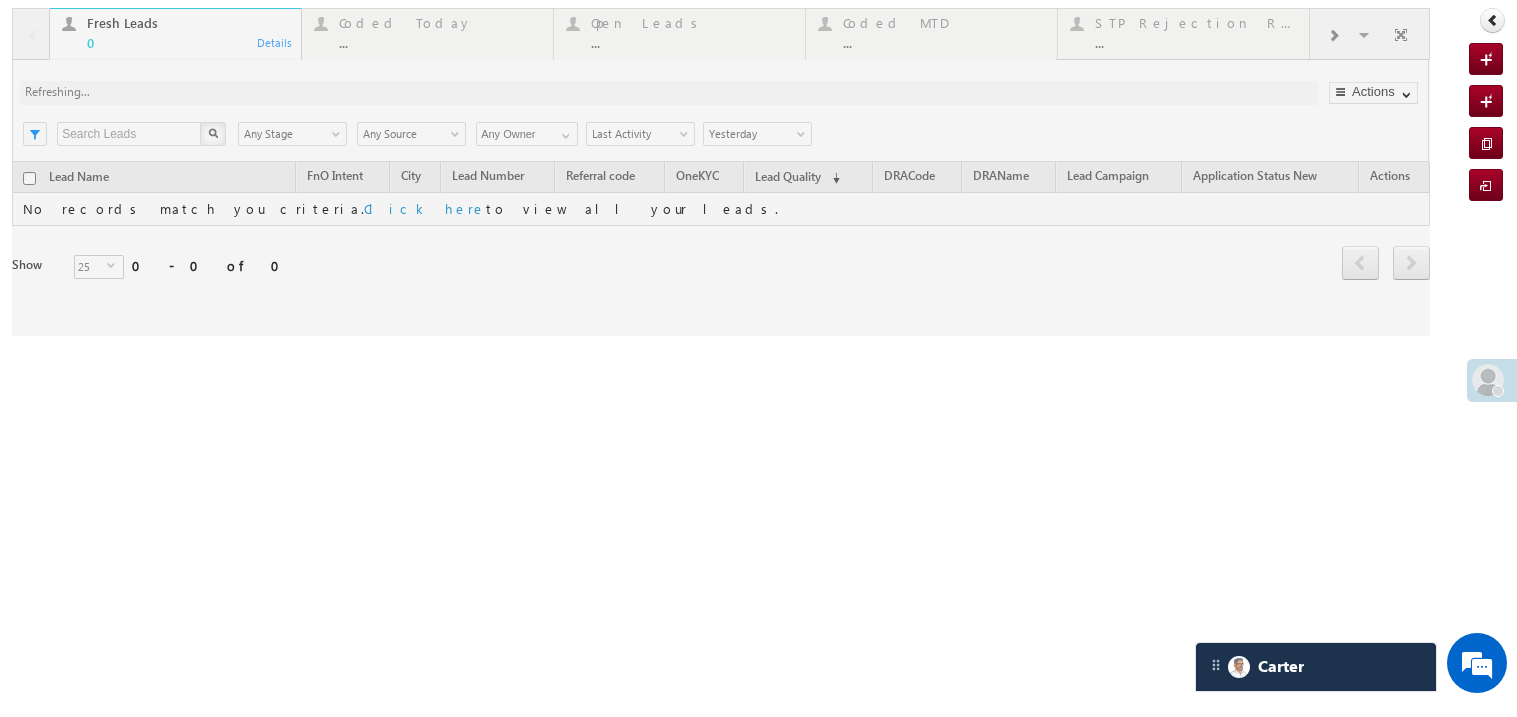 click at bounding box center [721, 172] 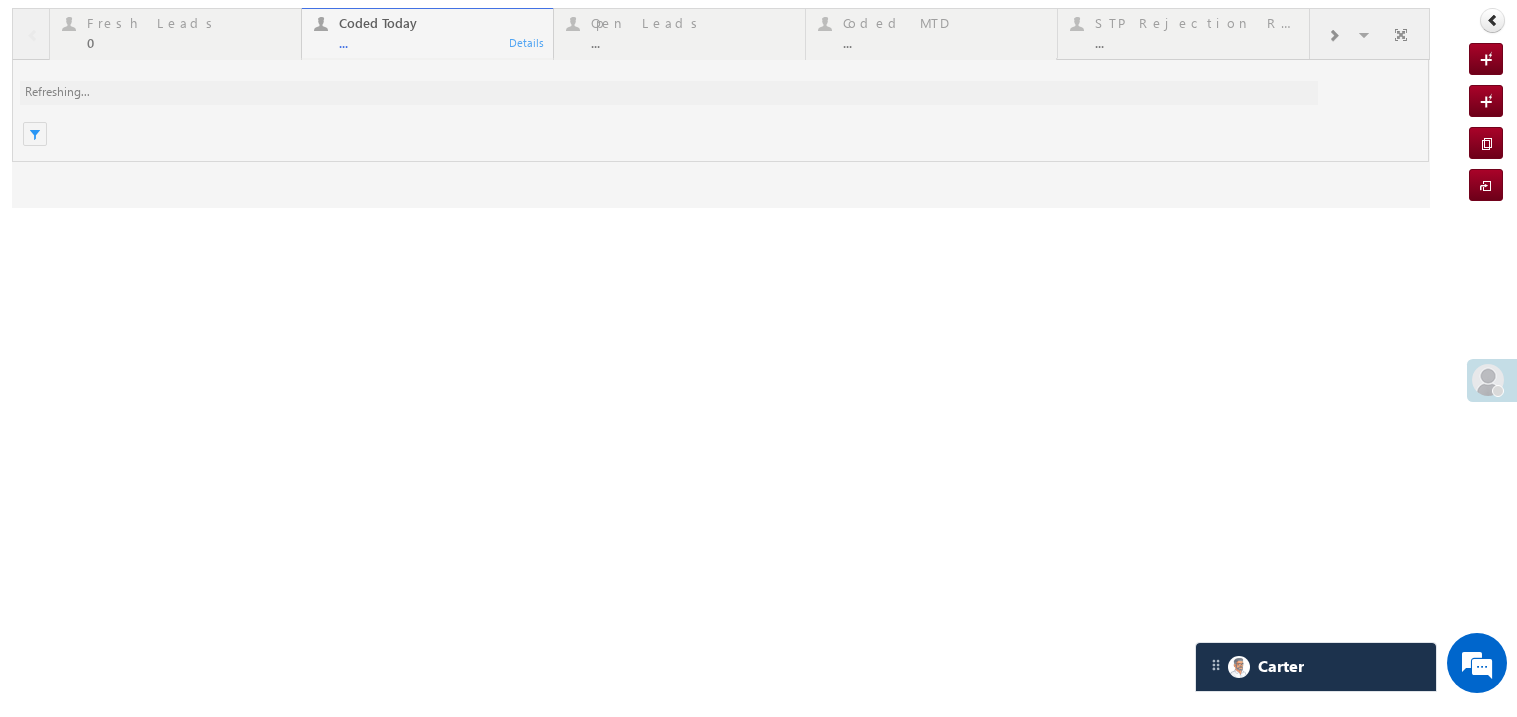 scroll, scrollTop: 0, scrollLeft: 0, axis: both 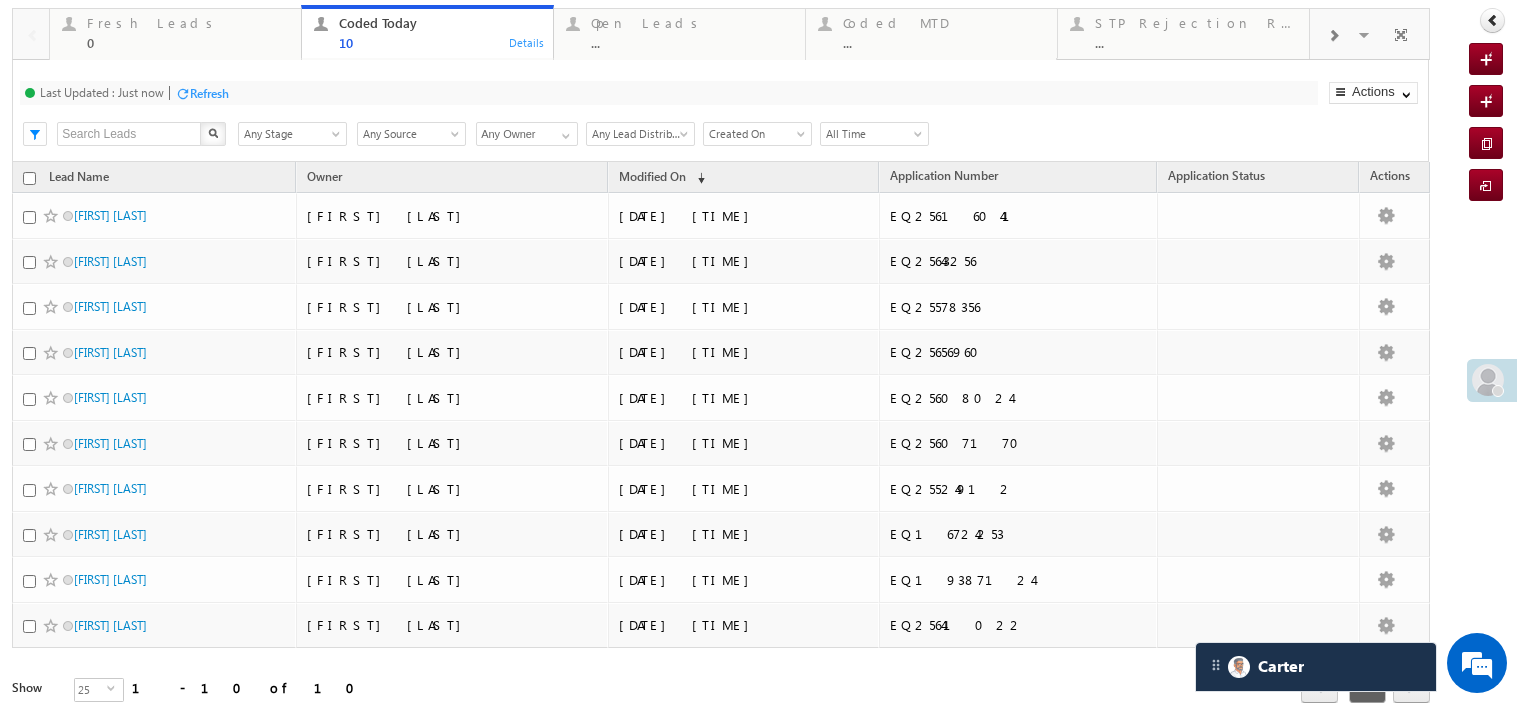 click on "All Time" at bounding box center (871, 134) 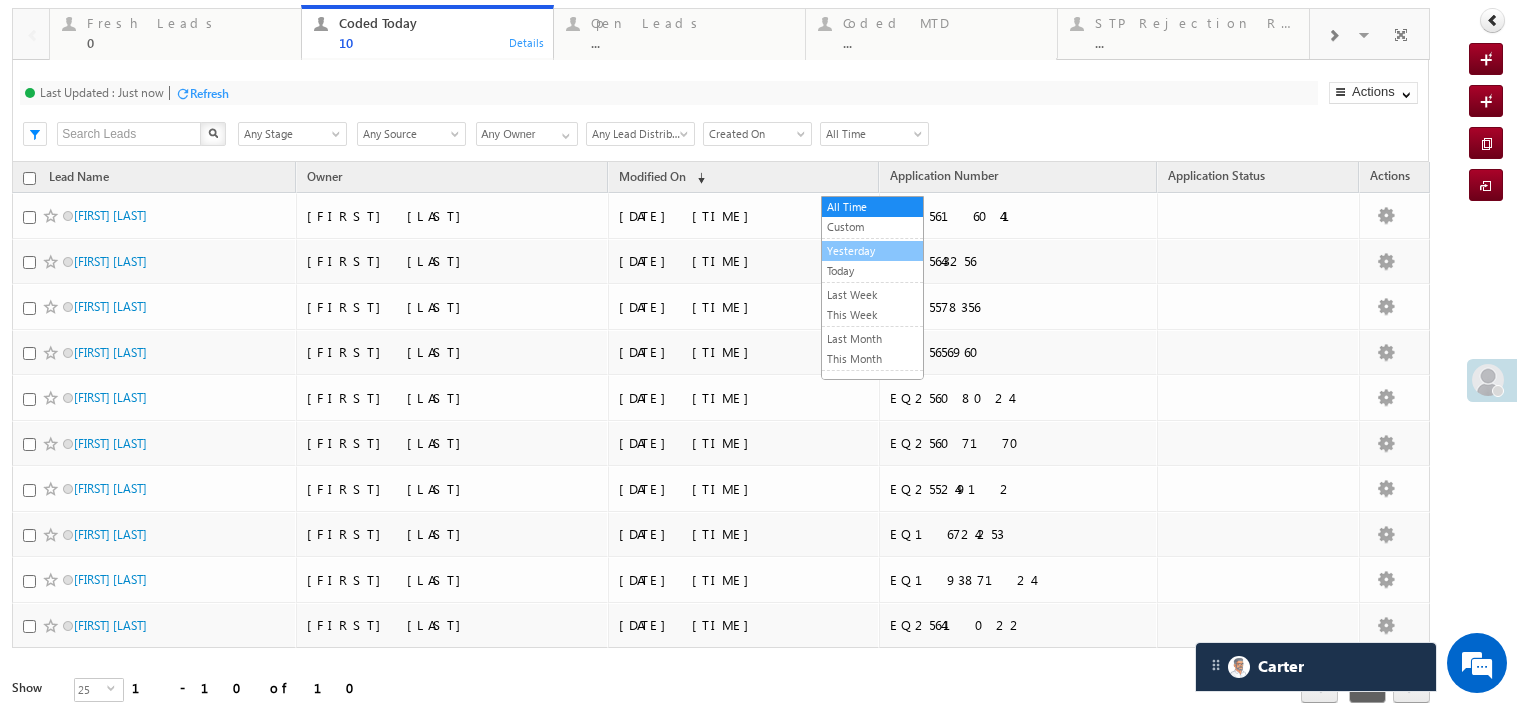 click on "Yesterday" at bounding box center [872, 251] 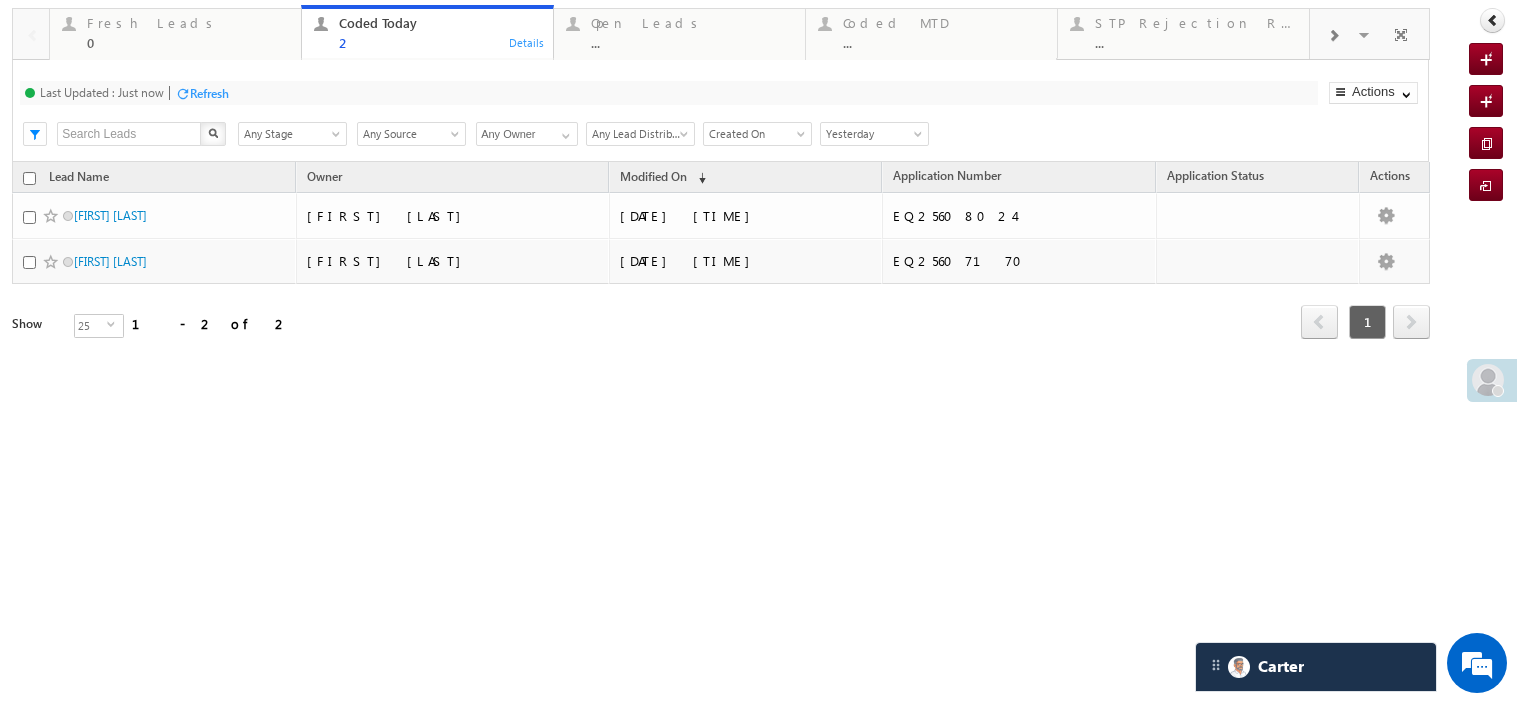 click on "Created On" at bounding box center (754, 134) 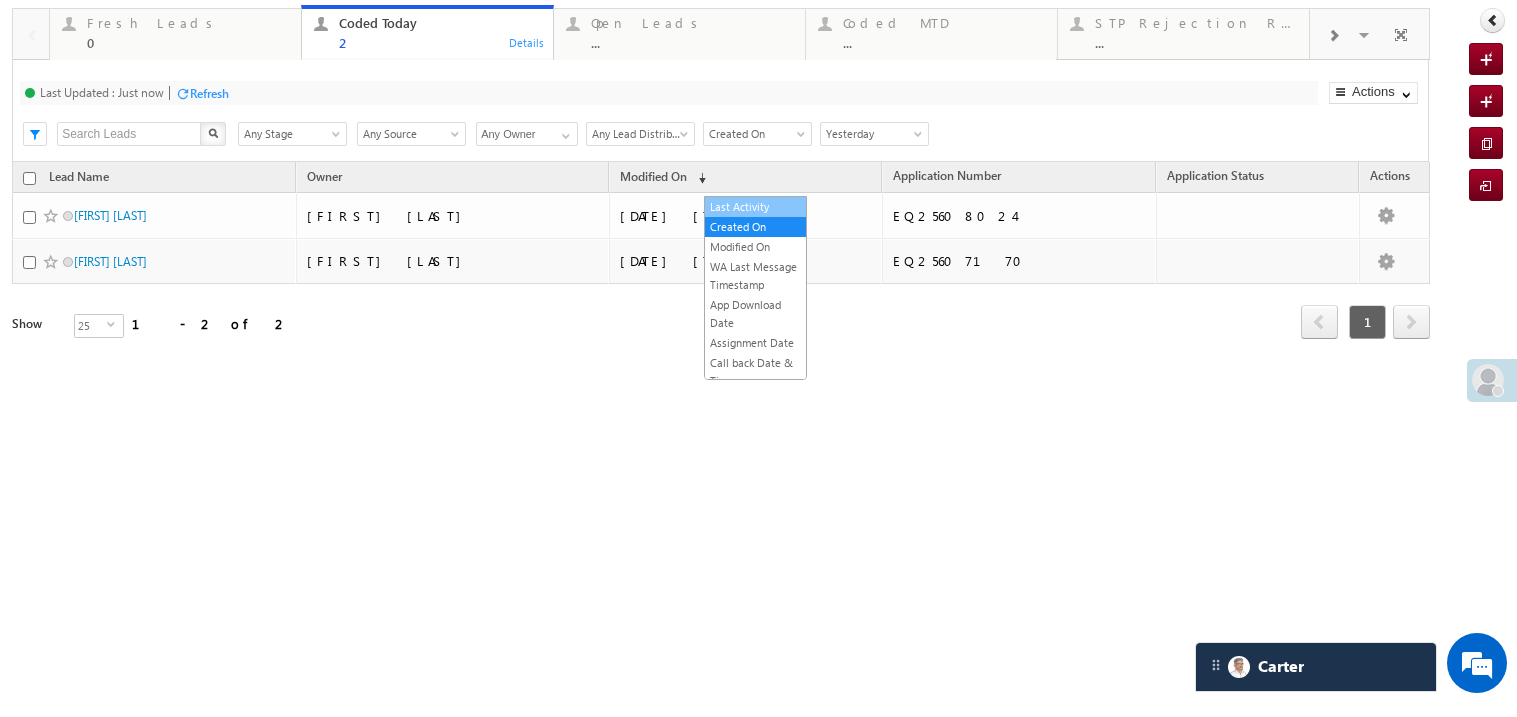 click on "Last Activity" at bounding box center (755, 207) 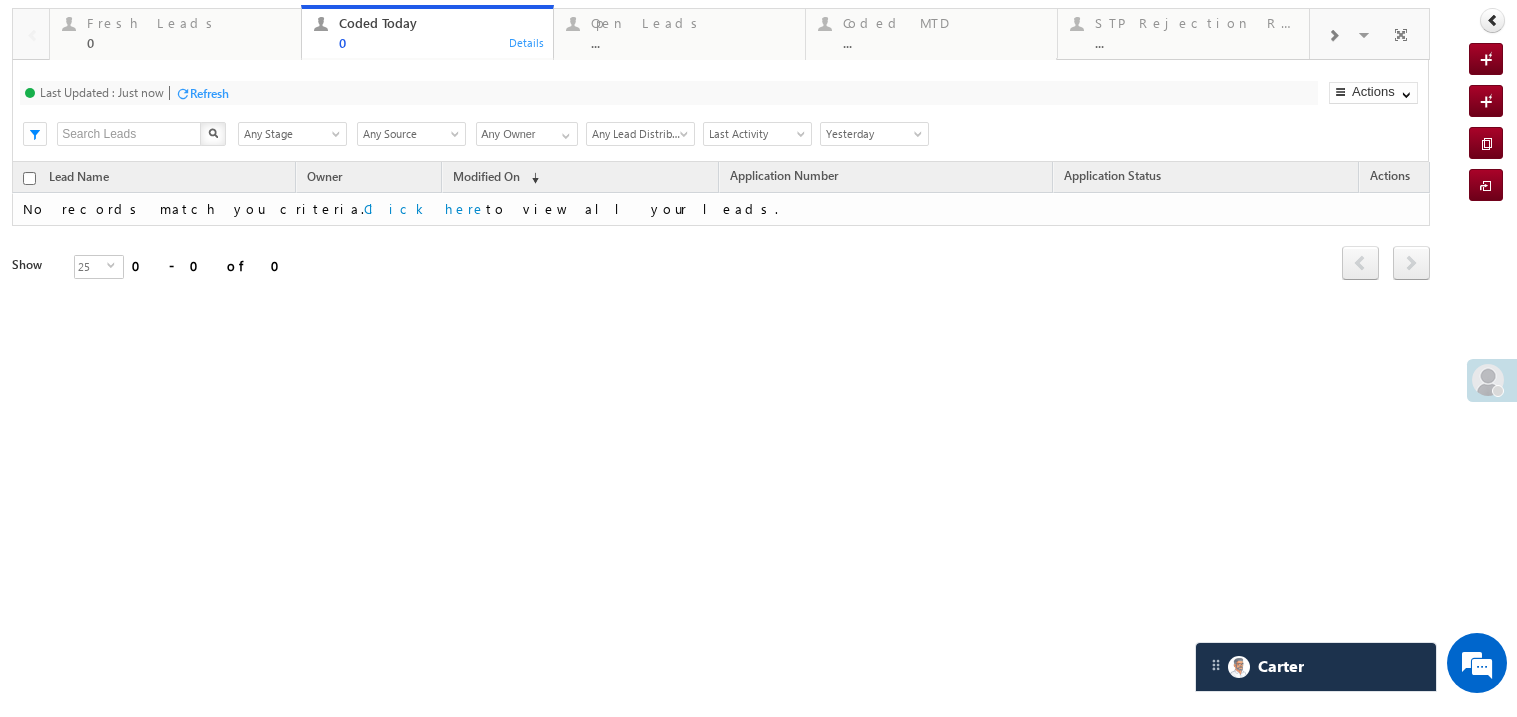 click on "Last Activity" at bounding box center [757, 134] 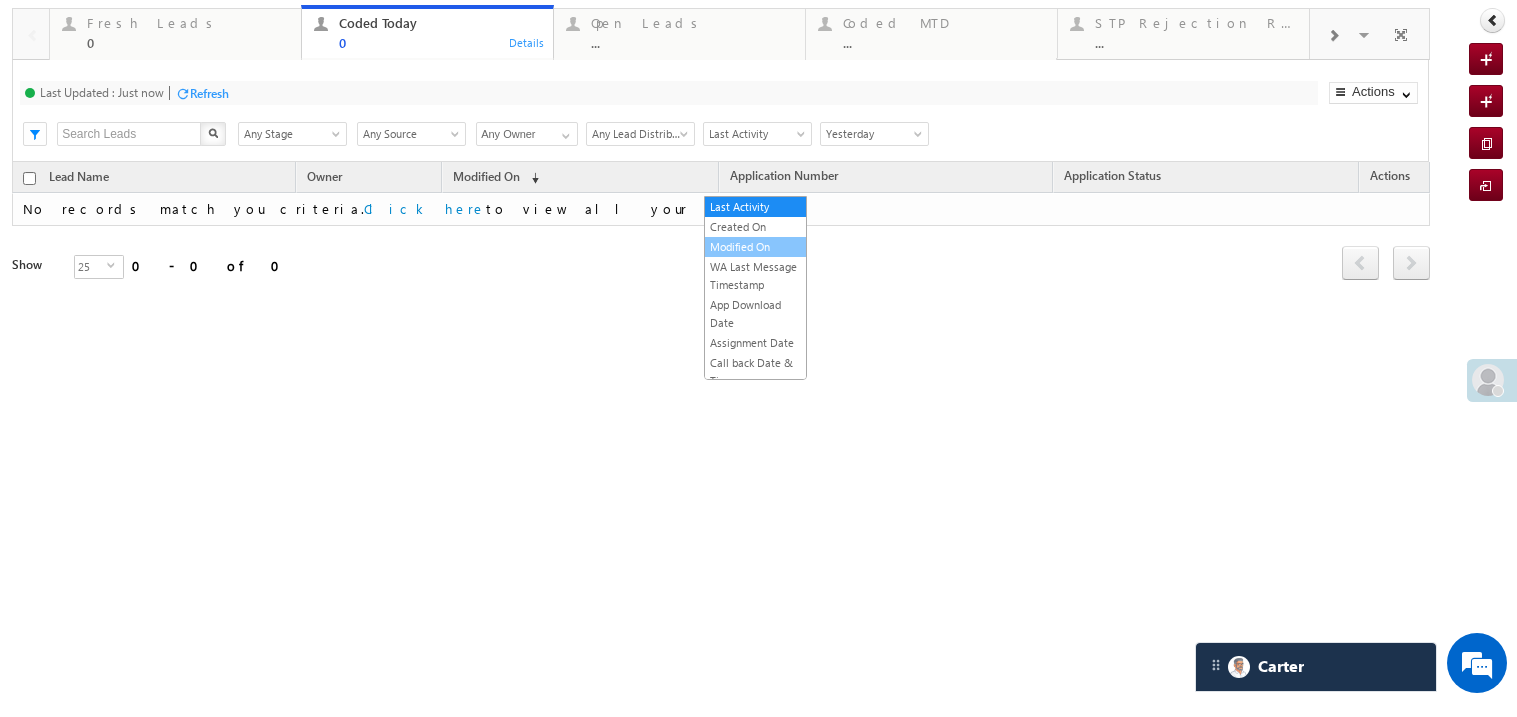 click on "Modified On" at bounding box center (755, 247) 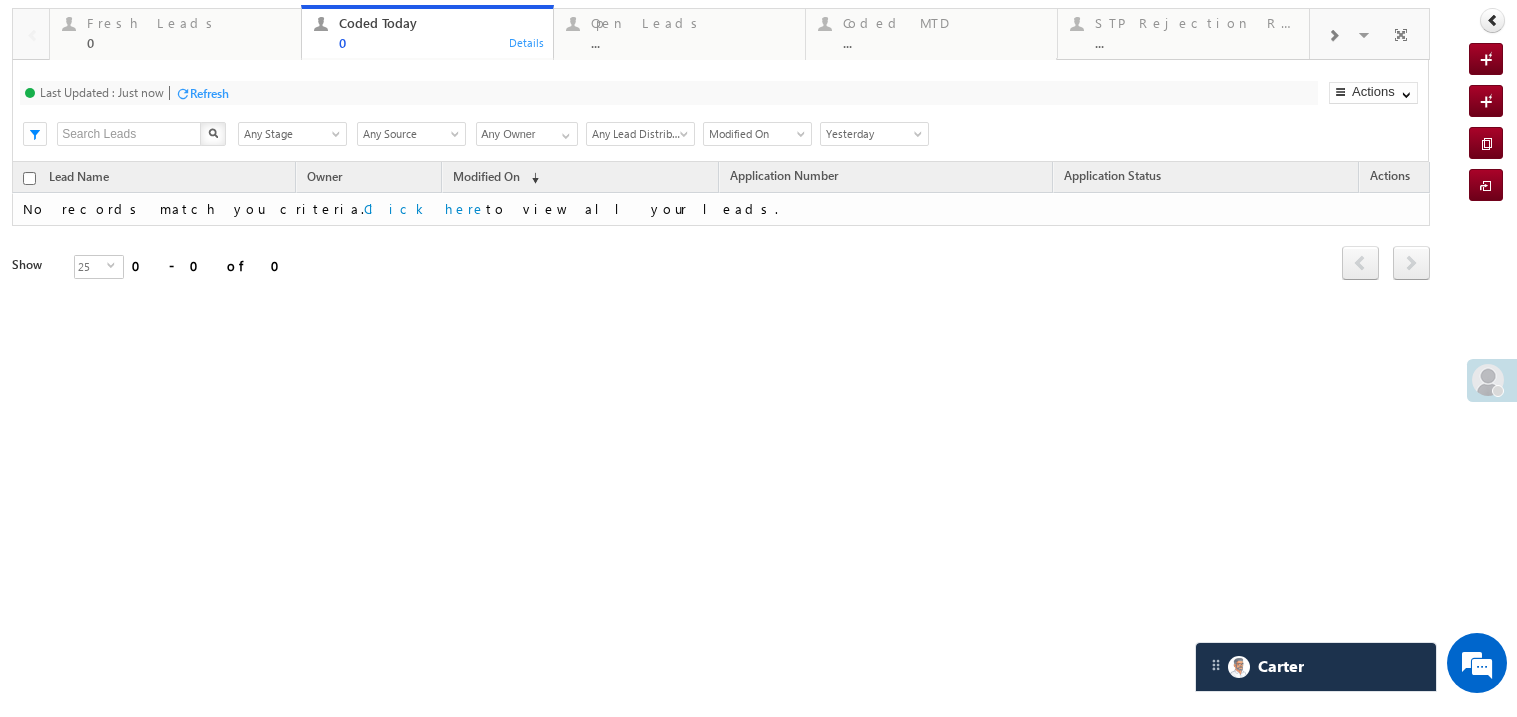 click on "Modified On" at bounding box center [754, 134] 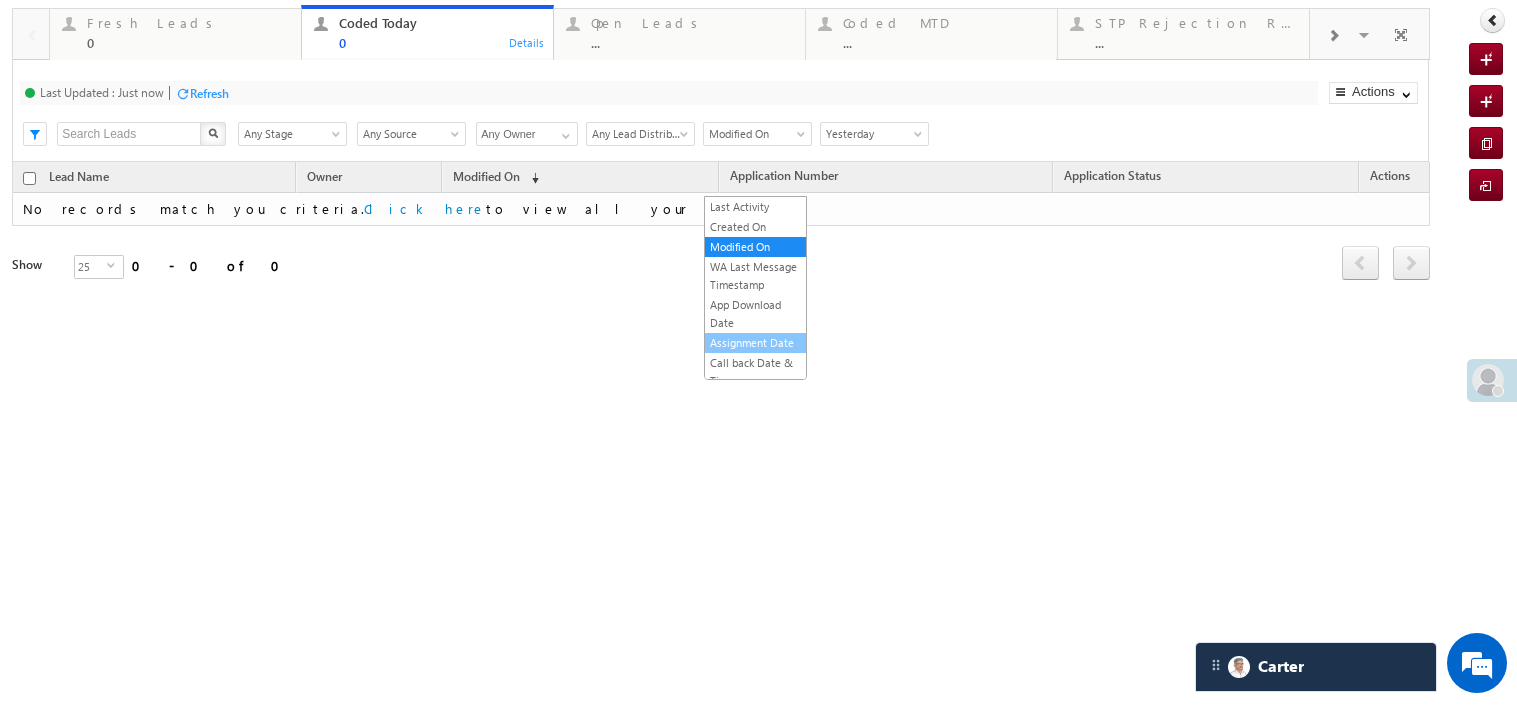 click on "Assignment Date" at bounding box center (755, 343) 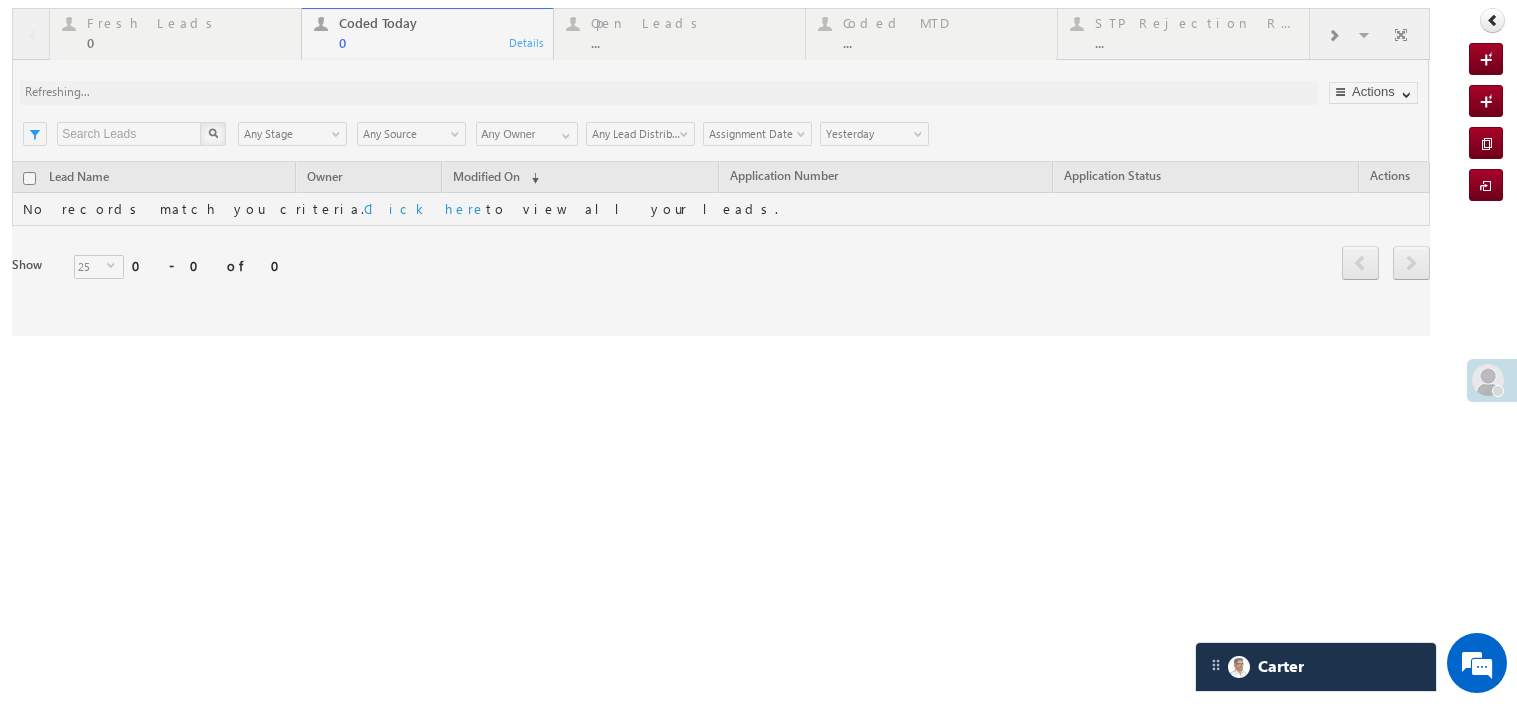 click at bounding box center [721, 172] 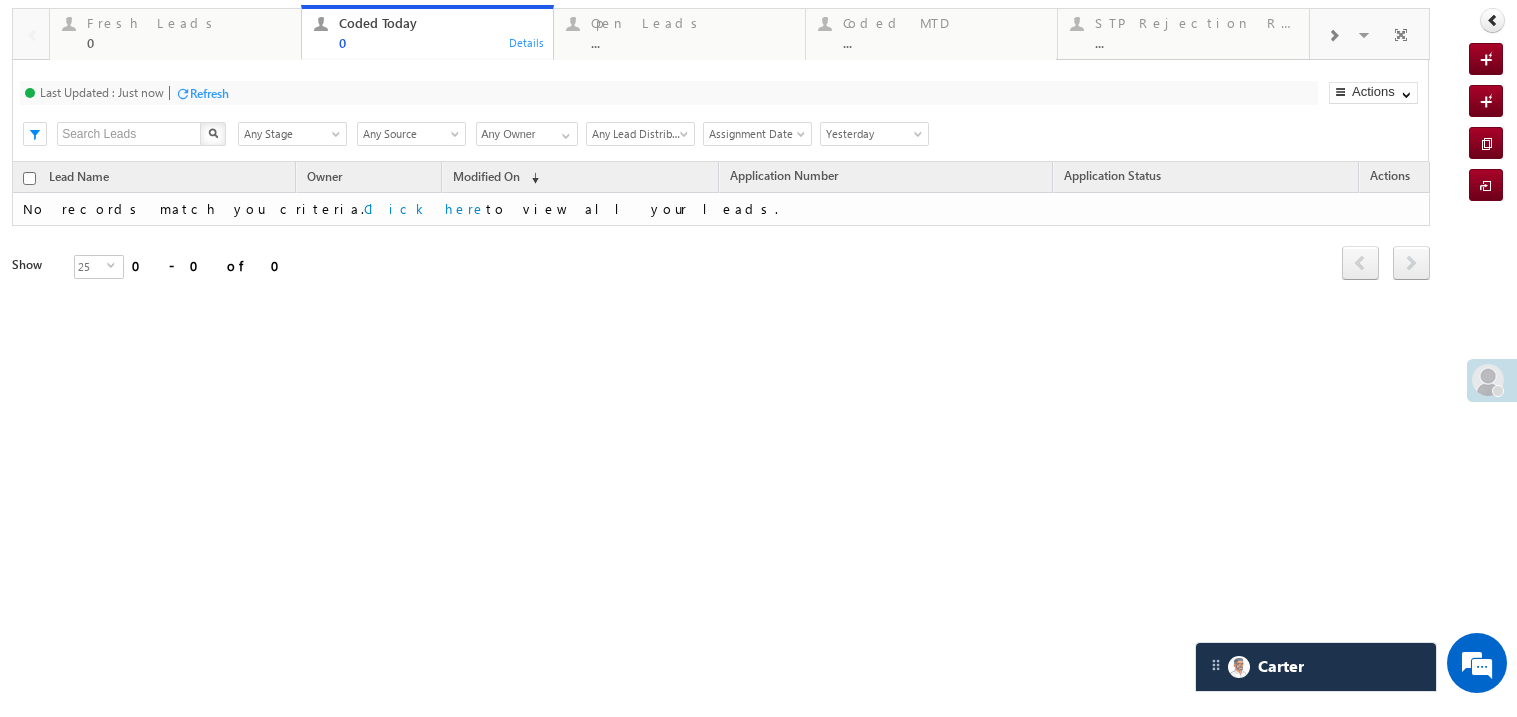 click on "Assignment Date" at bounding box center (754, 134) 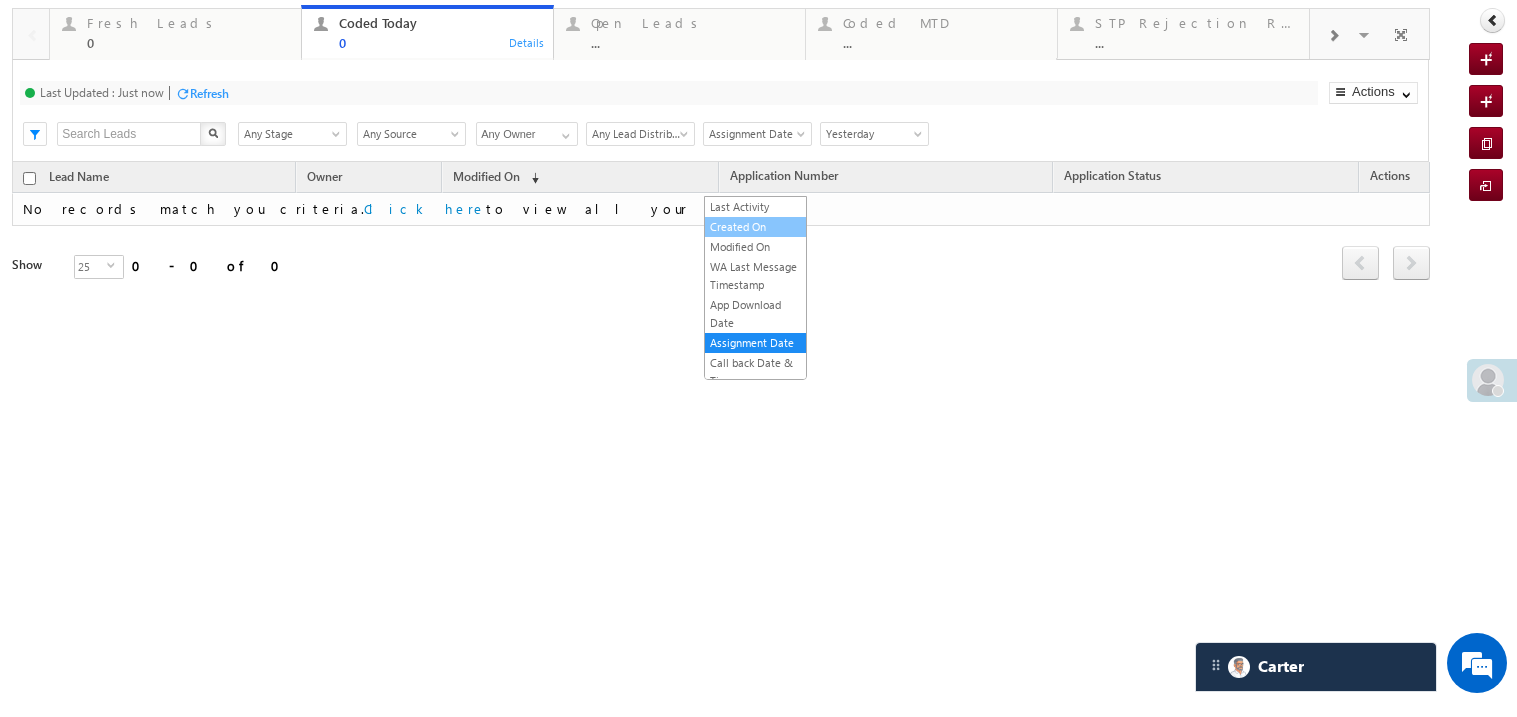 click on "Created On" at bounding box center (755, 227) 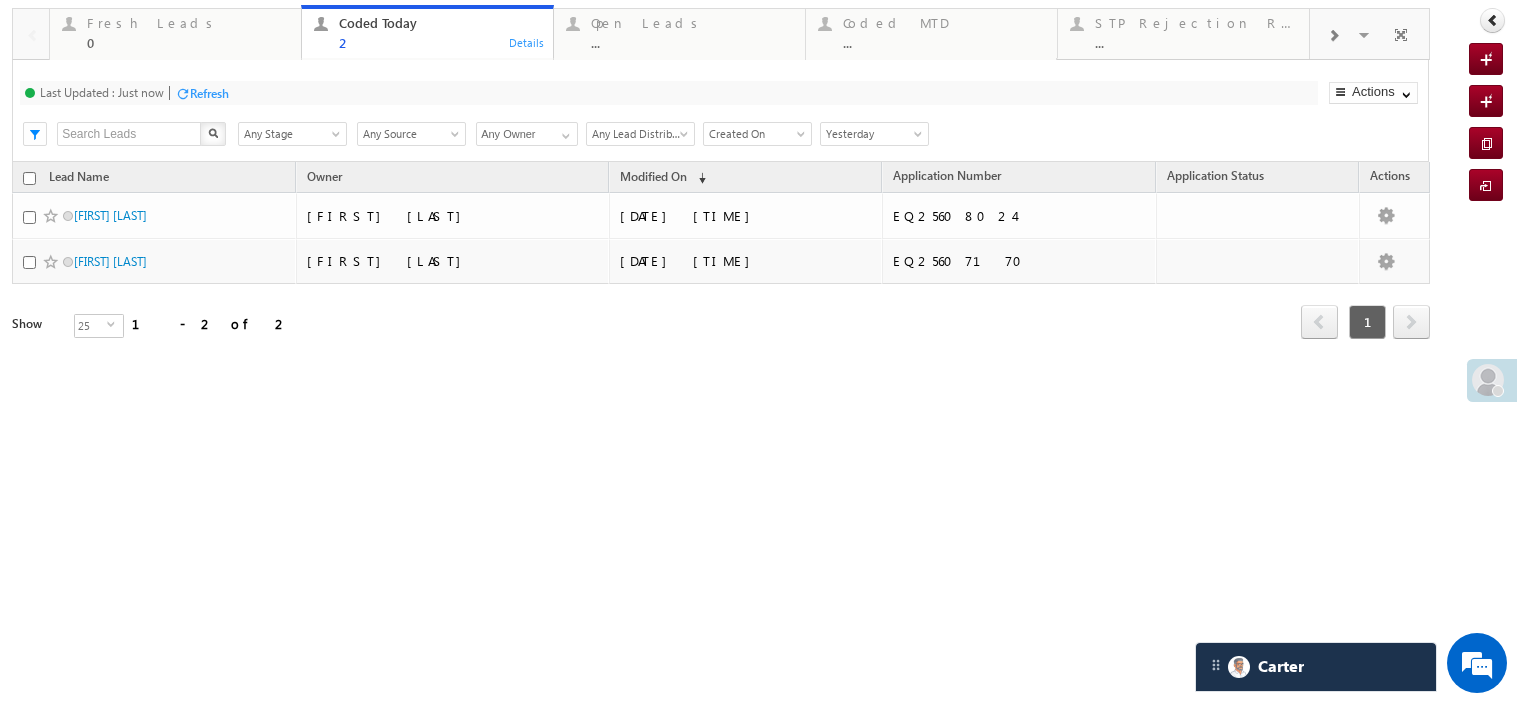 click on "Yesterday" at bounding box center (871, 134) 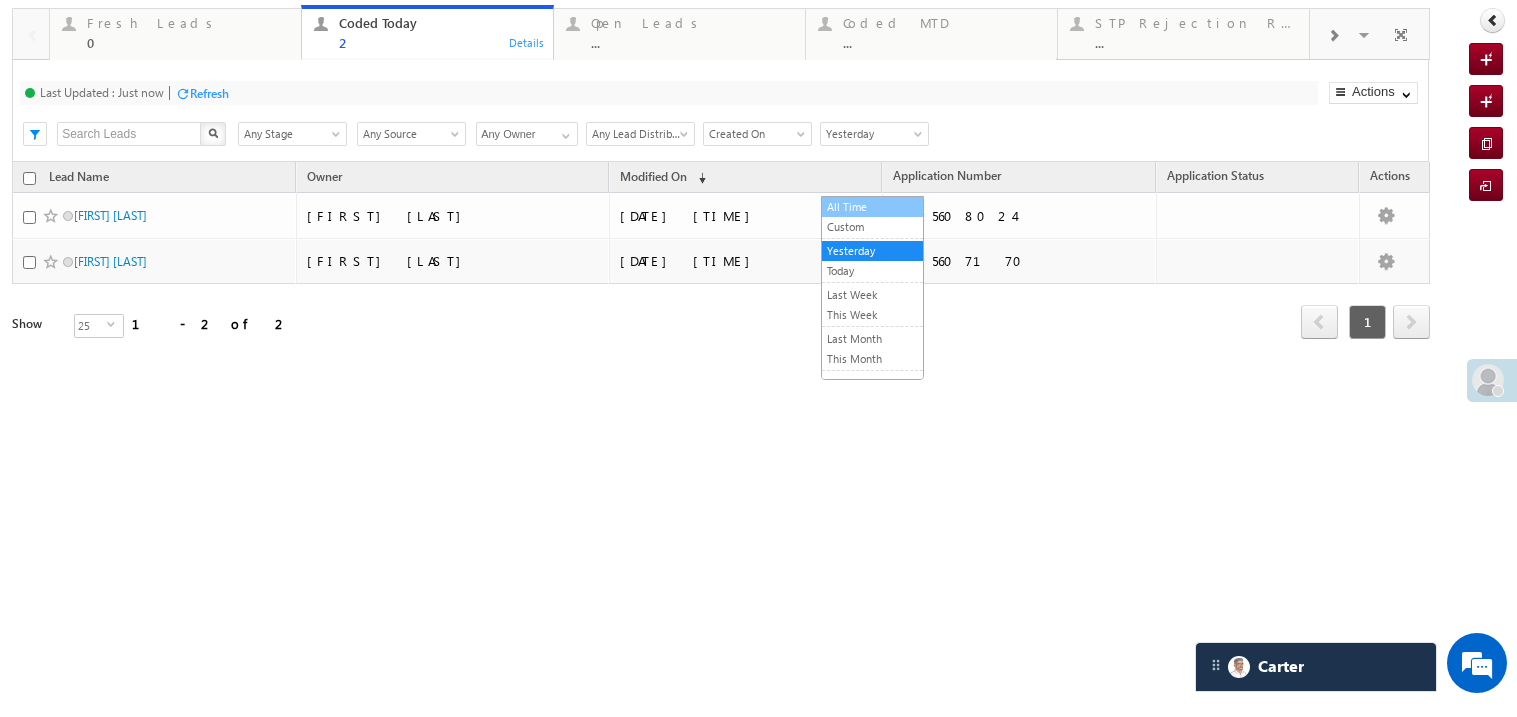 click on "All Time" at bounding box center (872, 207) 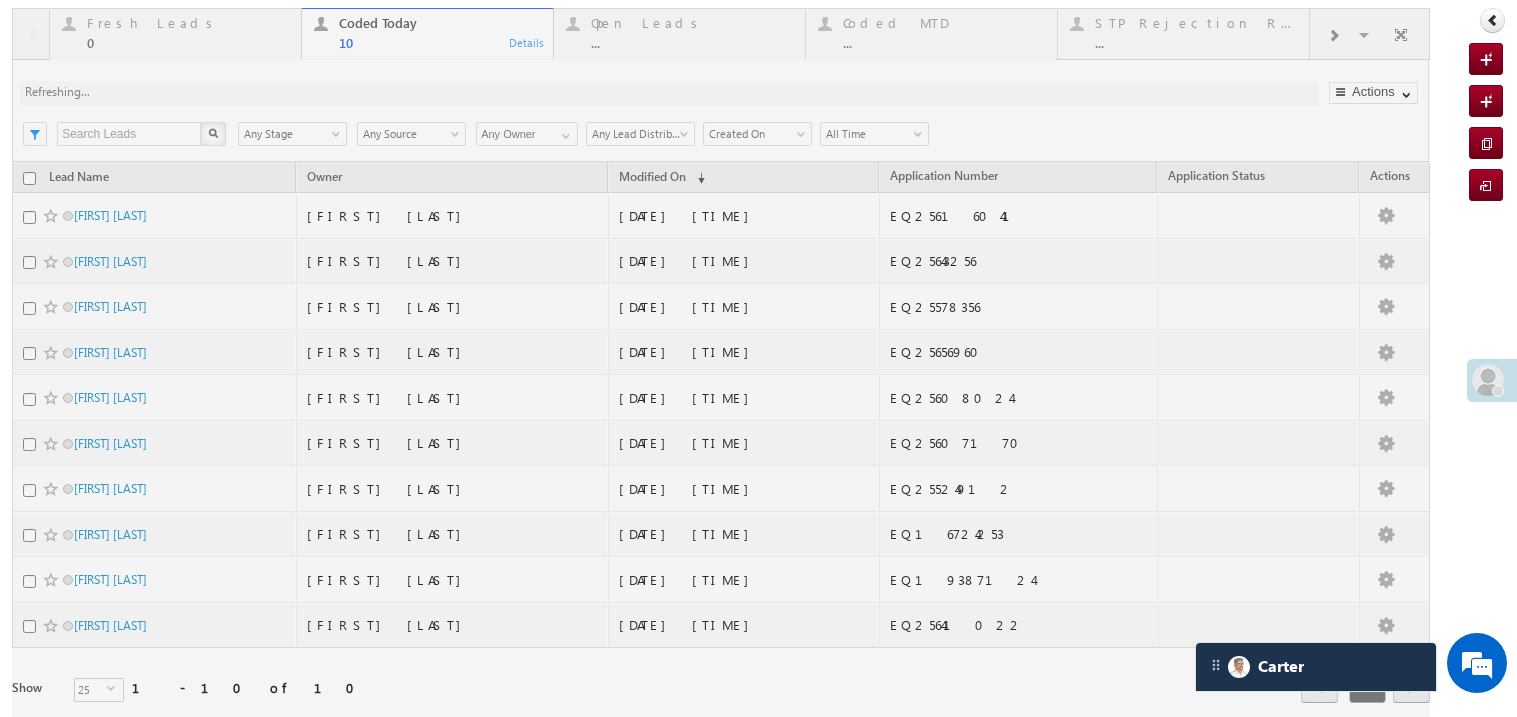 click at bounding box center [721, 383] 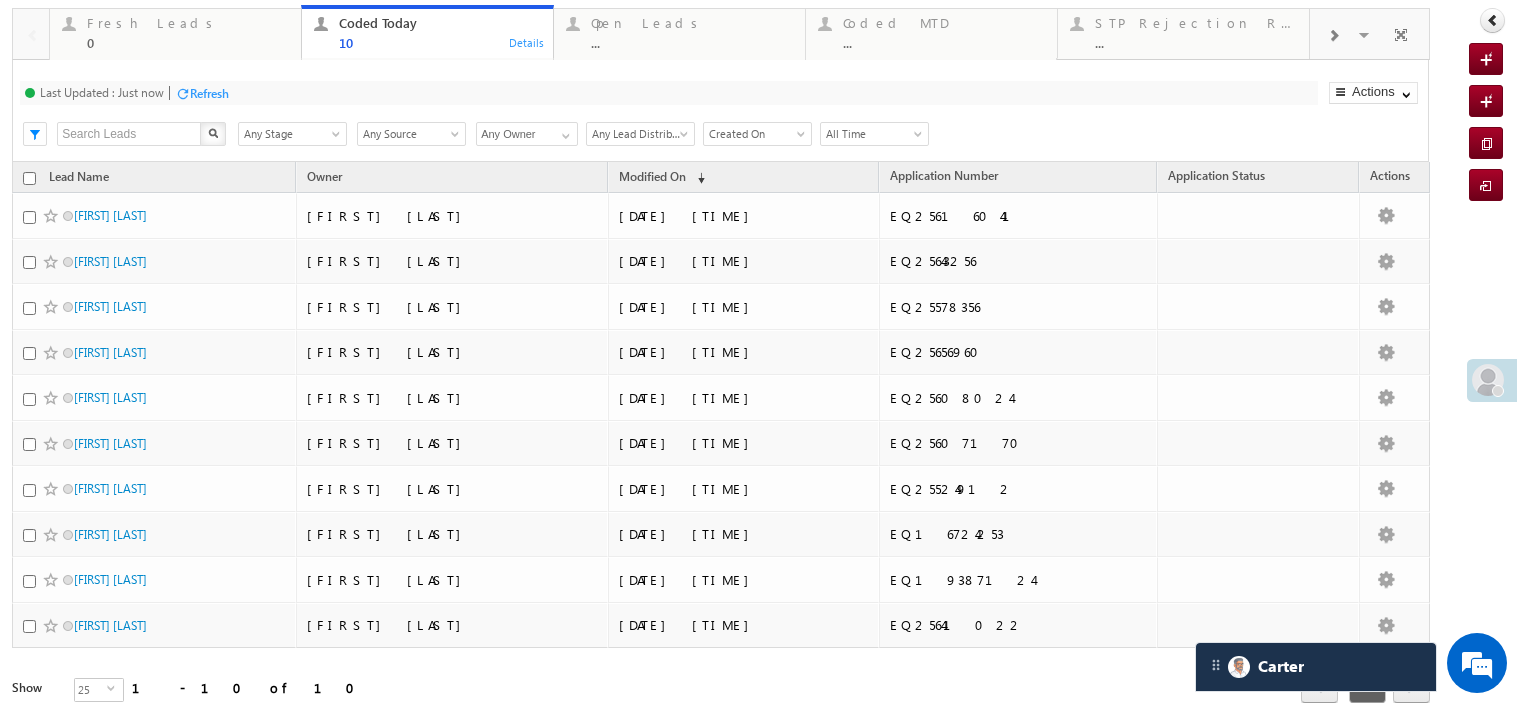 click on "All Time" at bounding box center (871, 134) 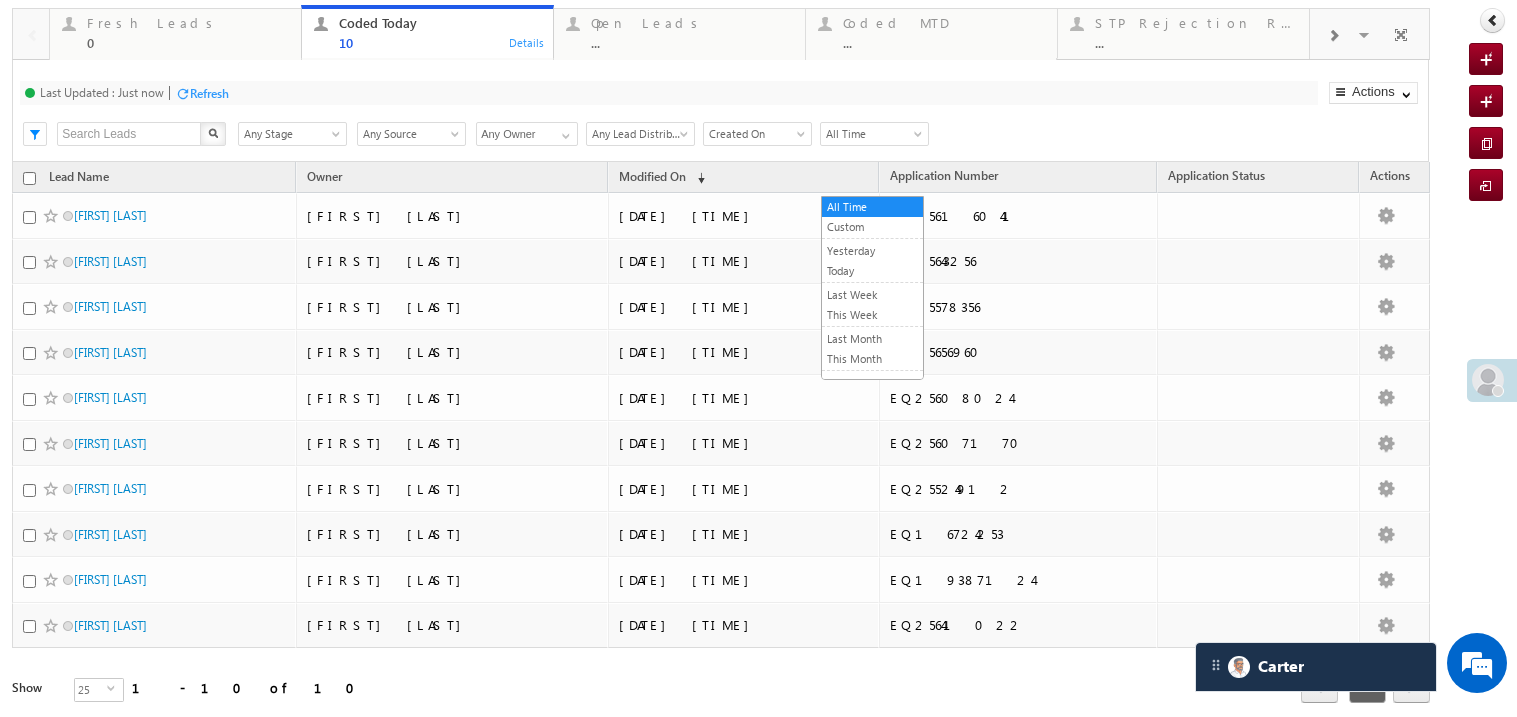 click on "Any Lead Distribution" at bounding box center (637, 134) 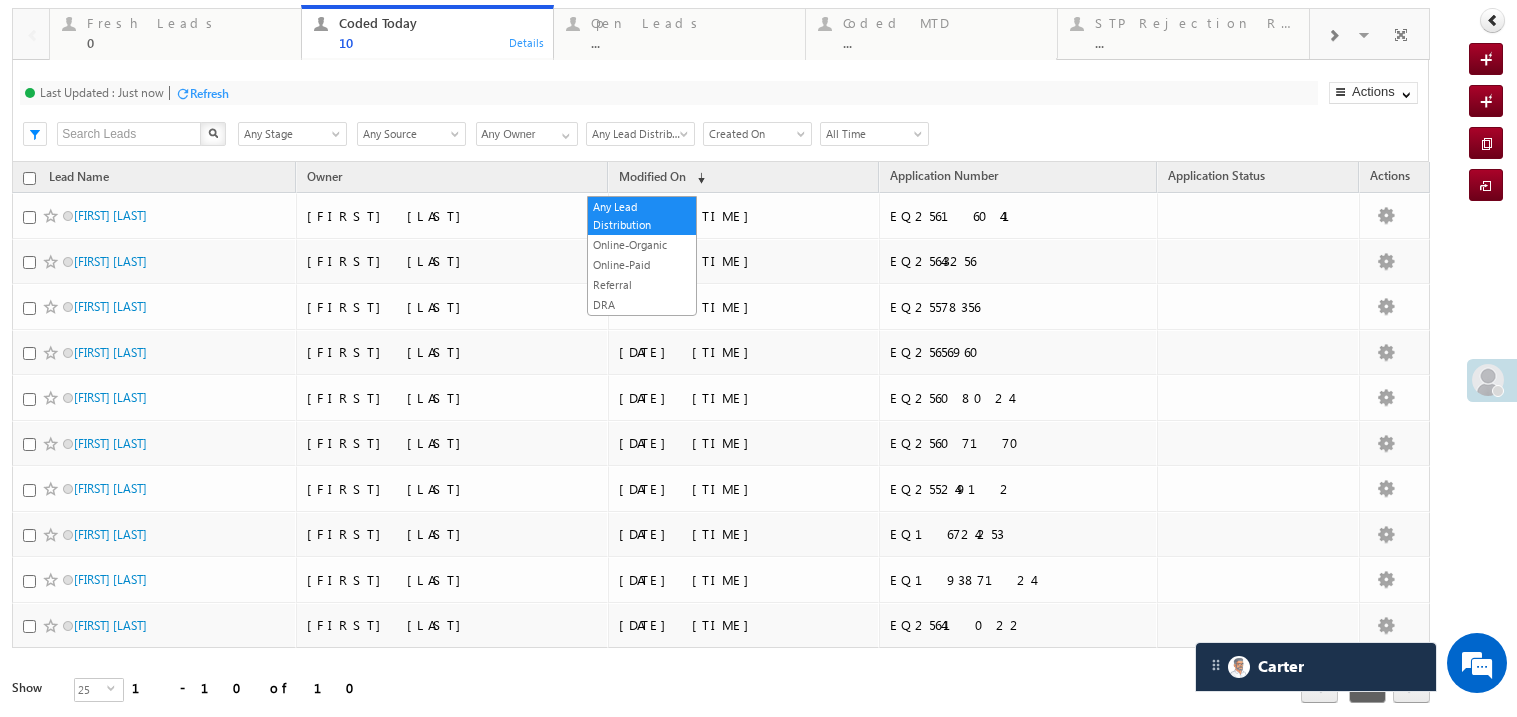click on "Any Owner" at bounding box center [527, 134] 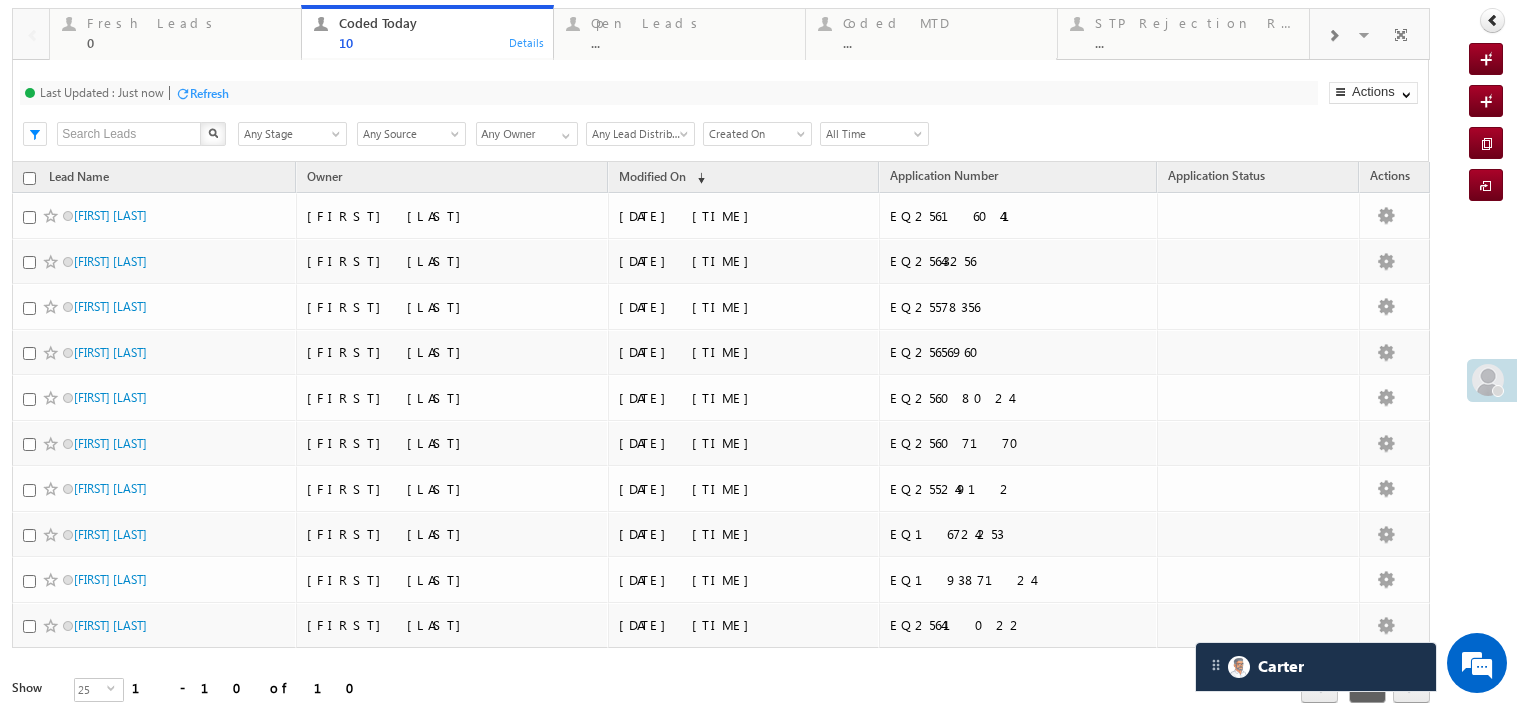 click on "Any Owner" at bounding box center (527, 134) 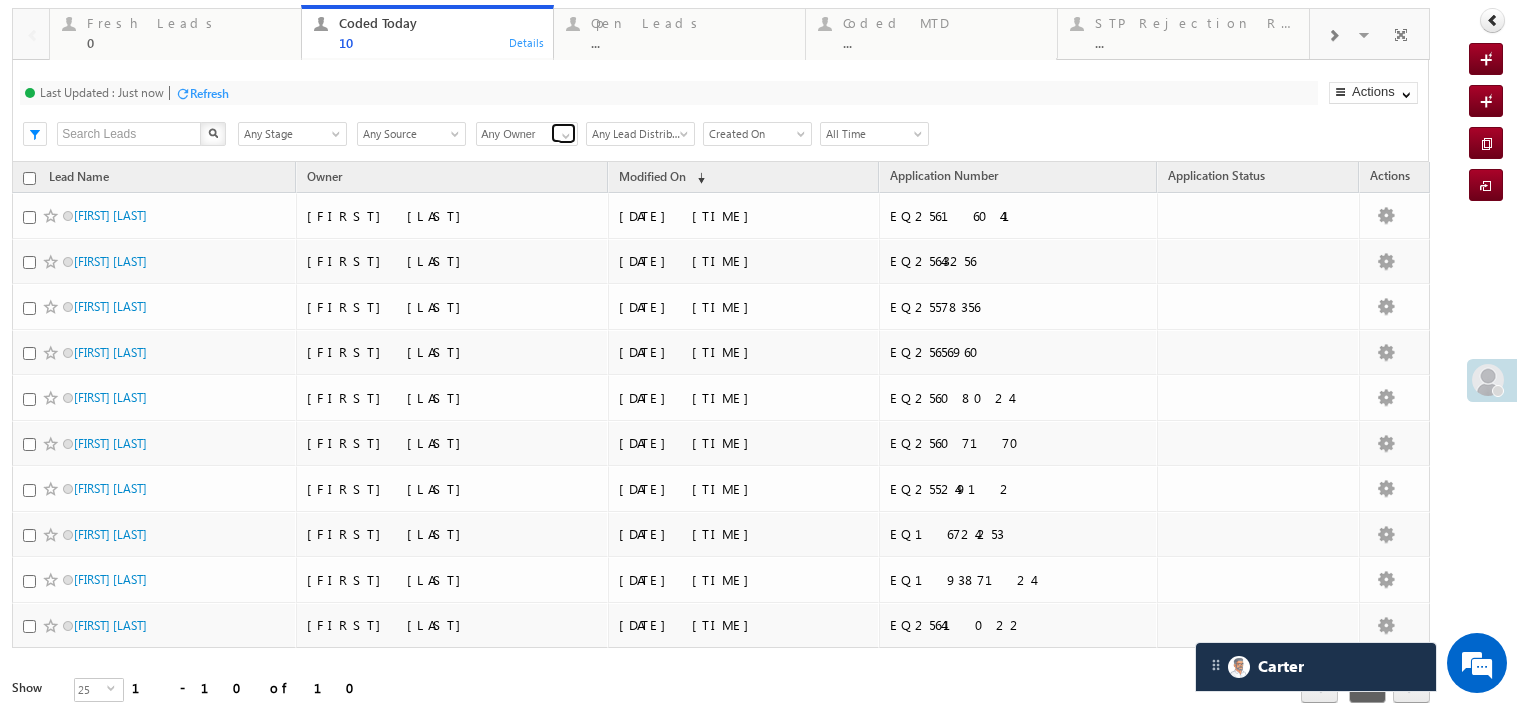 click at bounding box center [566, 136] 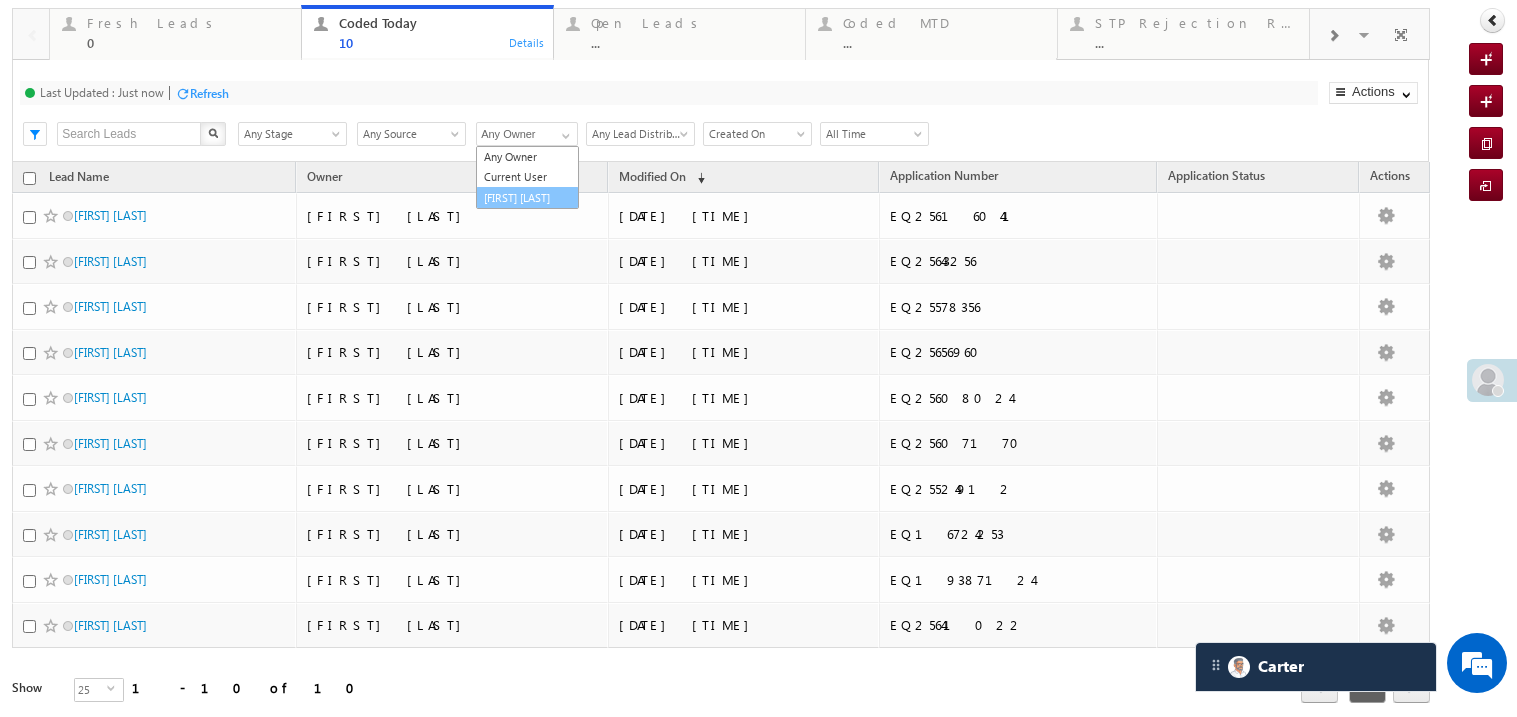 click on "[NAME] [NAME]" at bounding box center [527, 198] 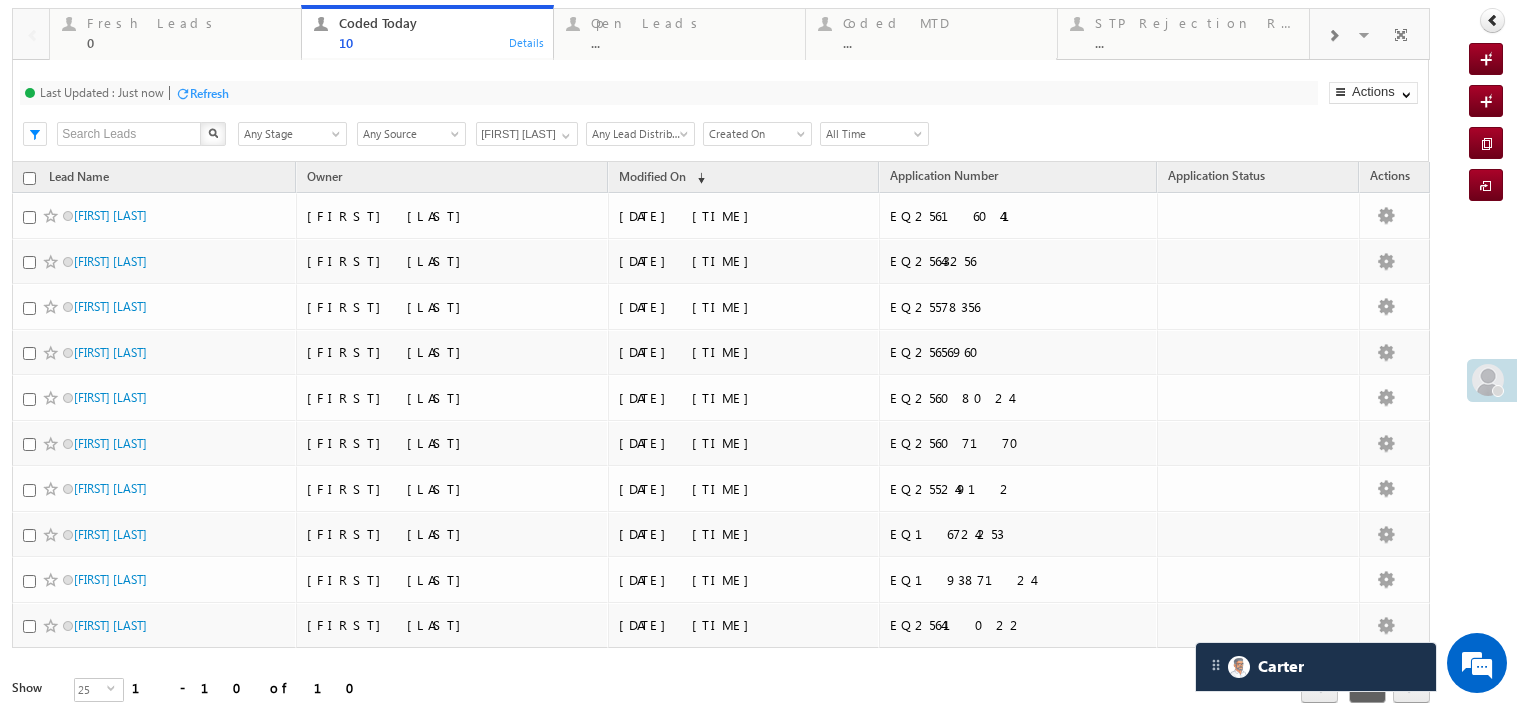 click on "All Time" at bounding box center (871, 134) 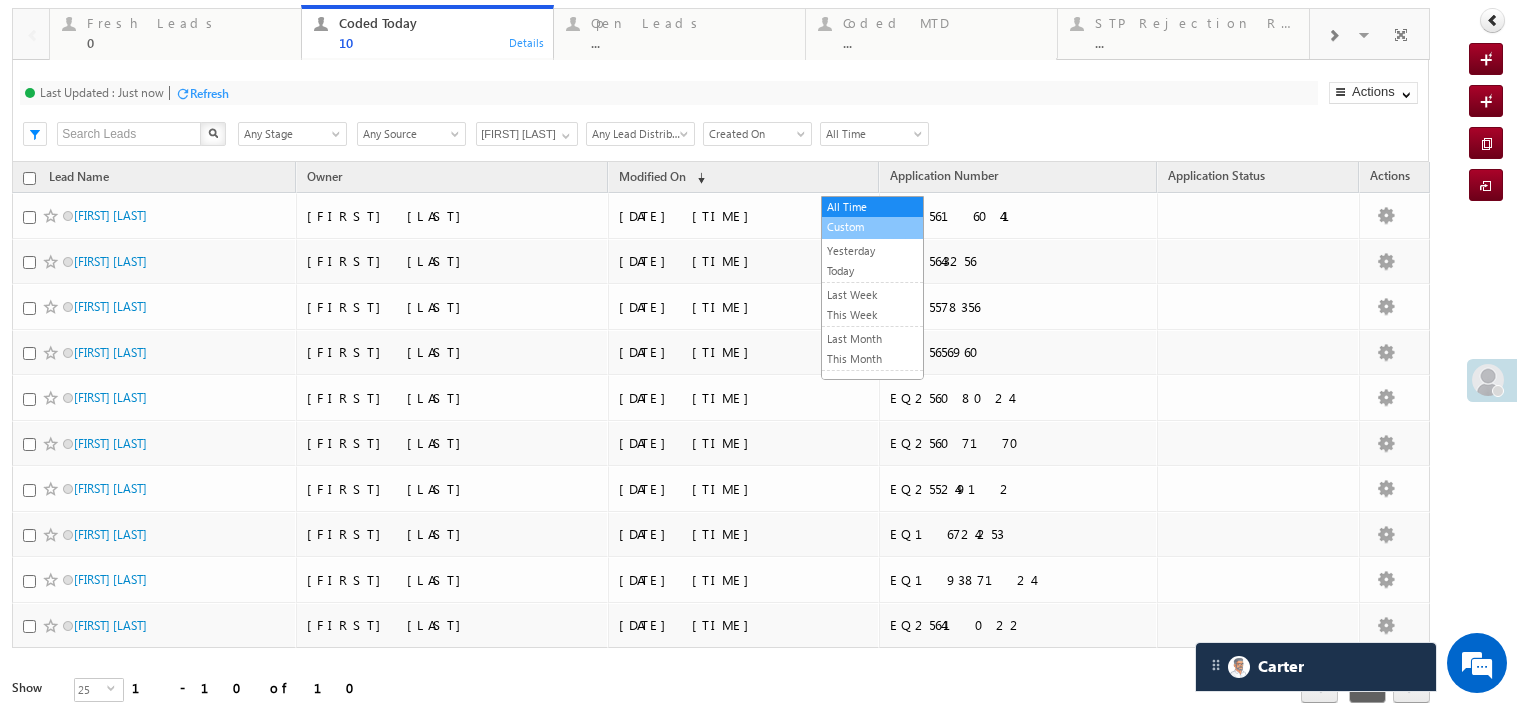 click on "Custom" at bounding box center (872, 227) 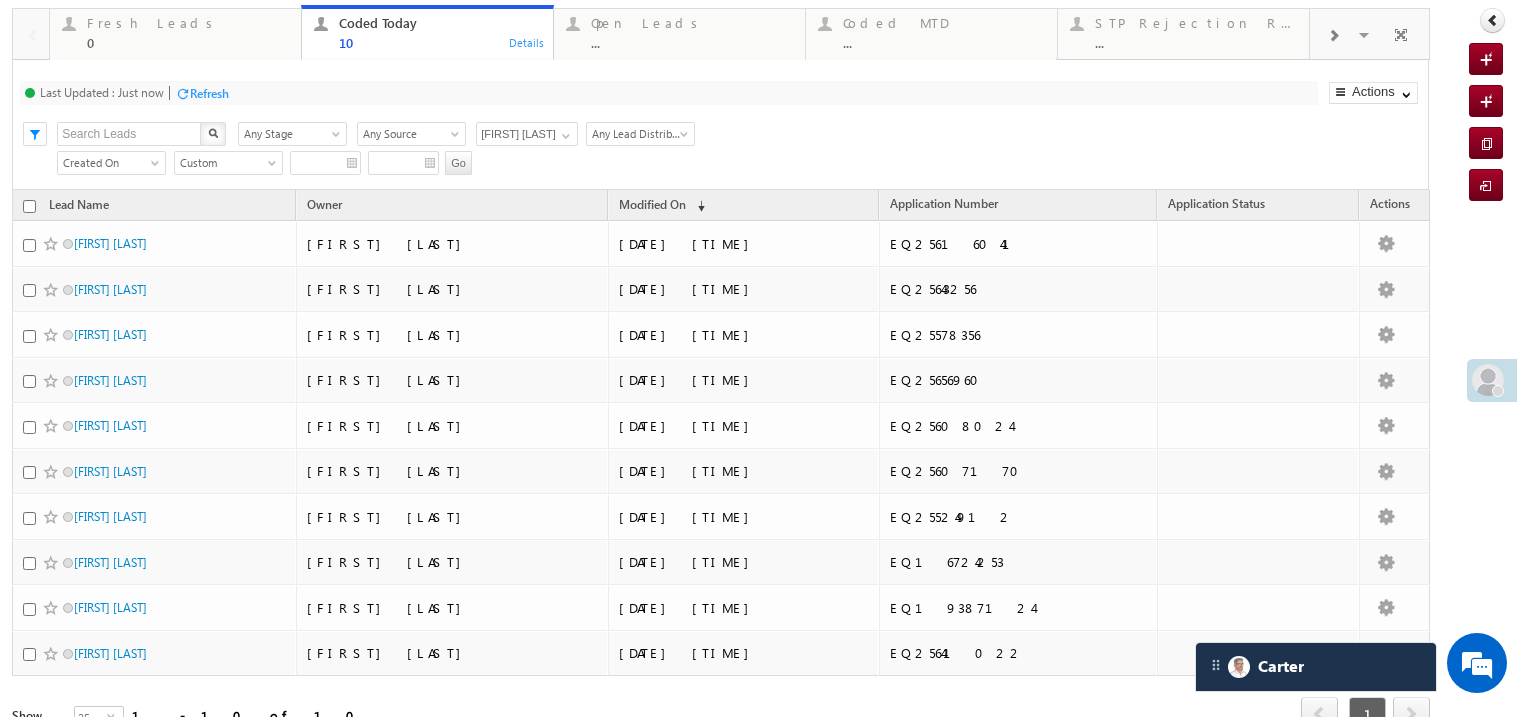 click at bounding box center [325, 163] 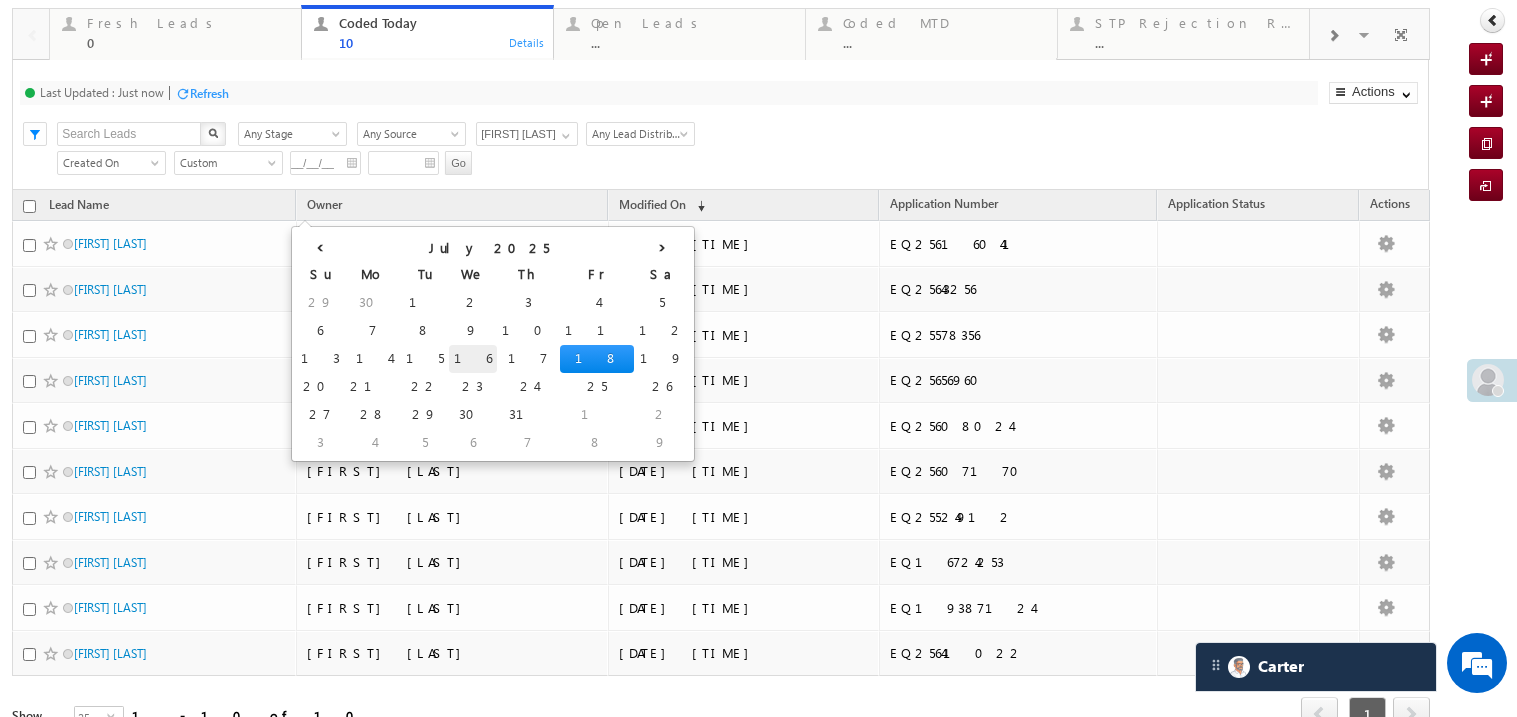 click on "16" at bounding box center [473, 359] 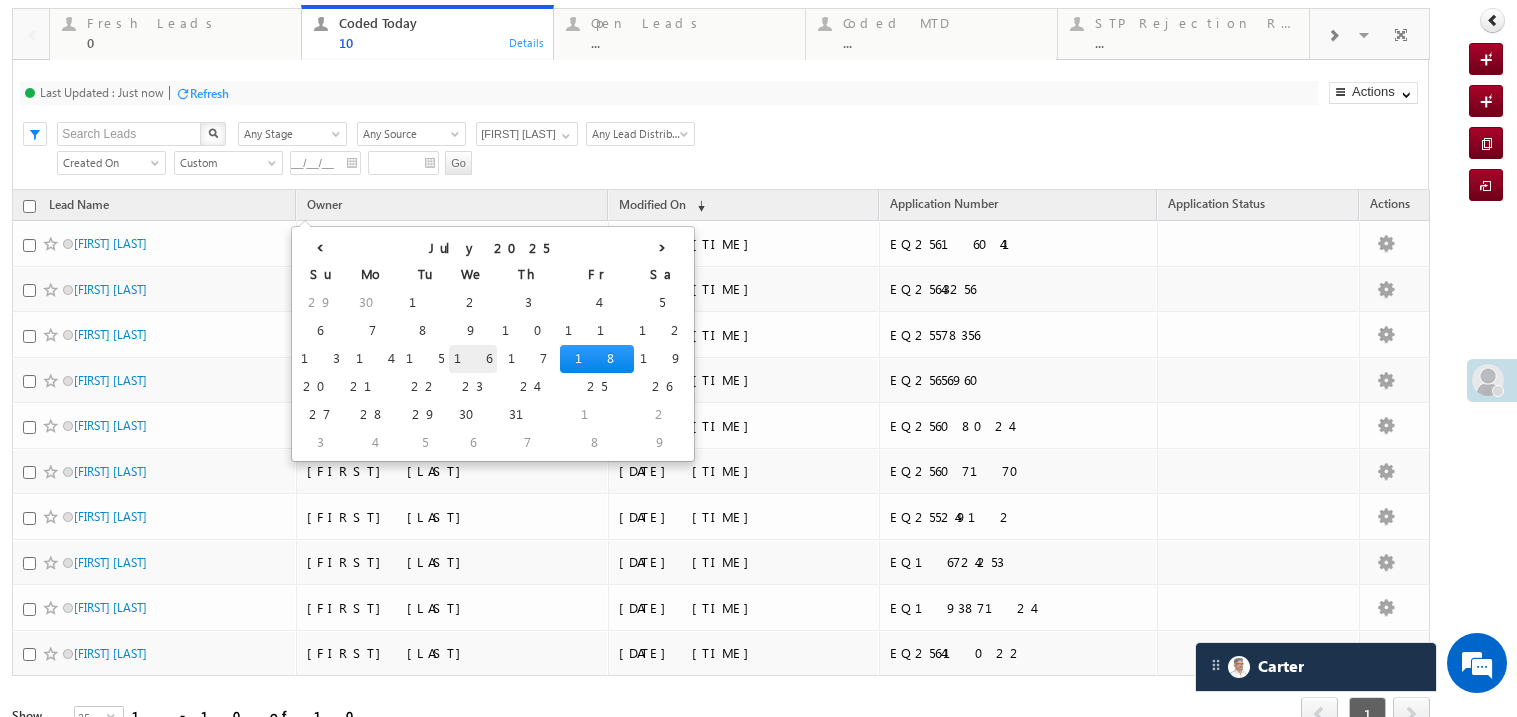 type on "07/16/25" 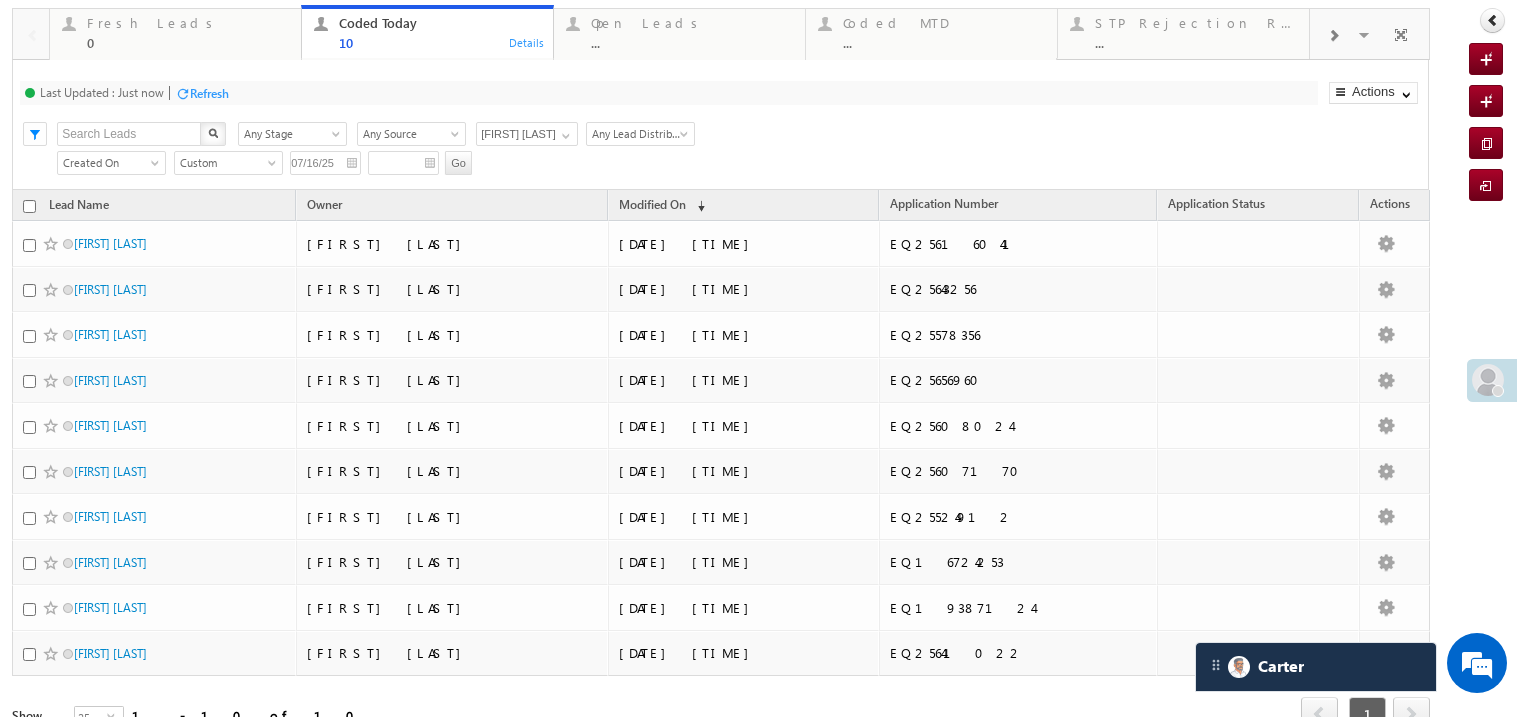 click at bounding box center [403, 163] 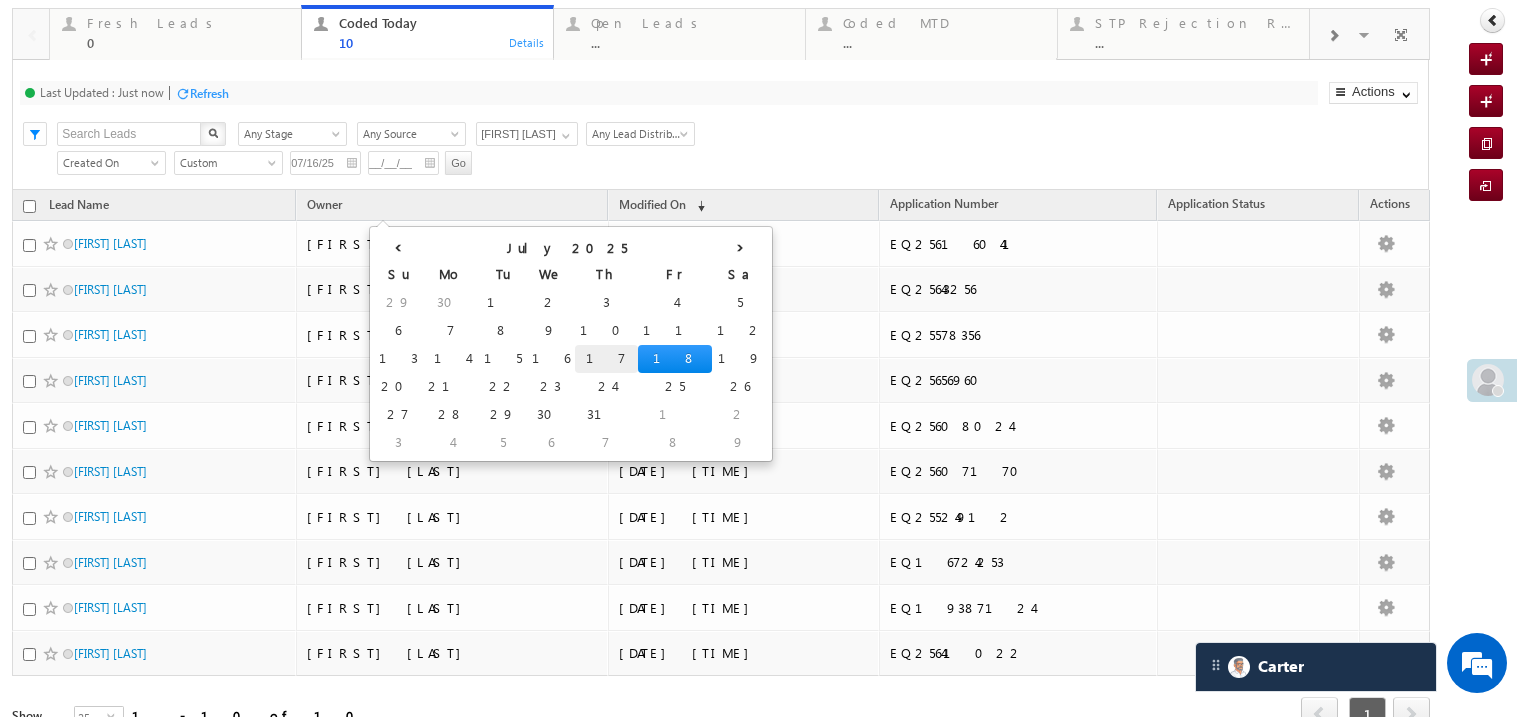 click on "17" at bounding box center (606, 359) 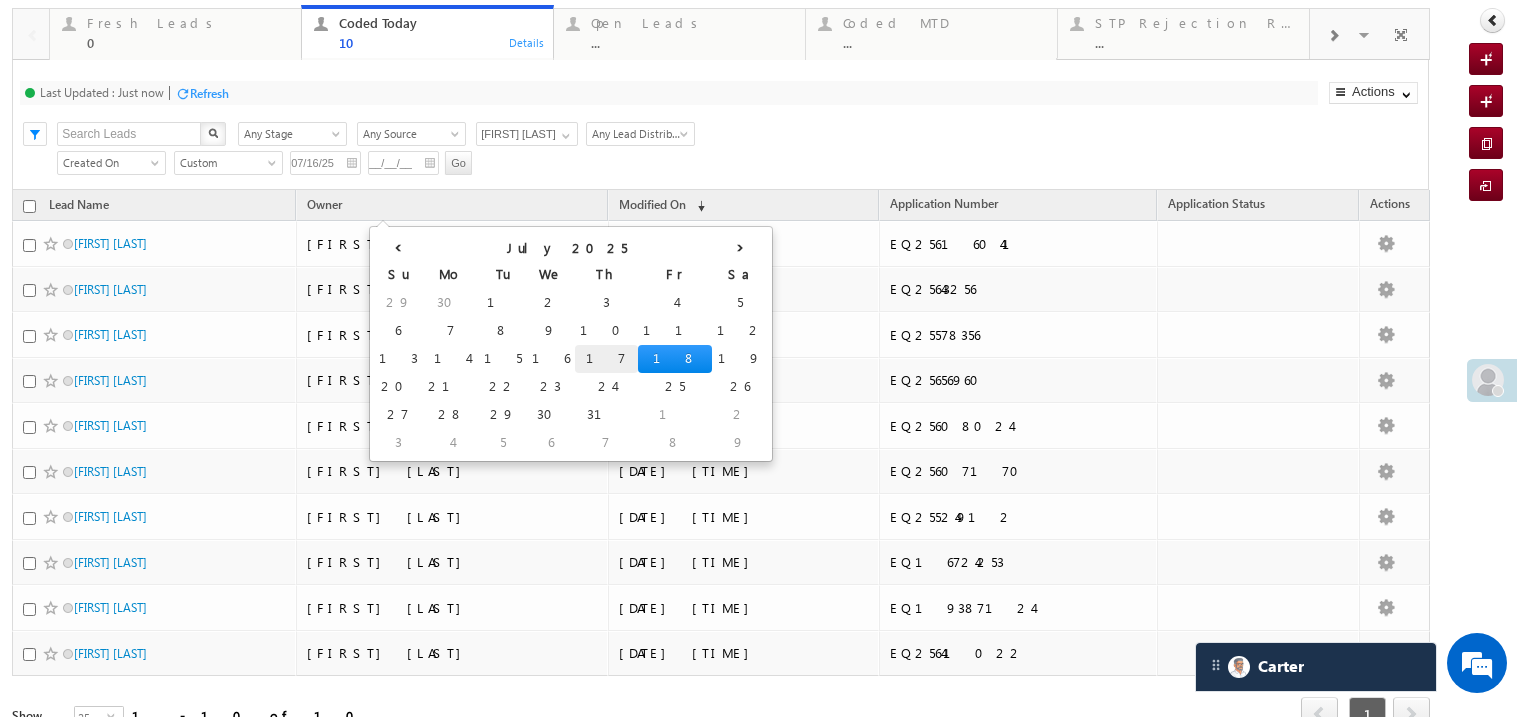 type on "07/17/25" 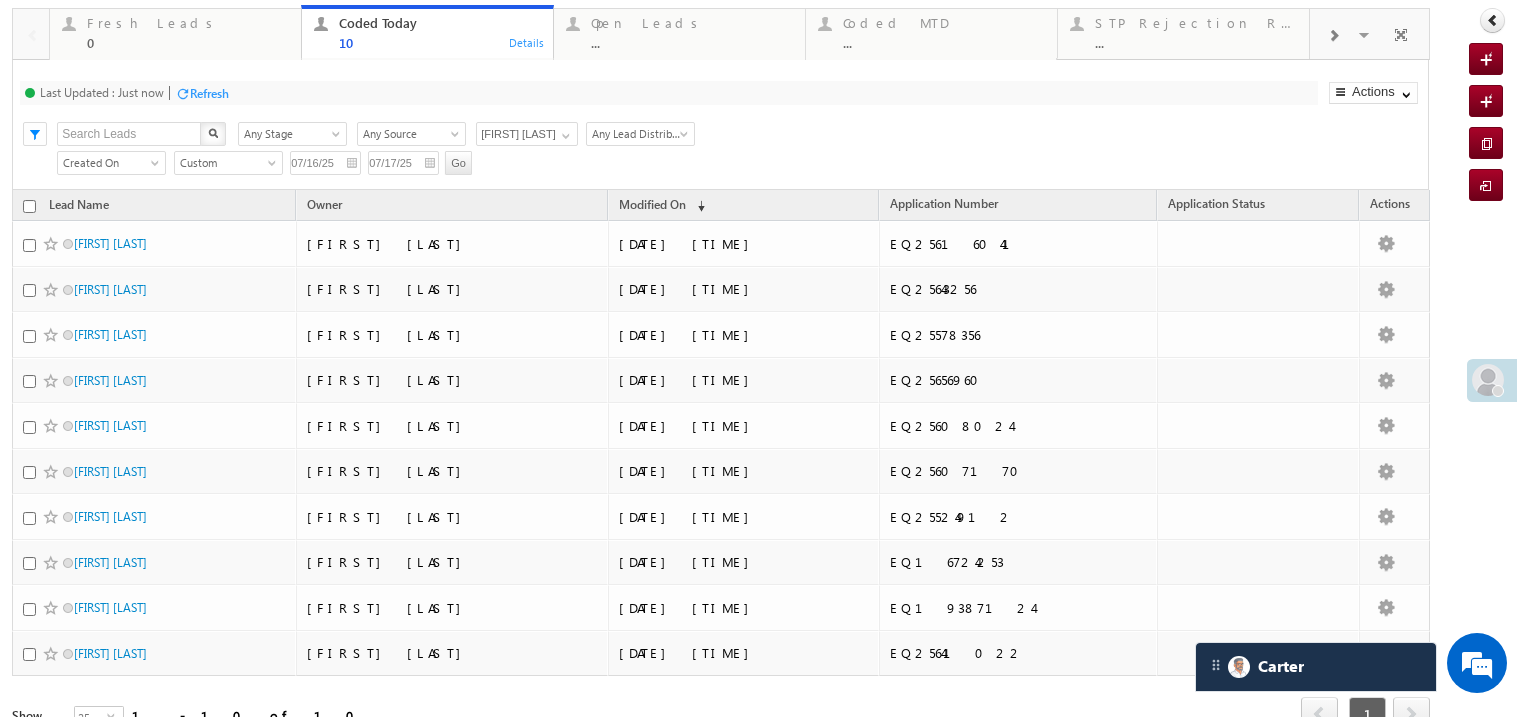 click on "07/16/25" at bounding box center (325, 163) 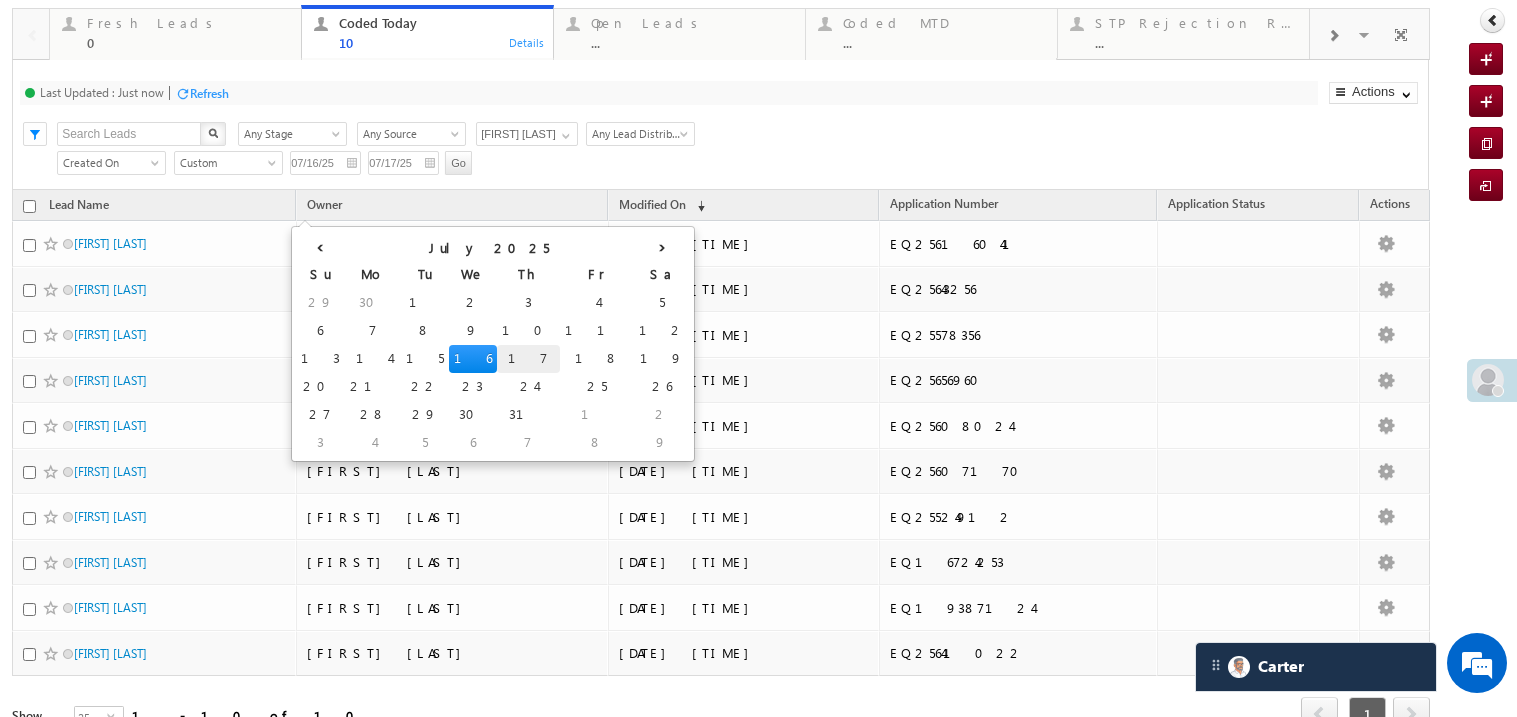 click on "17" at bounding box center (528, 359) 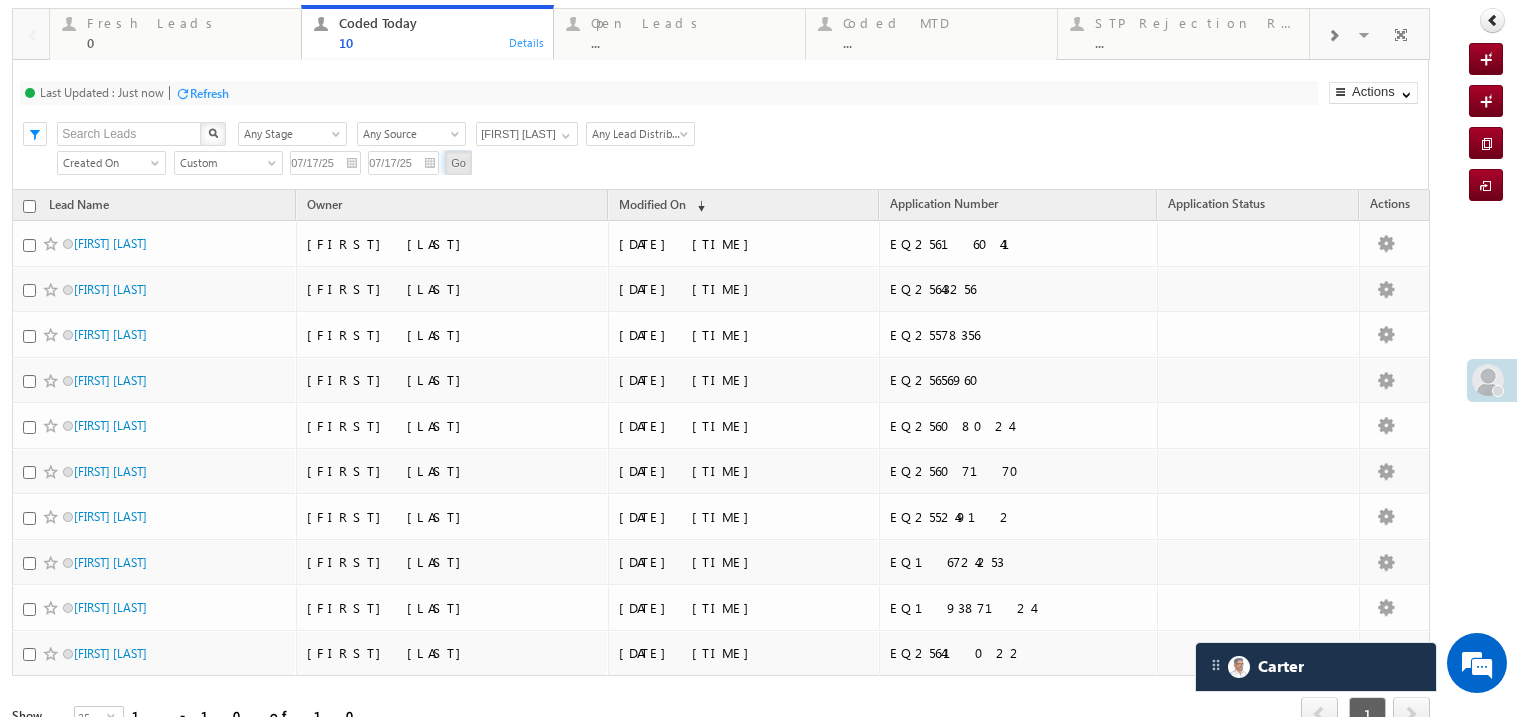 click on "Go" at bounding box center [458, 163] 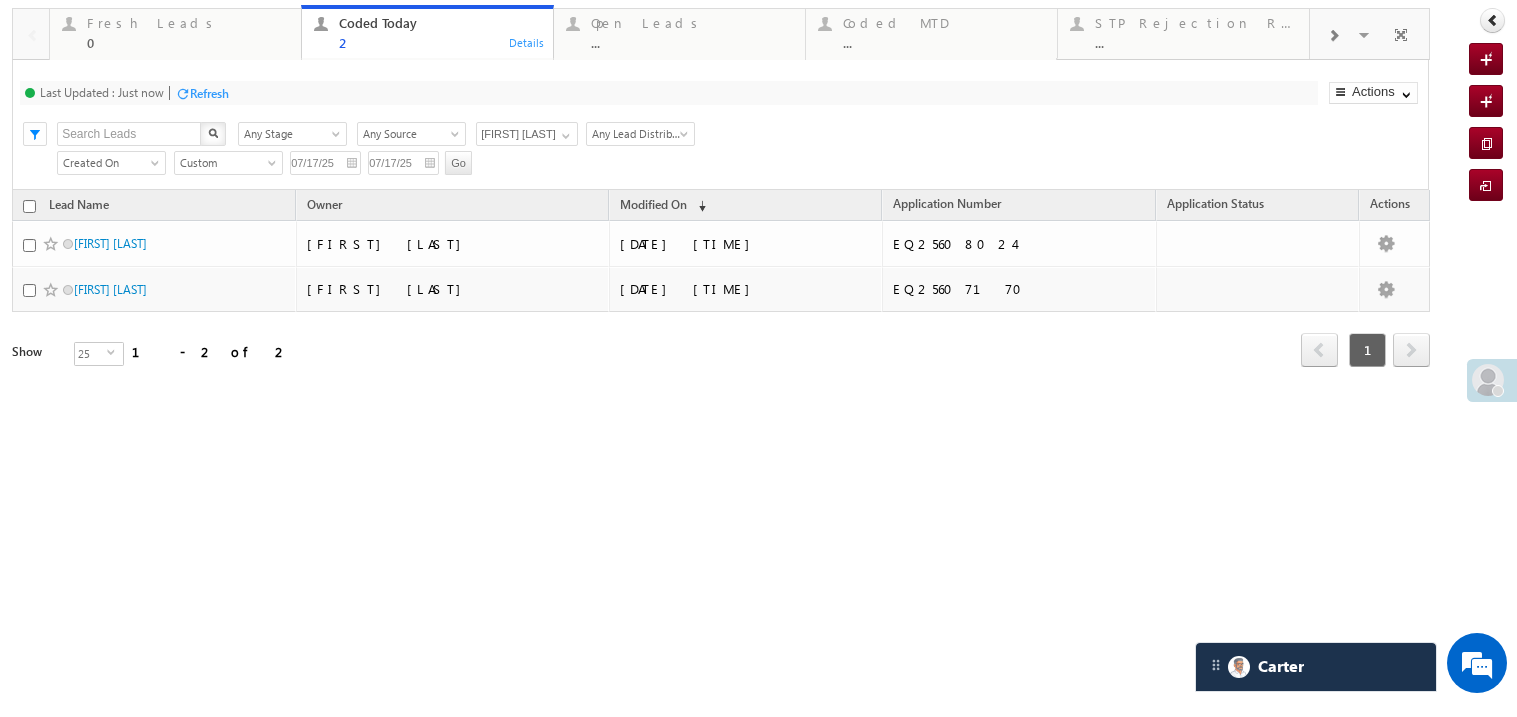 click on "Custom" at bounding box center [225, 163] 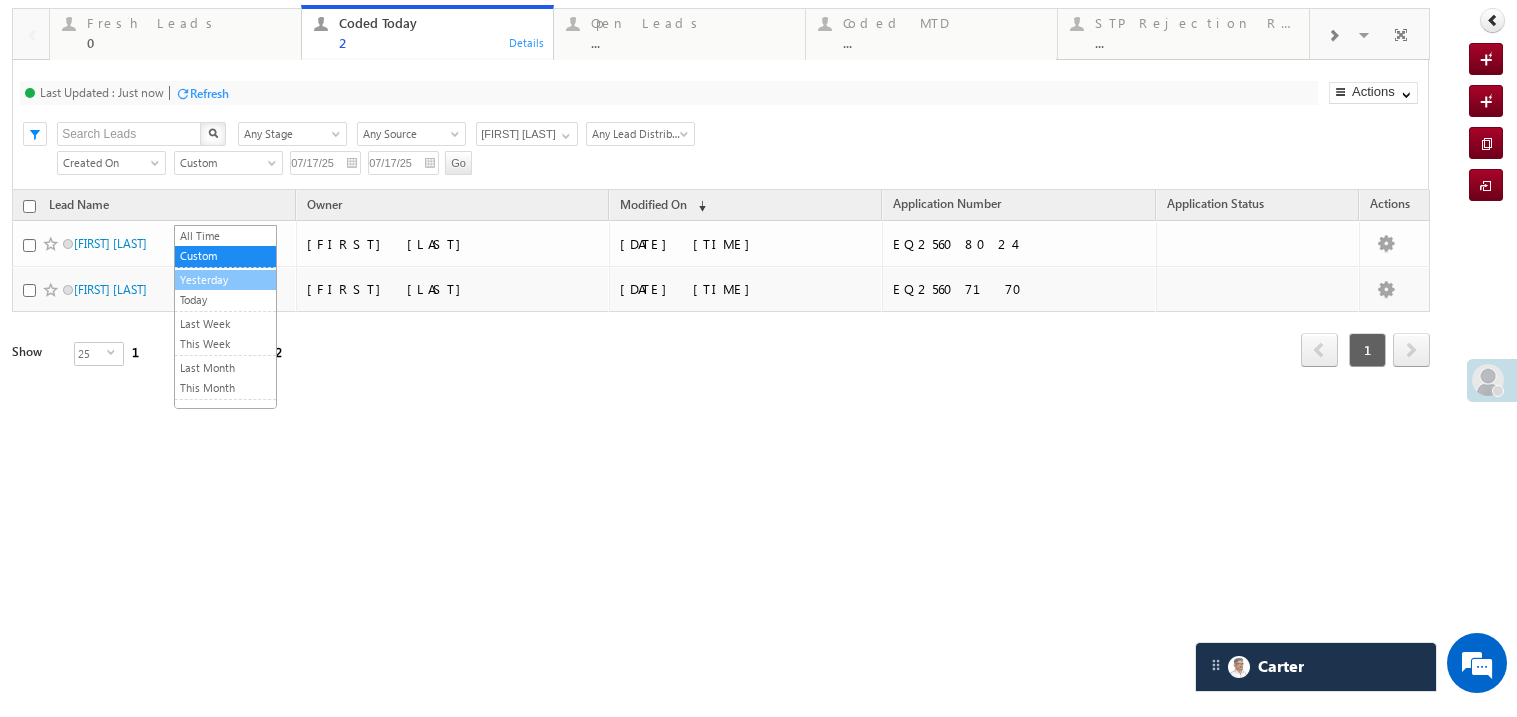 click on "Yesterday" at bounding box center (225, 280) 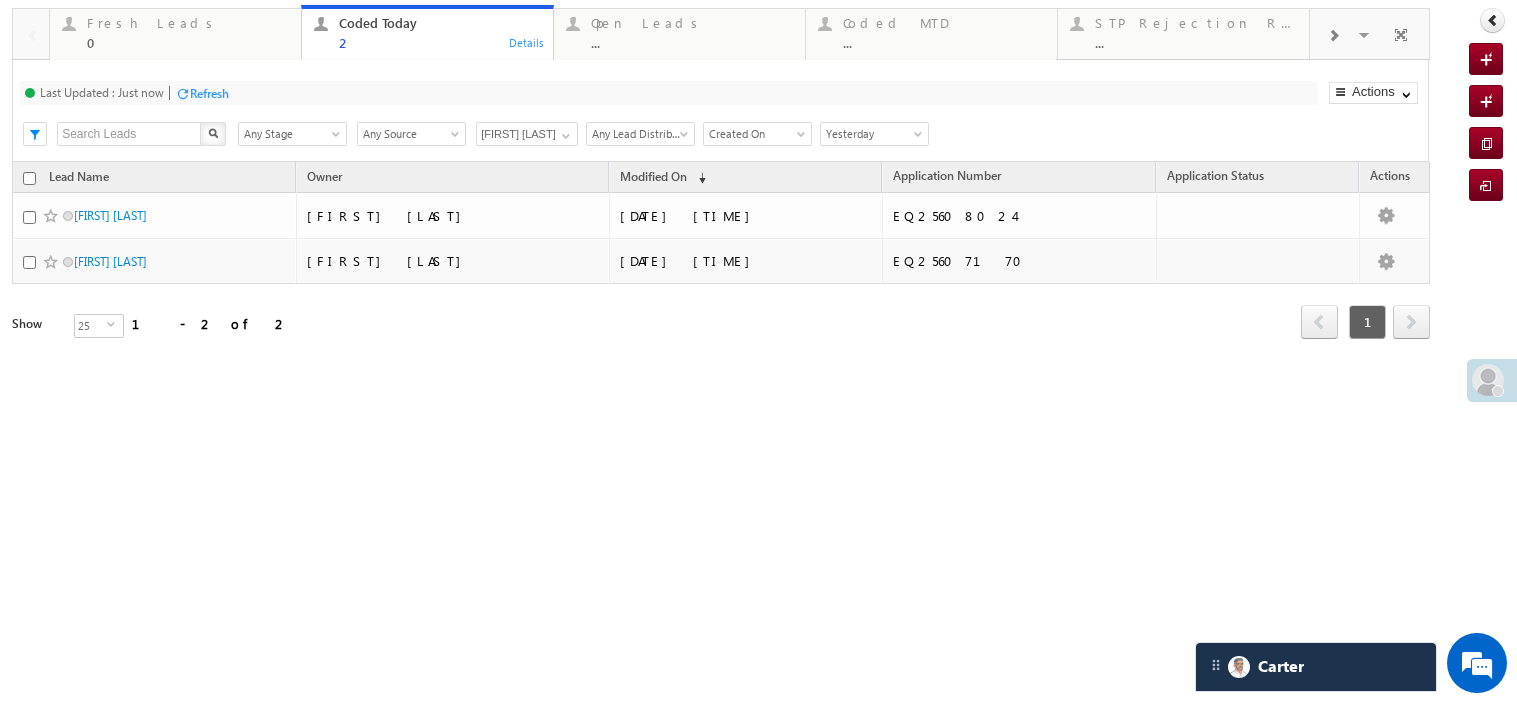 click on "Created On" at bounding box center (754, 134) 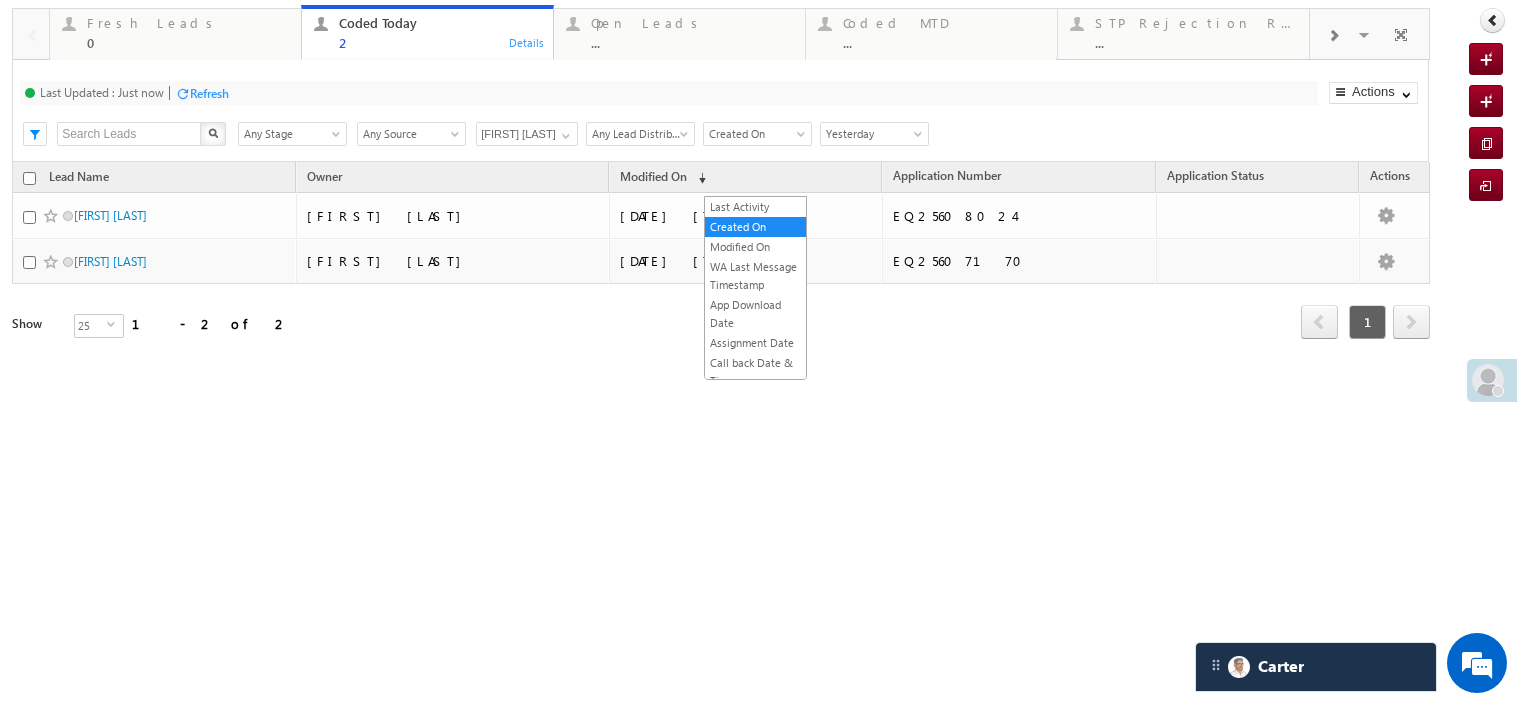 click on "Yesterday" at bounding box center [871, 134] 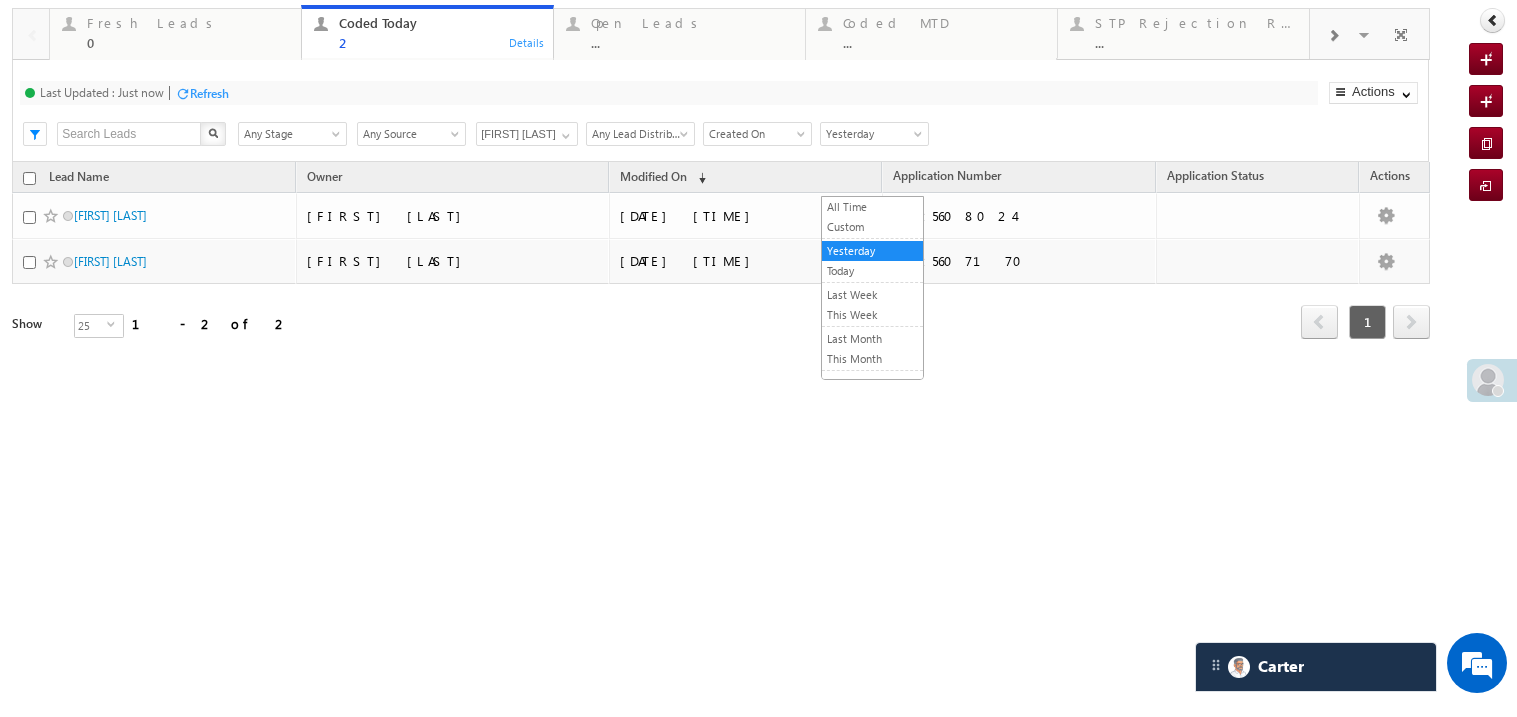click on "Any Lead Distribution" at bounding box center [637, 134] 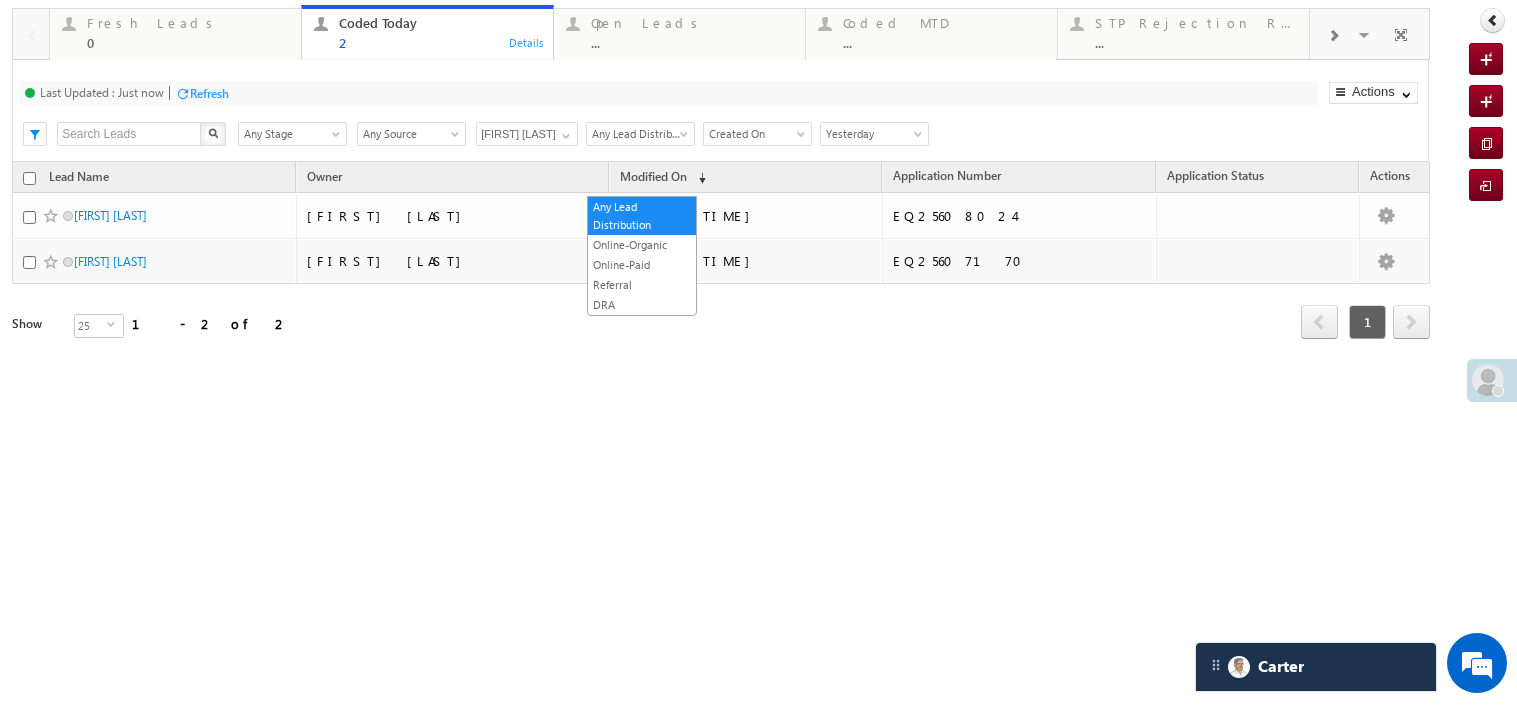 click on "Created On" at bounding box center [754, 134] 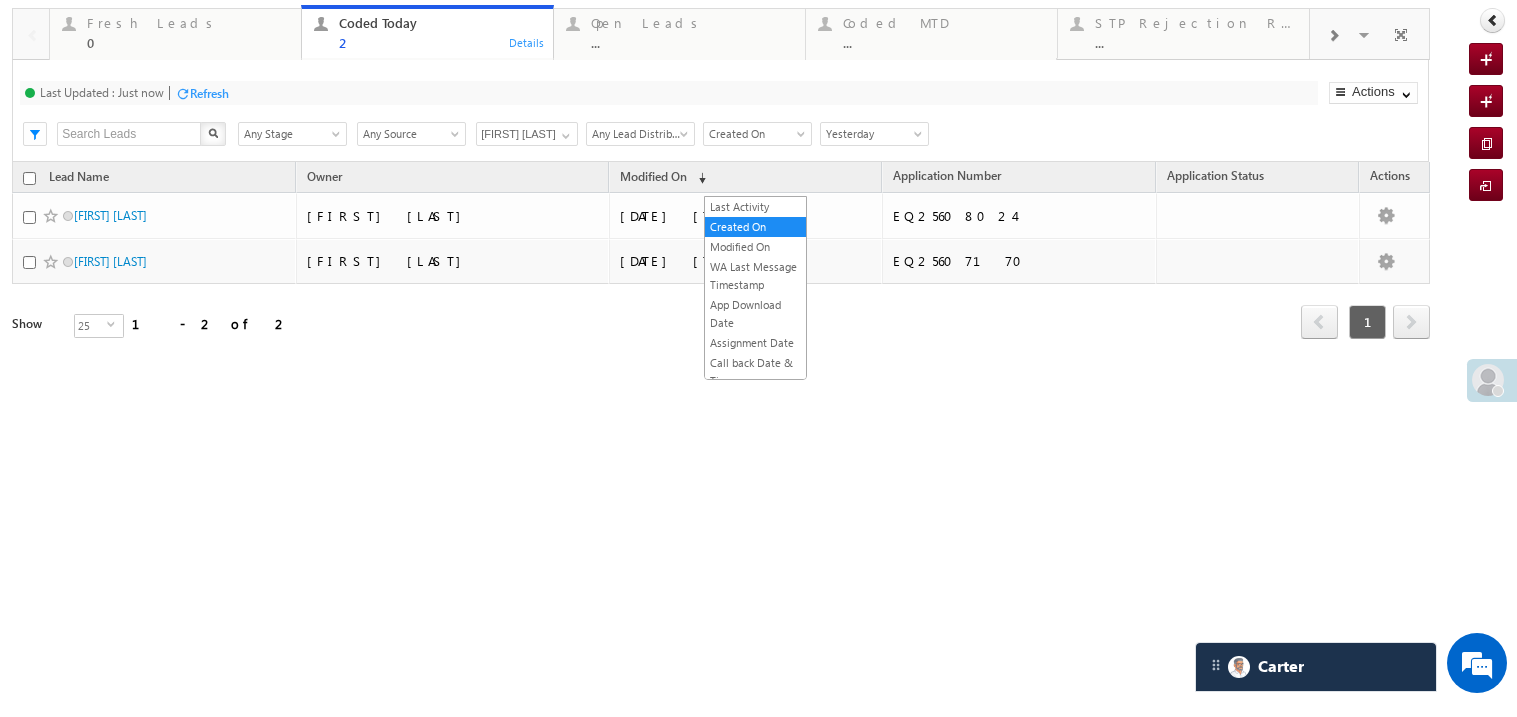 click on "Yesterday" at bounding box center (871, 134) 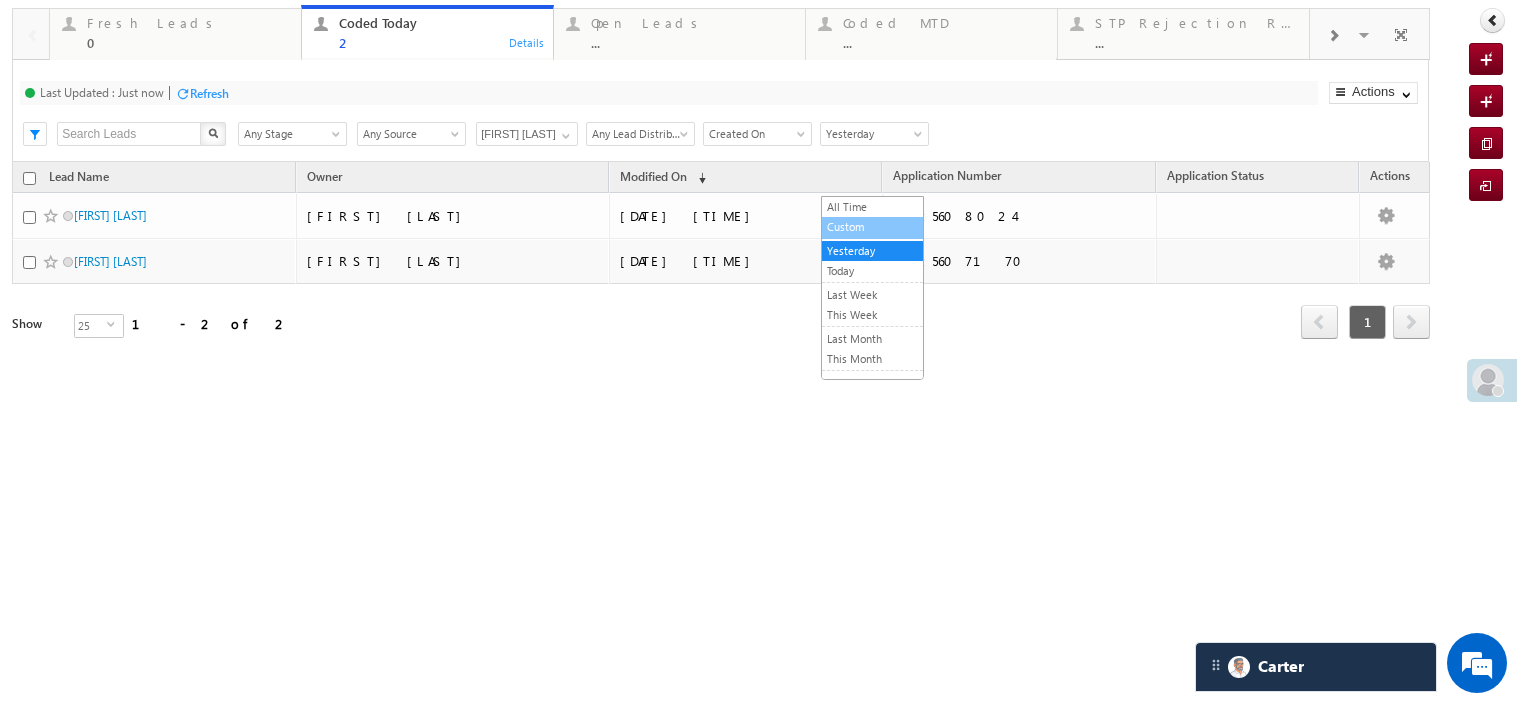 click on "Custom" at bounding box center (872, 227) 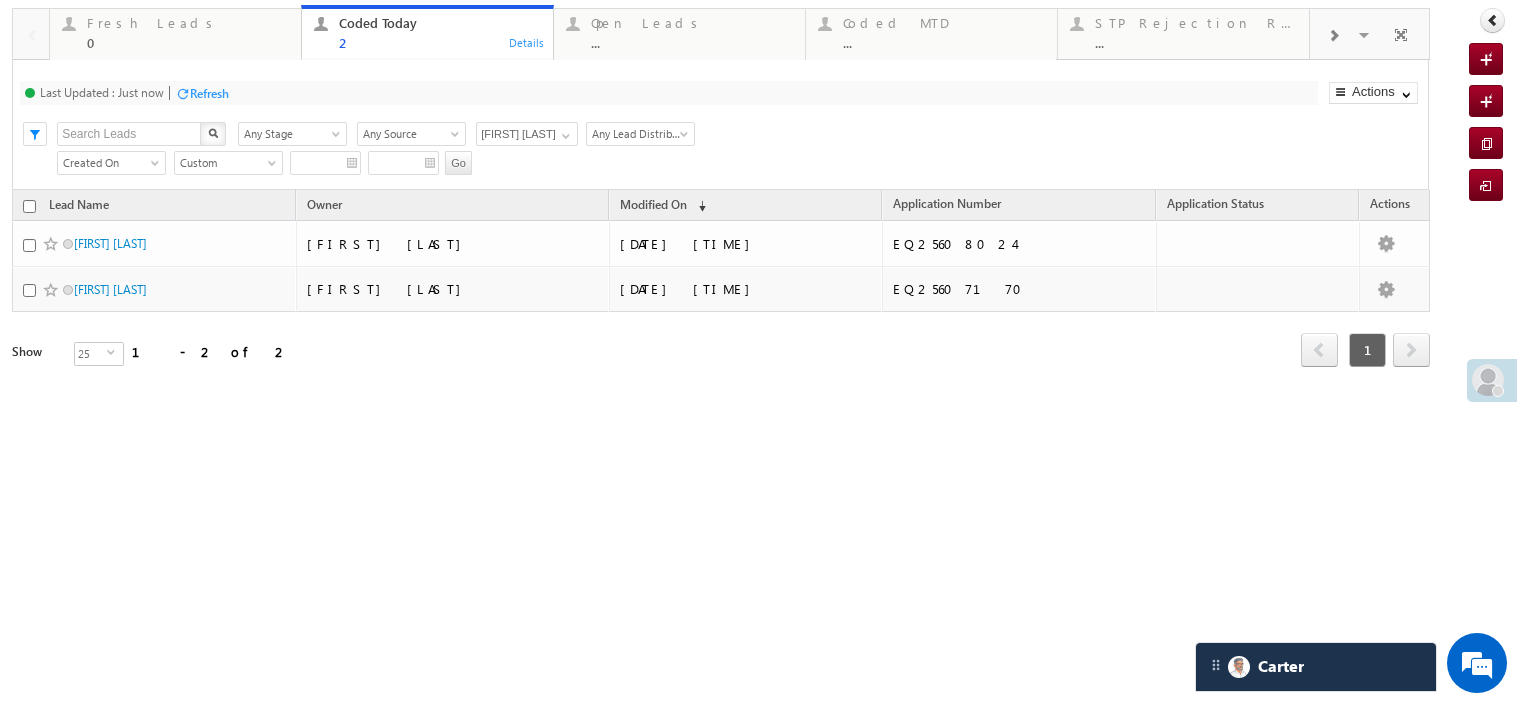 click on "Any Lead Distribution" at bounding box center (640, 134) 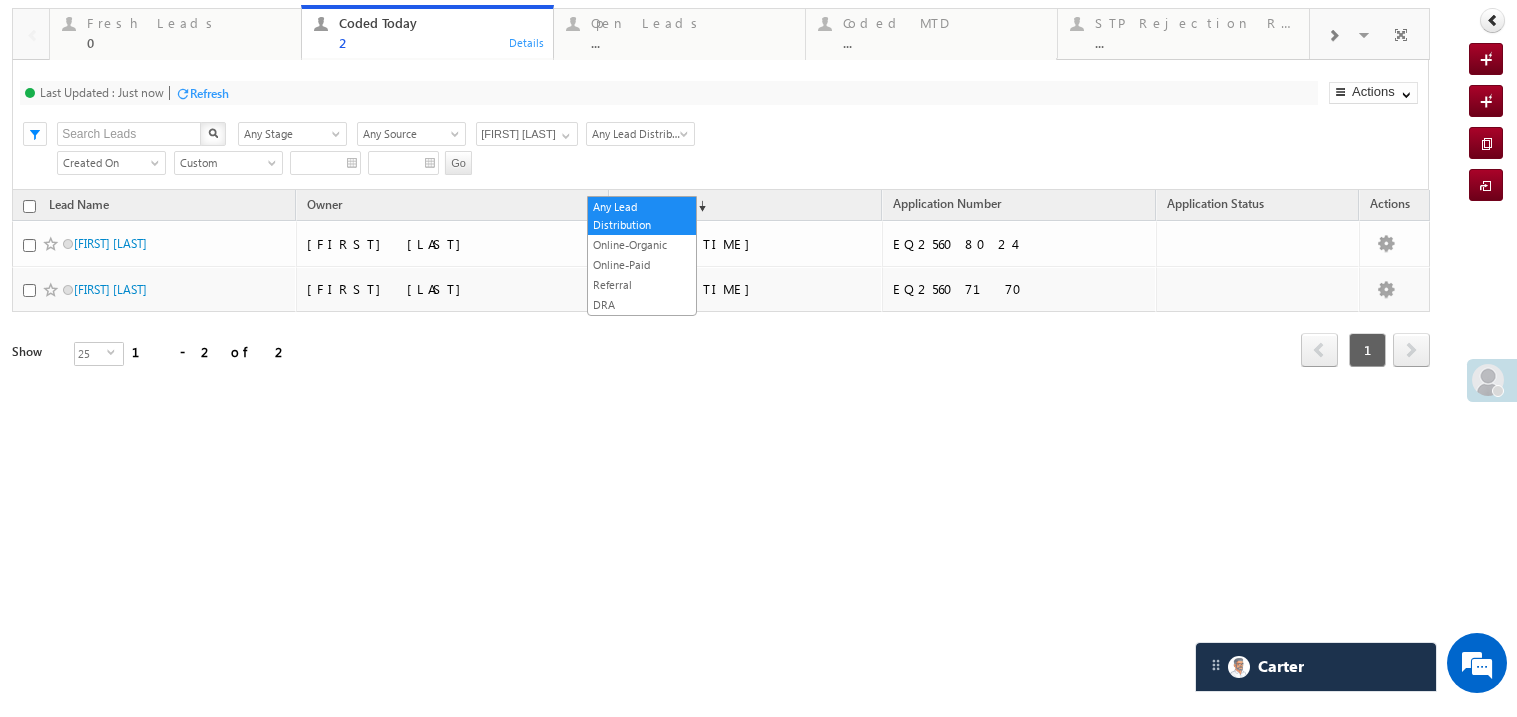 click on "[NAME] [NAME]" at bounding box center (527, 134) 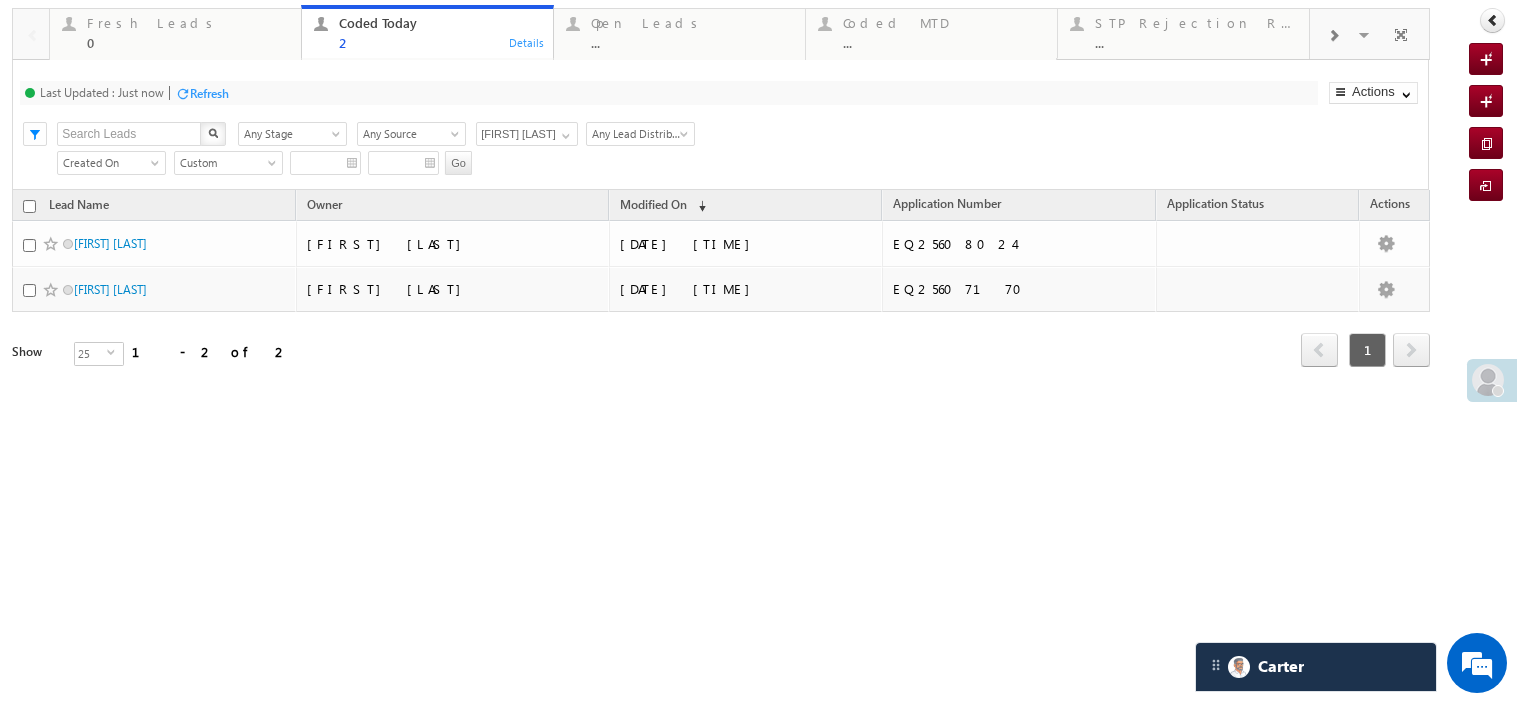 click on "[NAME] [NAME]" at bounding box center [527, 134] 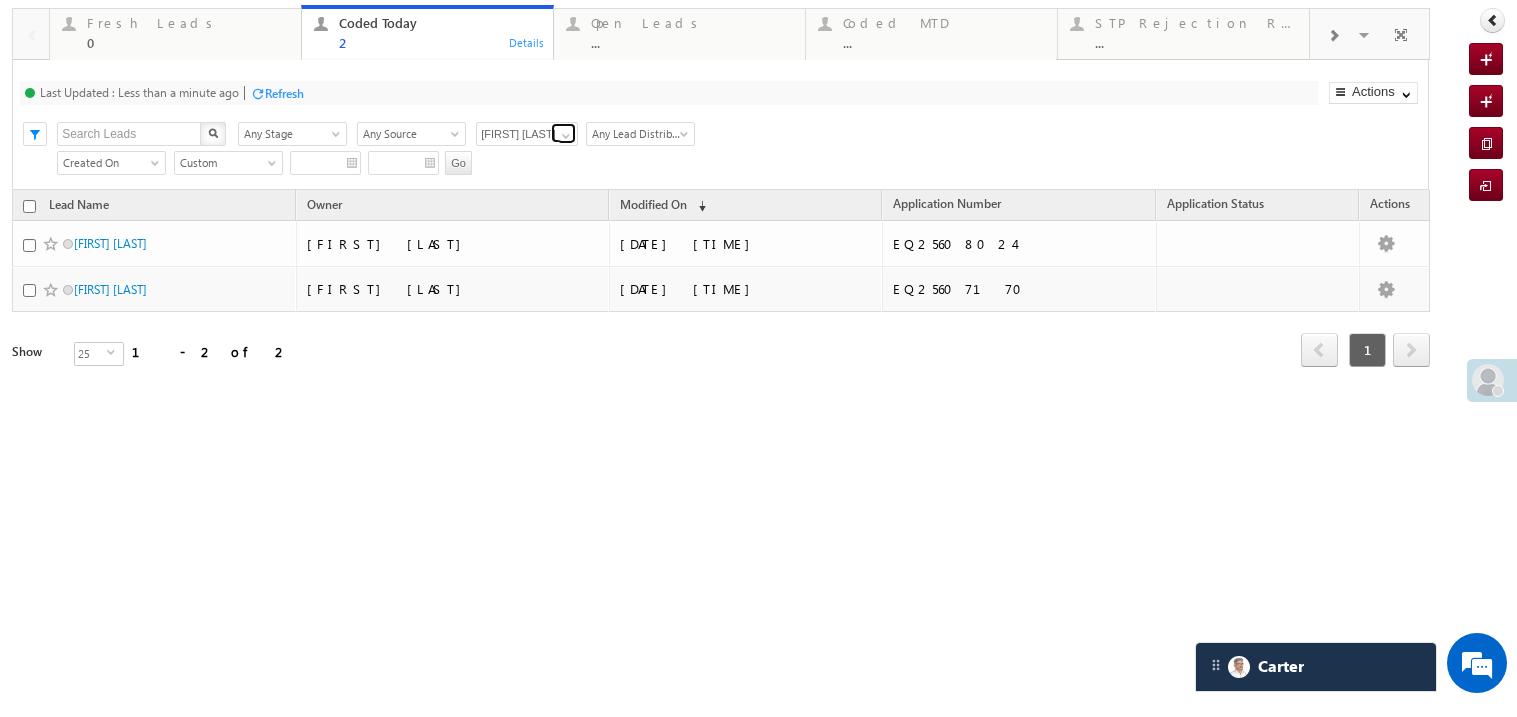click at bounding box center [566, 136] 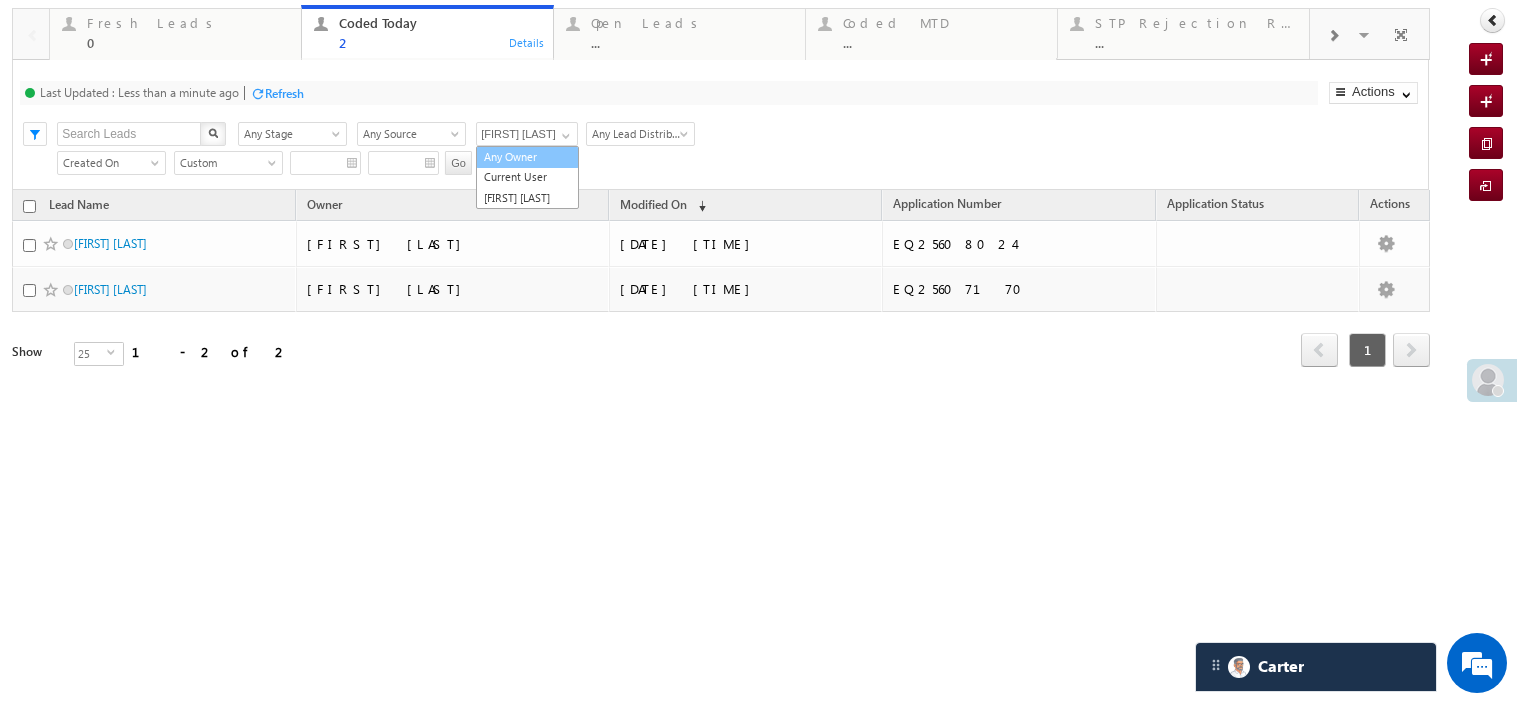 click on "Any Owner" at bounding box center [527, 157] 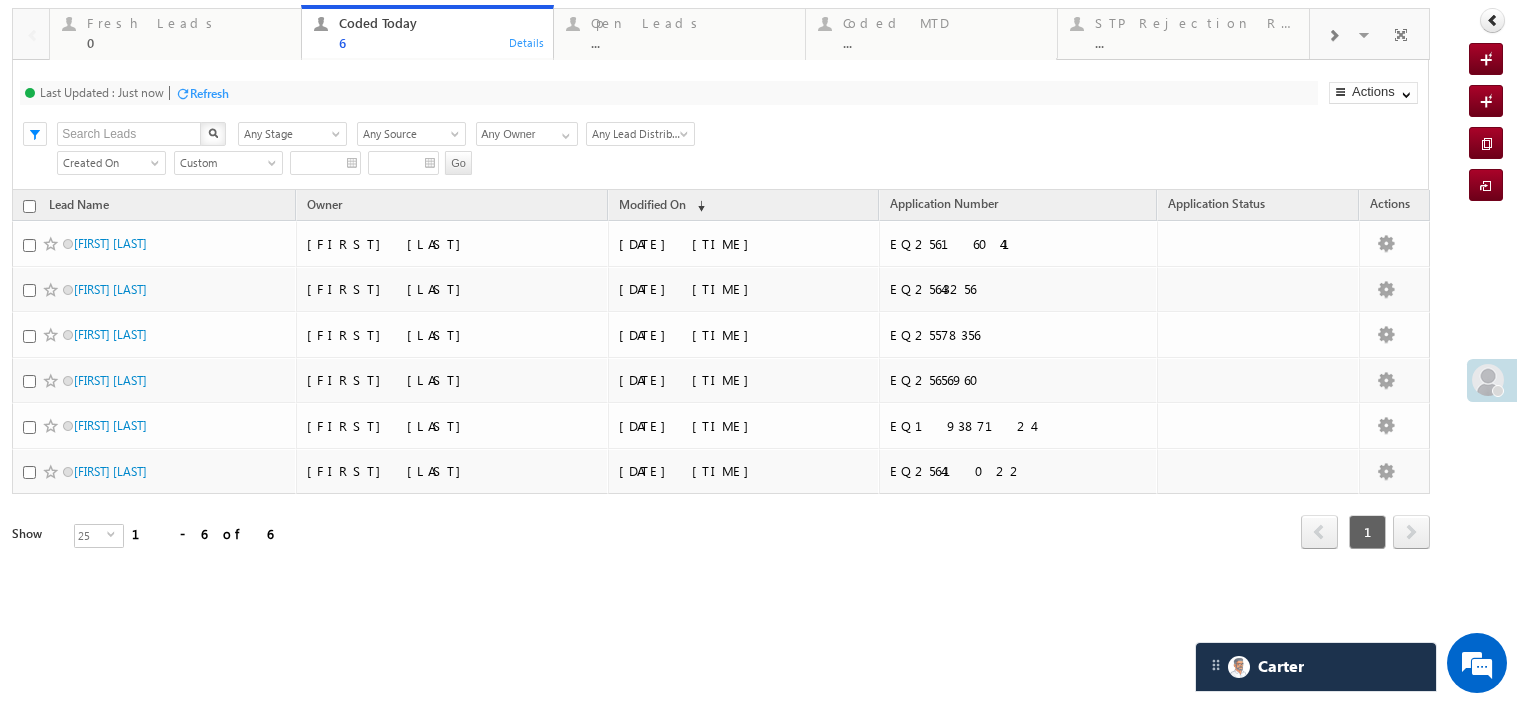 click on "Custom" at bounding box center (225, 163) 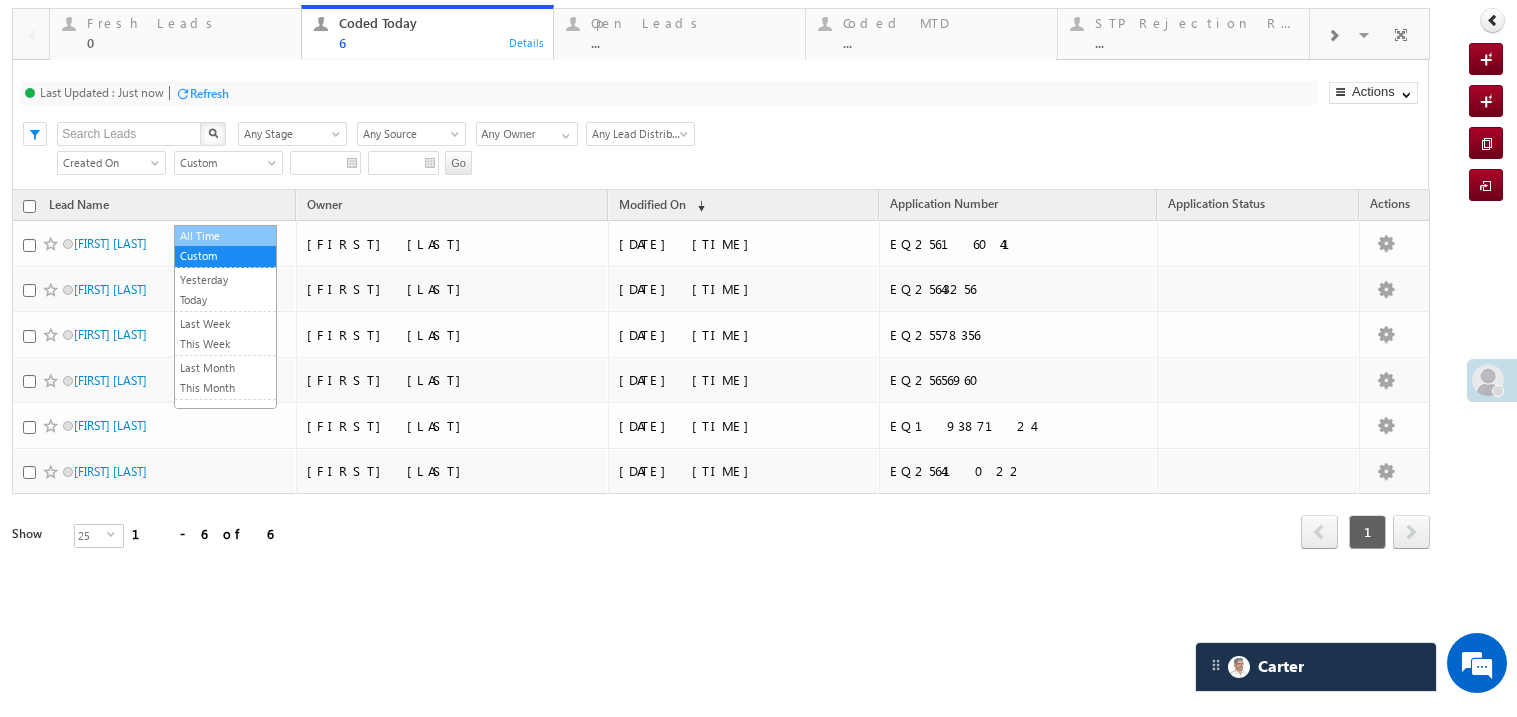click on "All Time" at bounding box center [225, 236] 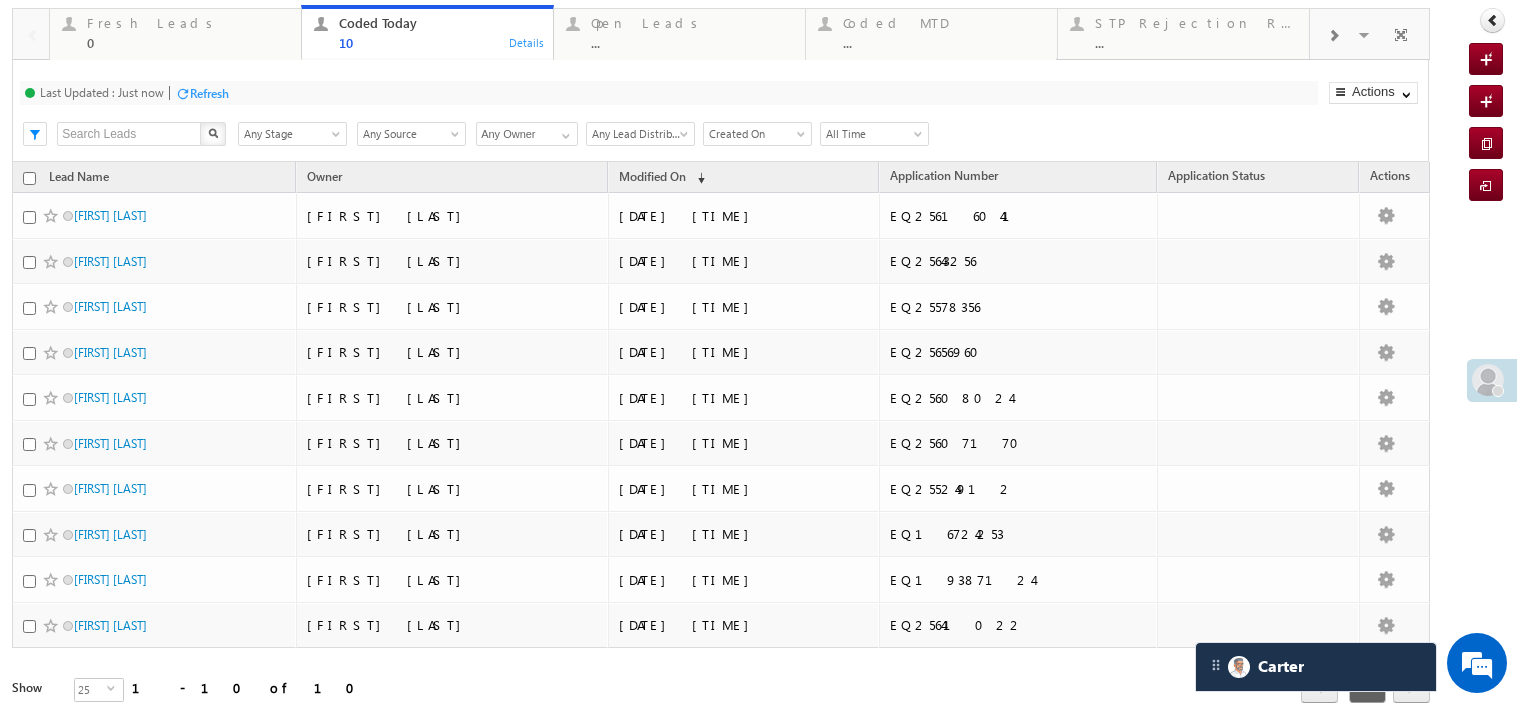 click on "All Time" at bounding box center (871, 134) 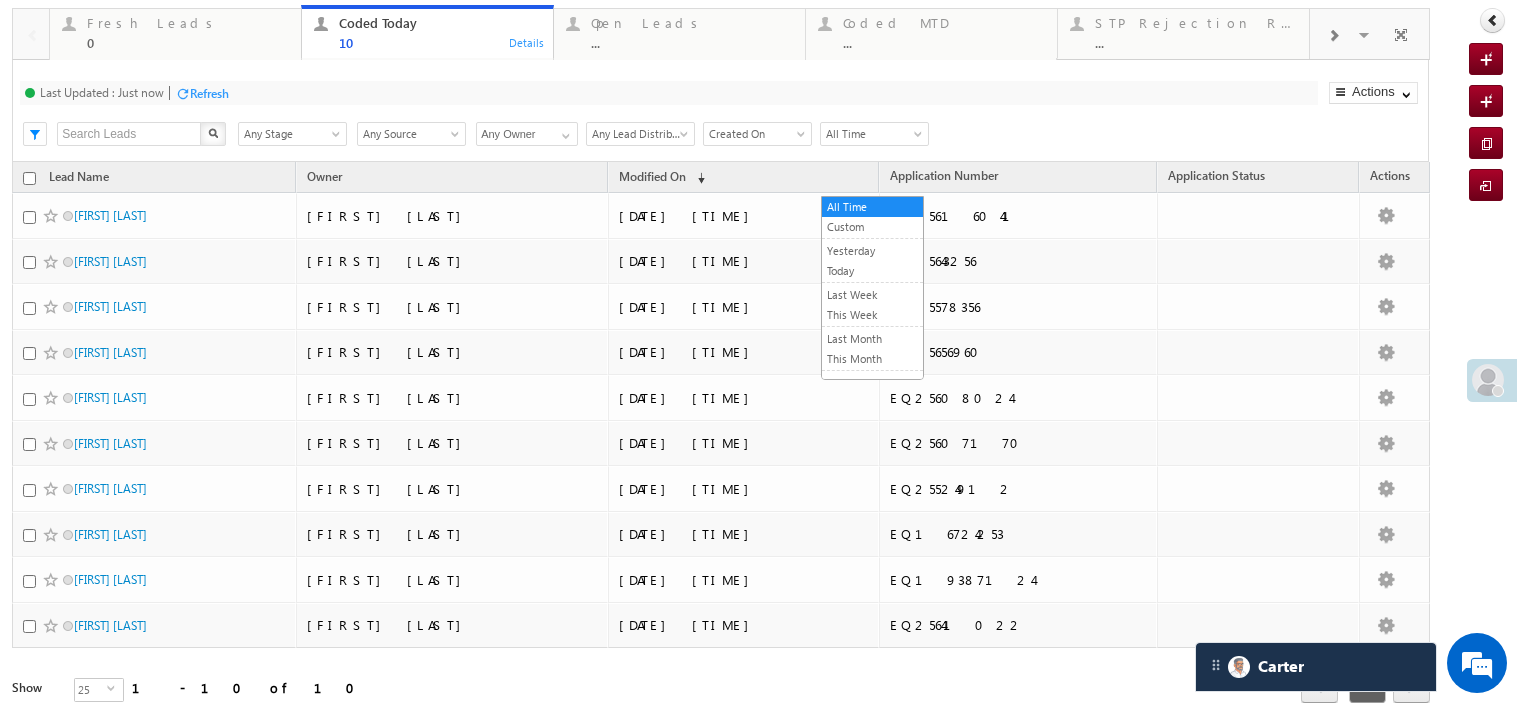 click on "Created On" at bounding box center (754, 134) 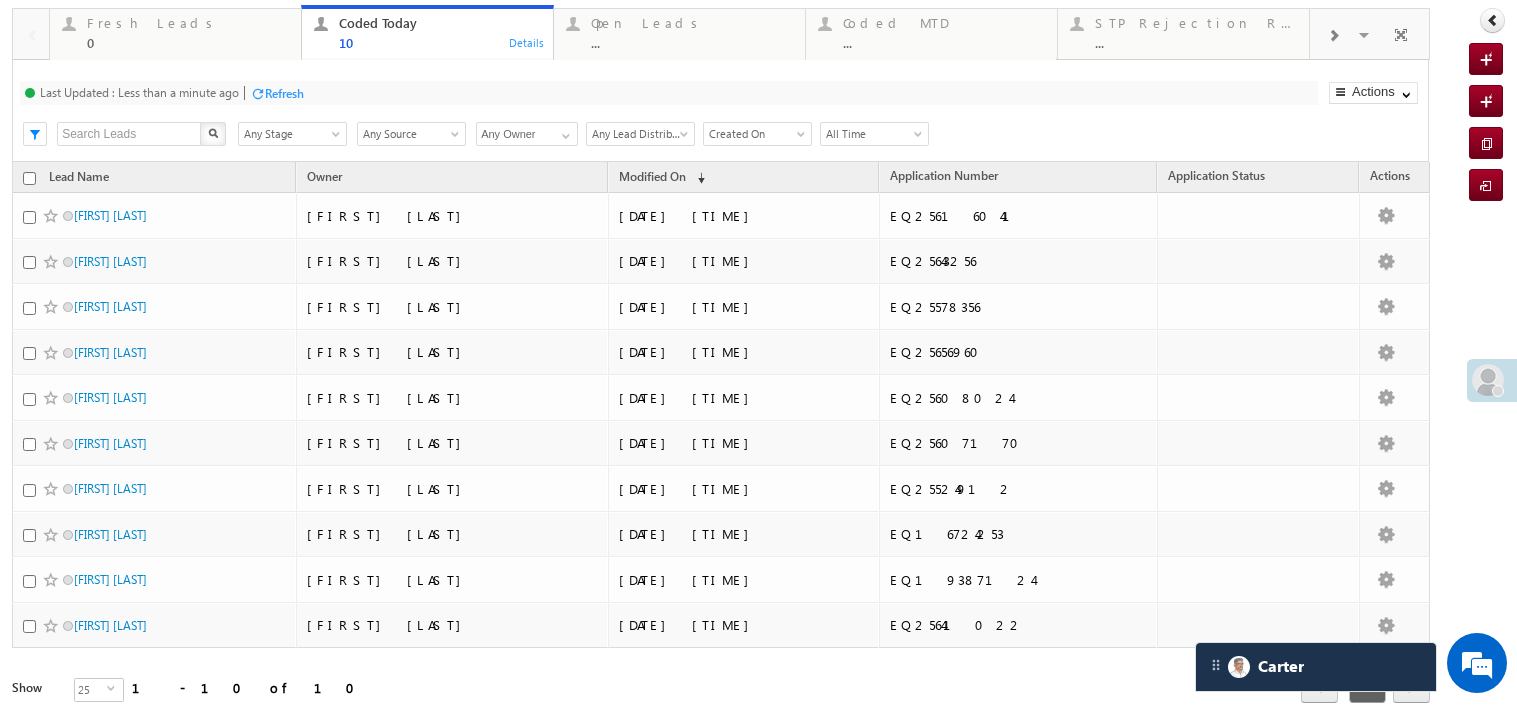 click on "All Time" at bounding box center [871, 134] 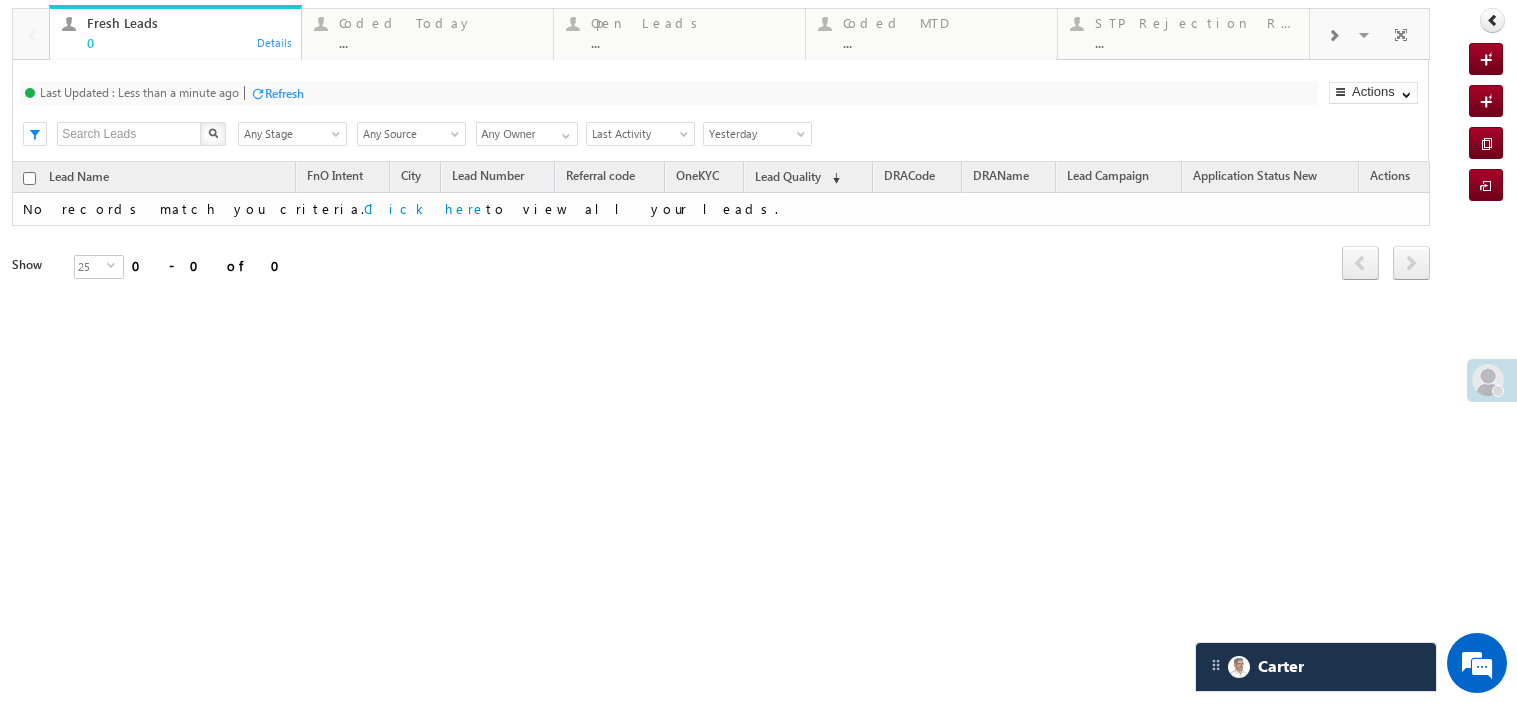scroll, scrollTop: 0, scrollLeft: 0, axis: both 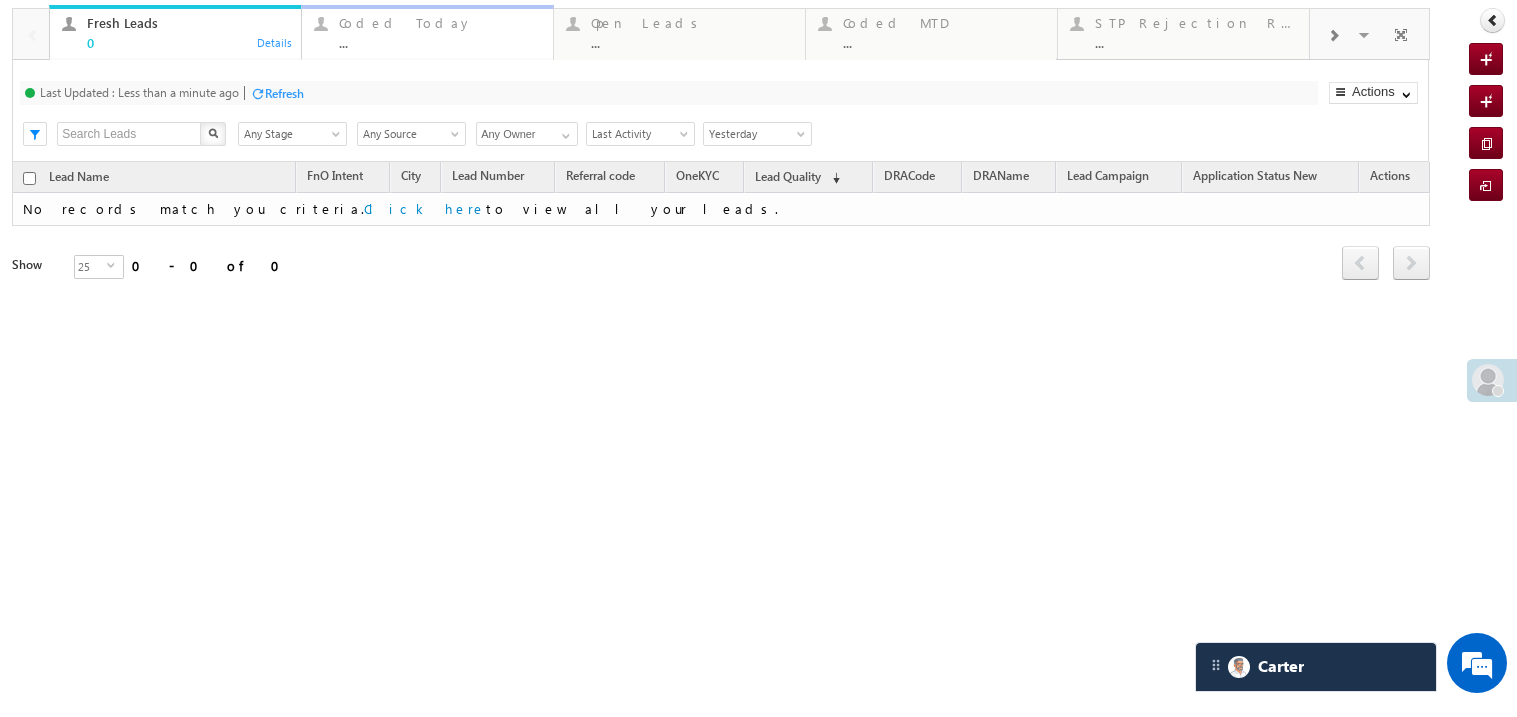click on "..." at bounding box center (440, 42) 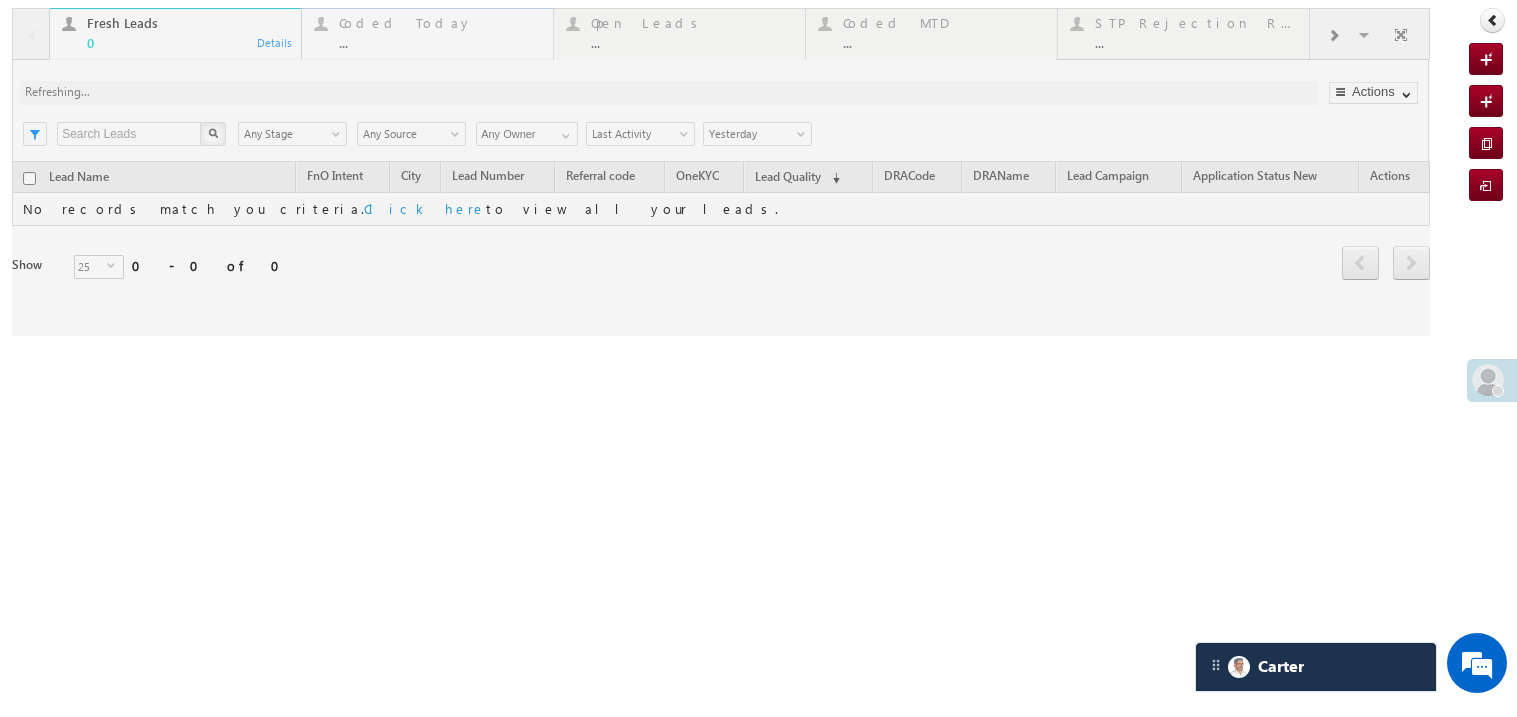 click at bounding box center [721, 172] 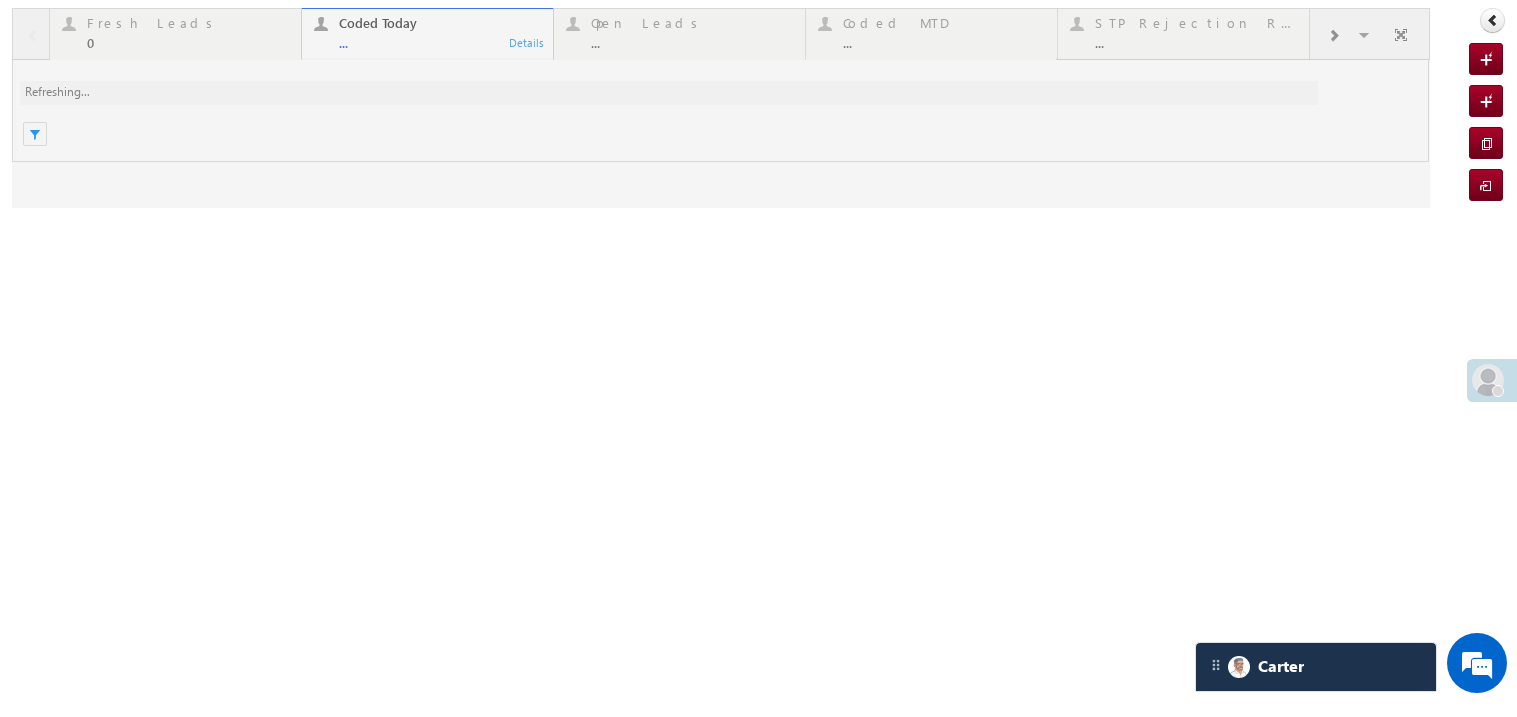scroll, scrollTop: 0, scrollLeft: 0, axis: both 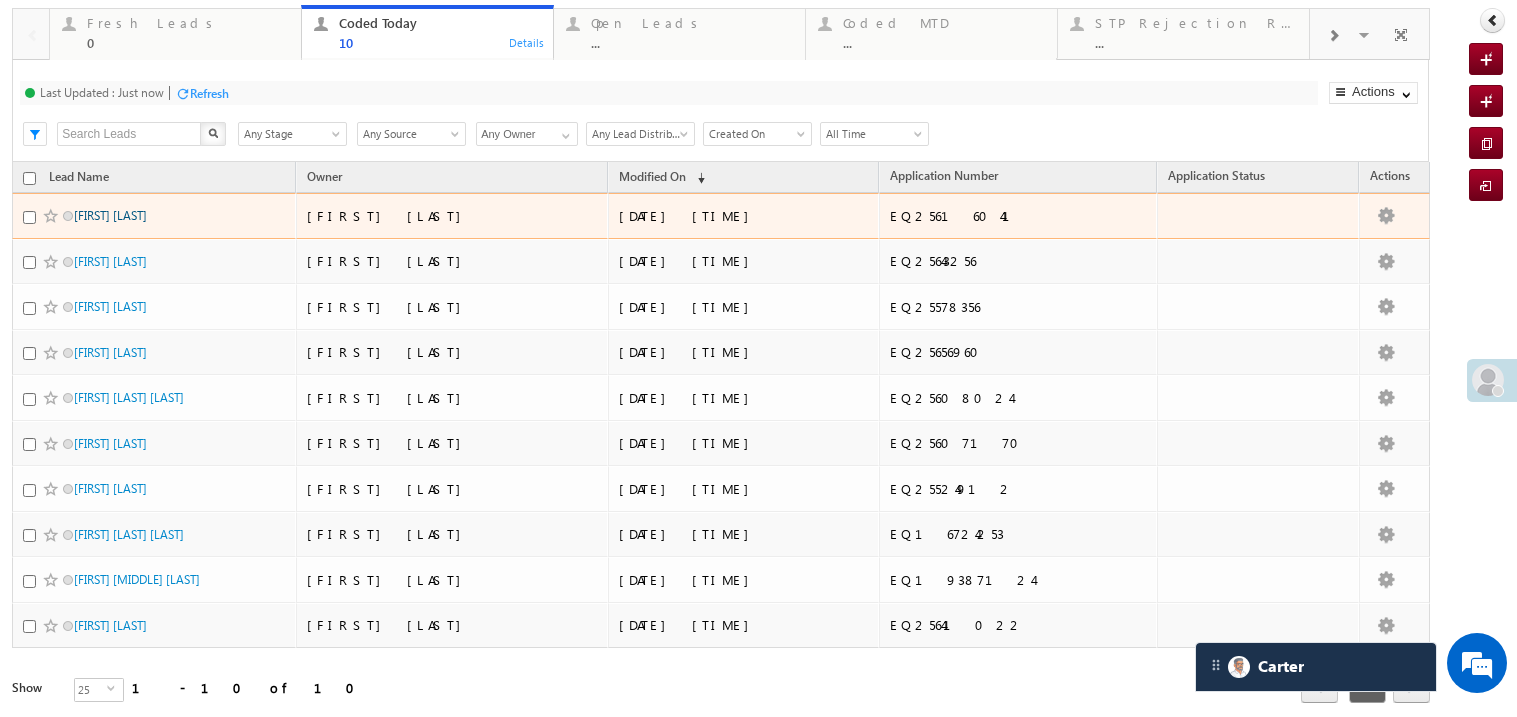 click on "debdutta dey" at bounding box center [110, 215] 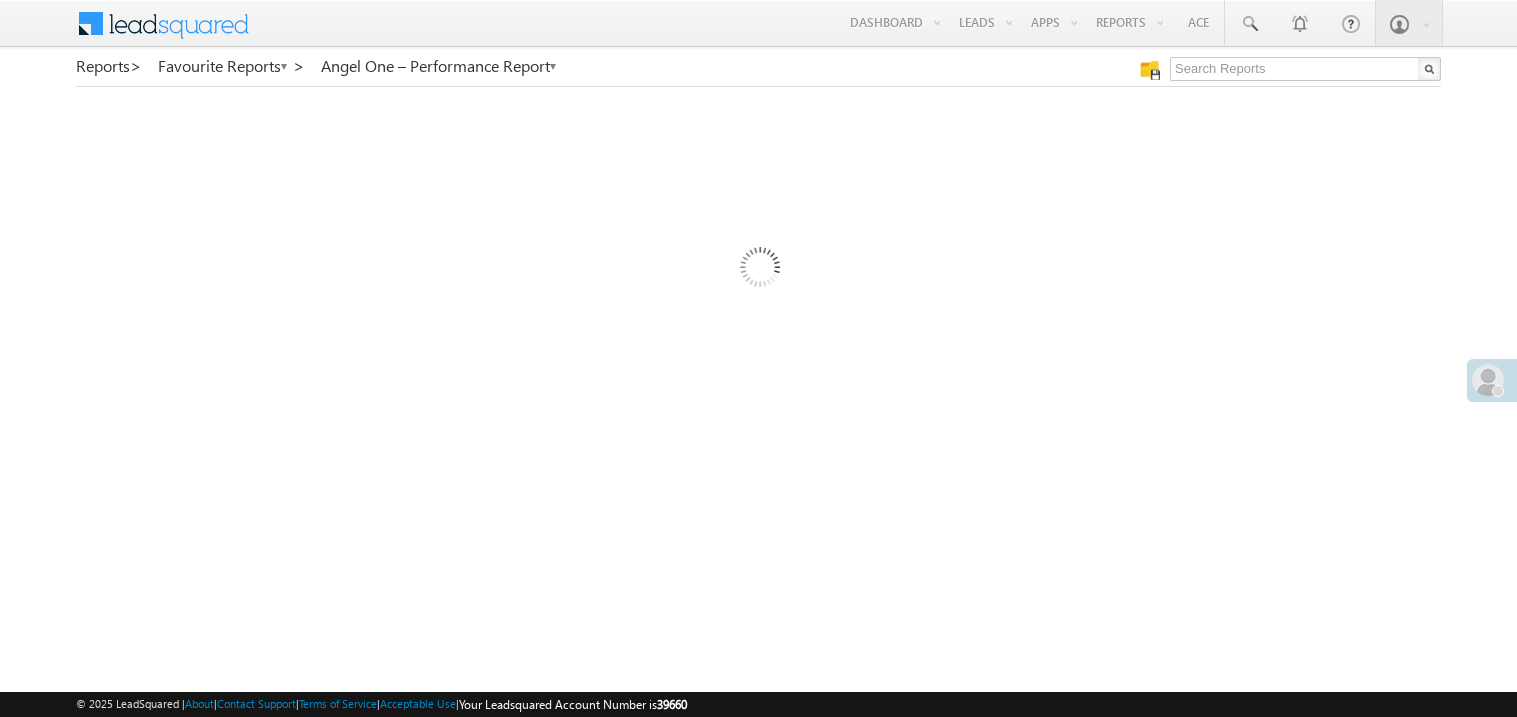 scroll, scrollTop: 0, scrollLeft: 0, axis: both 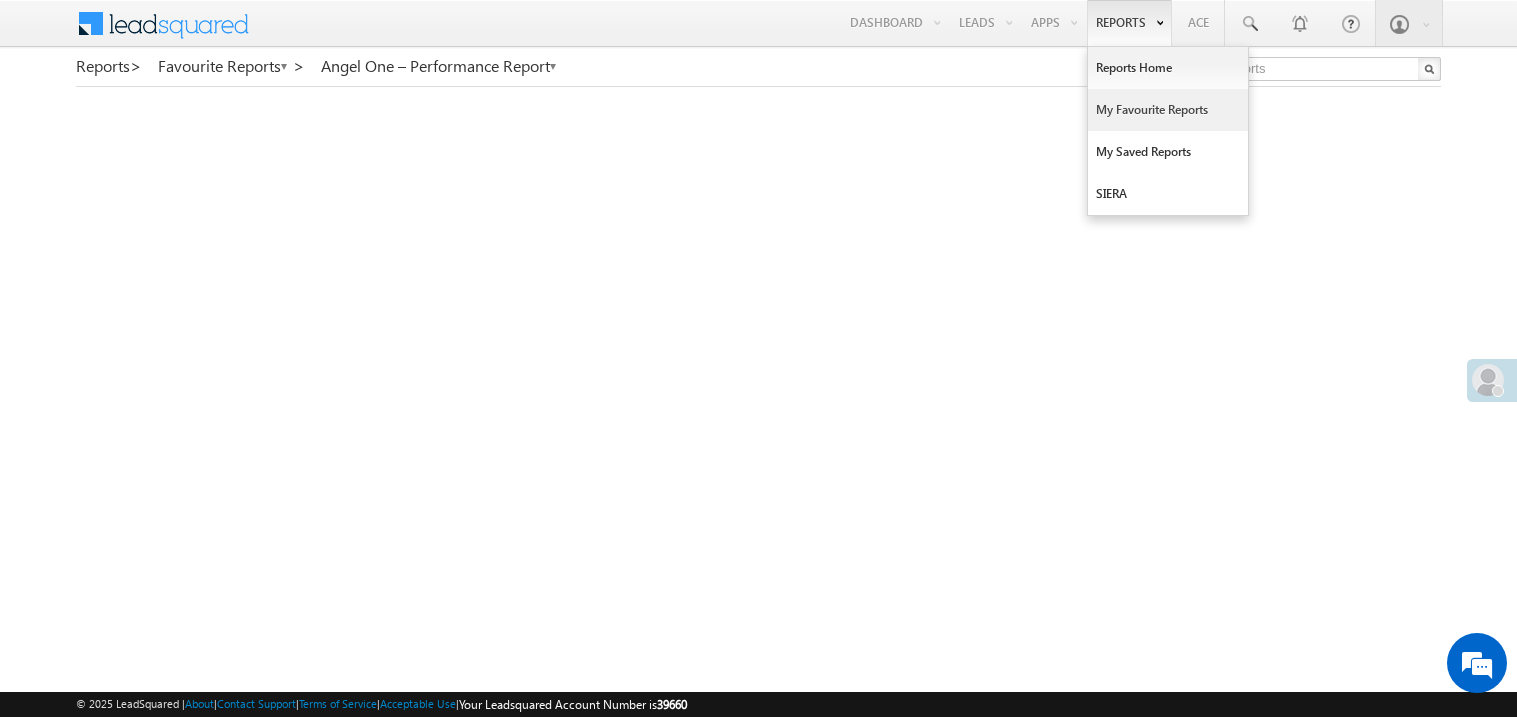 click on "My Favourite Reports" at bounding box center (1168, 110) 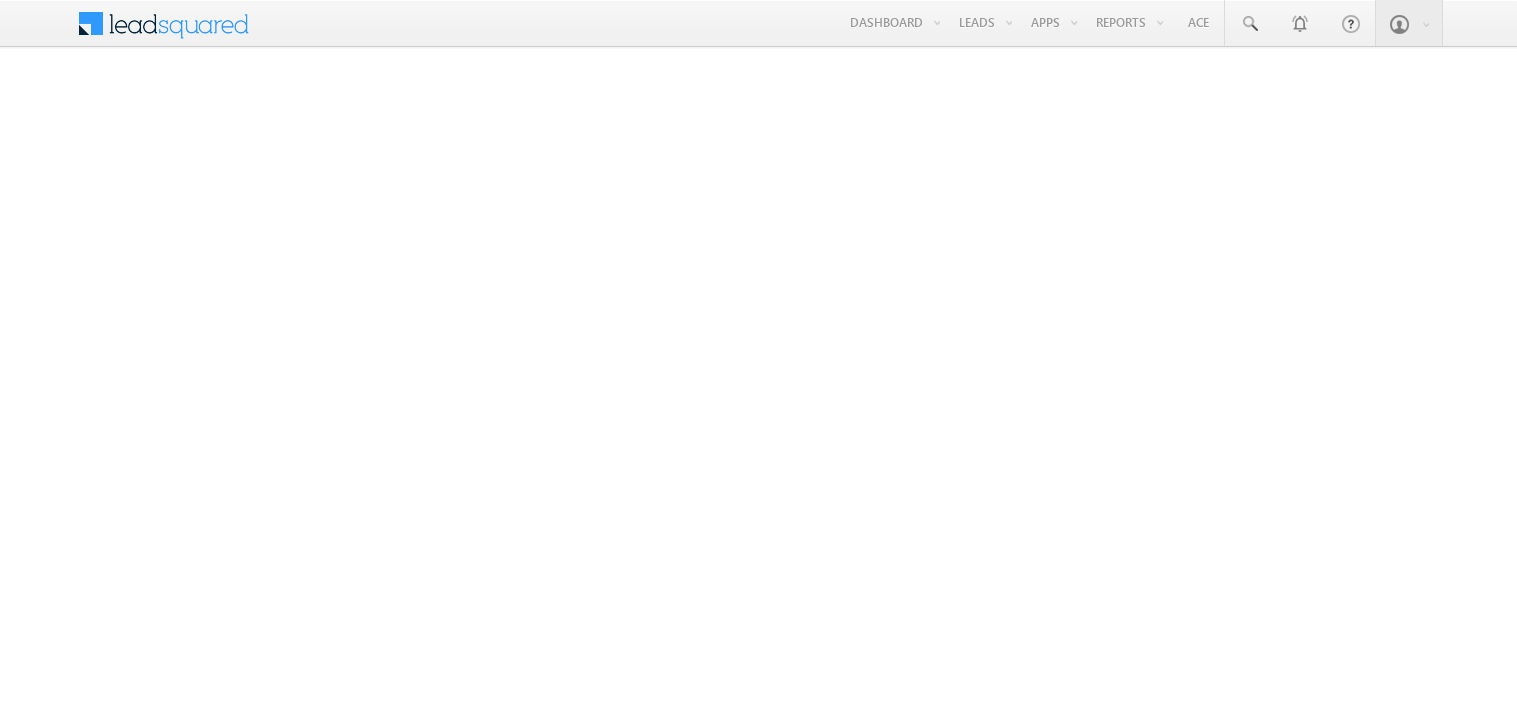 scroll, scrollTop: 0, scrollLeft: 0, axis: both 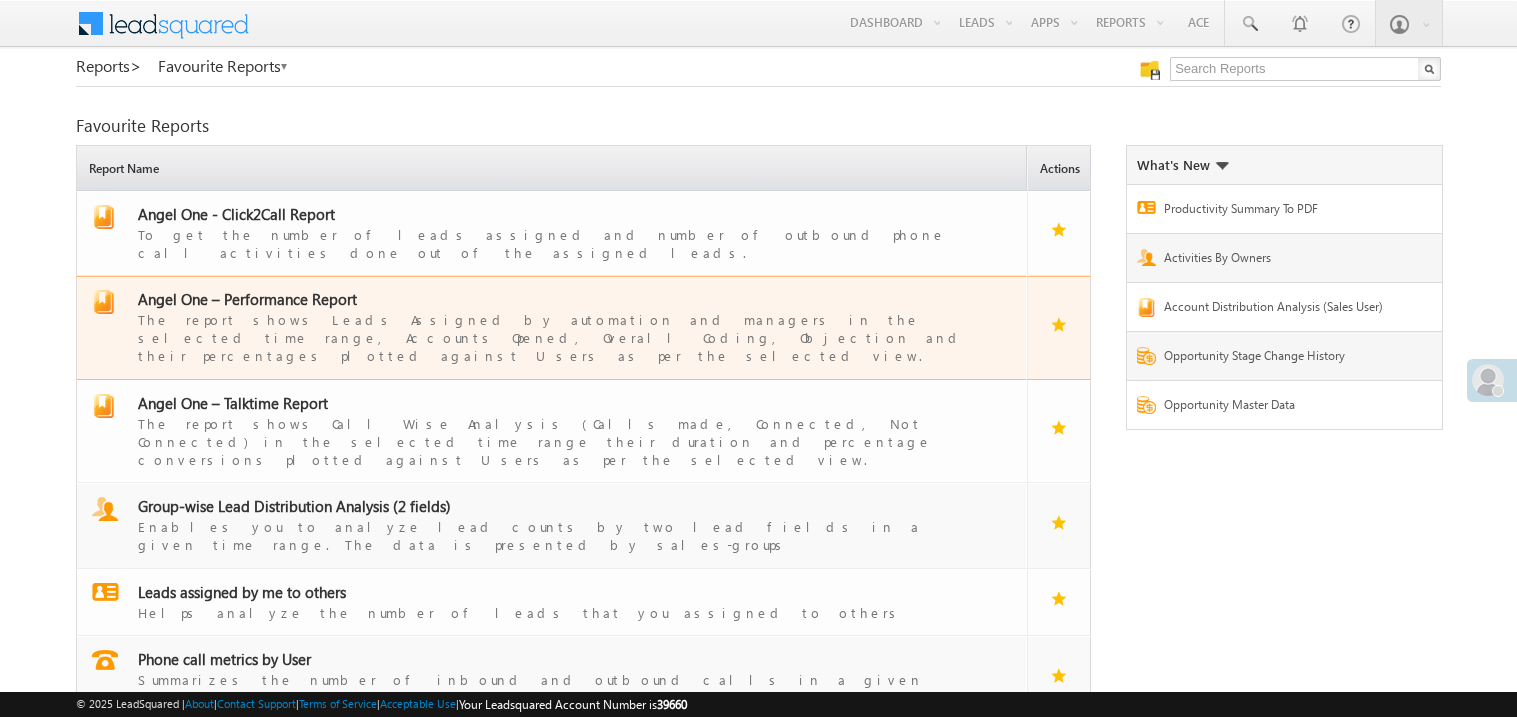 click on "Angel One – Performance Report" at bounding box center [247, 299] 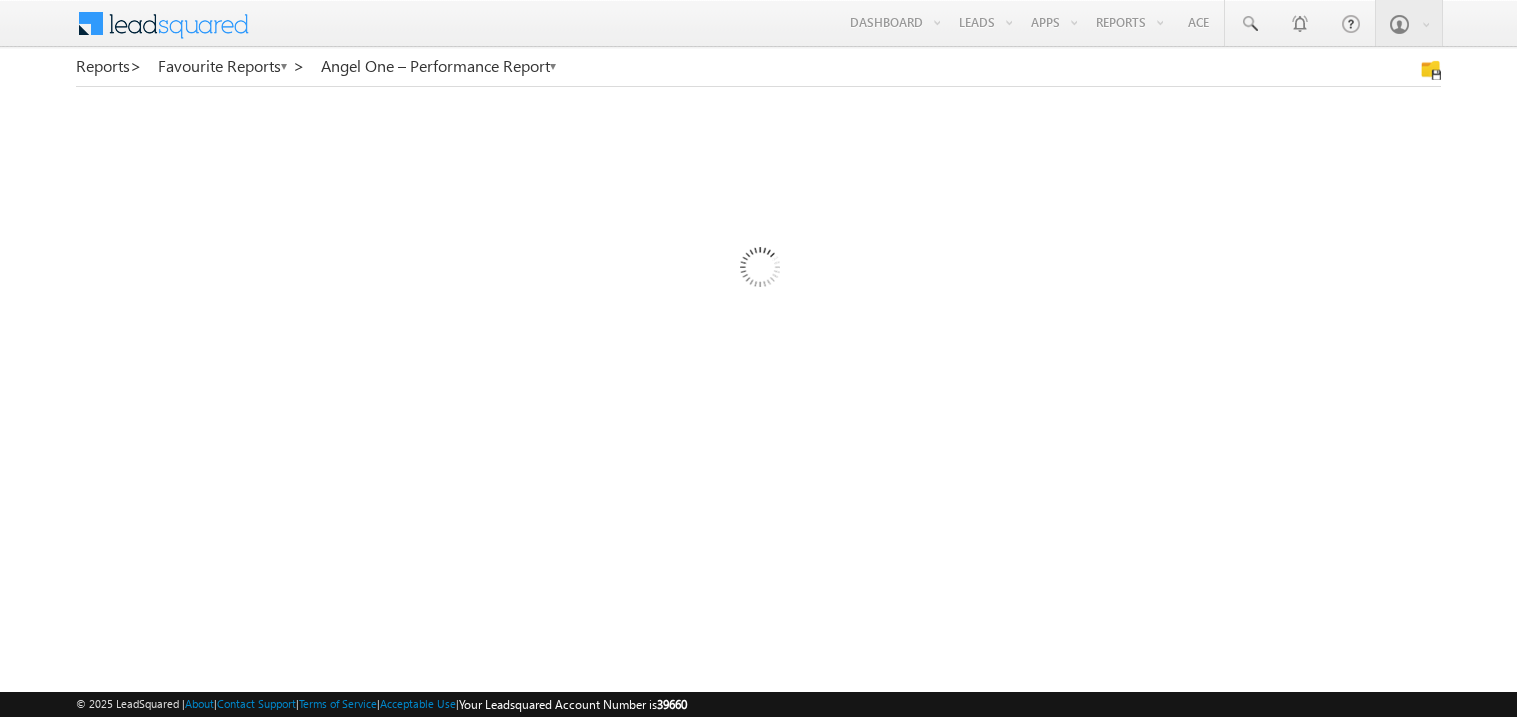 scroll, scrollTop: 0, scrollLeft: 0, axis: both 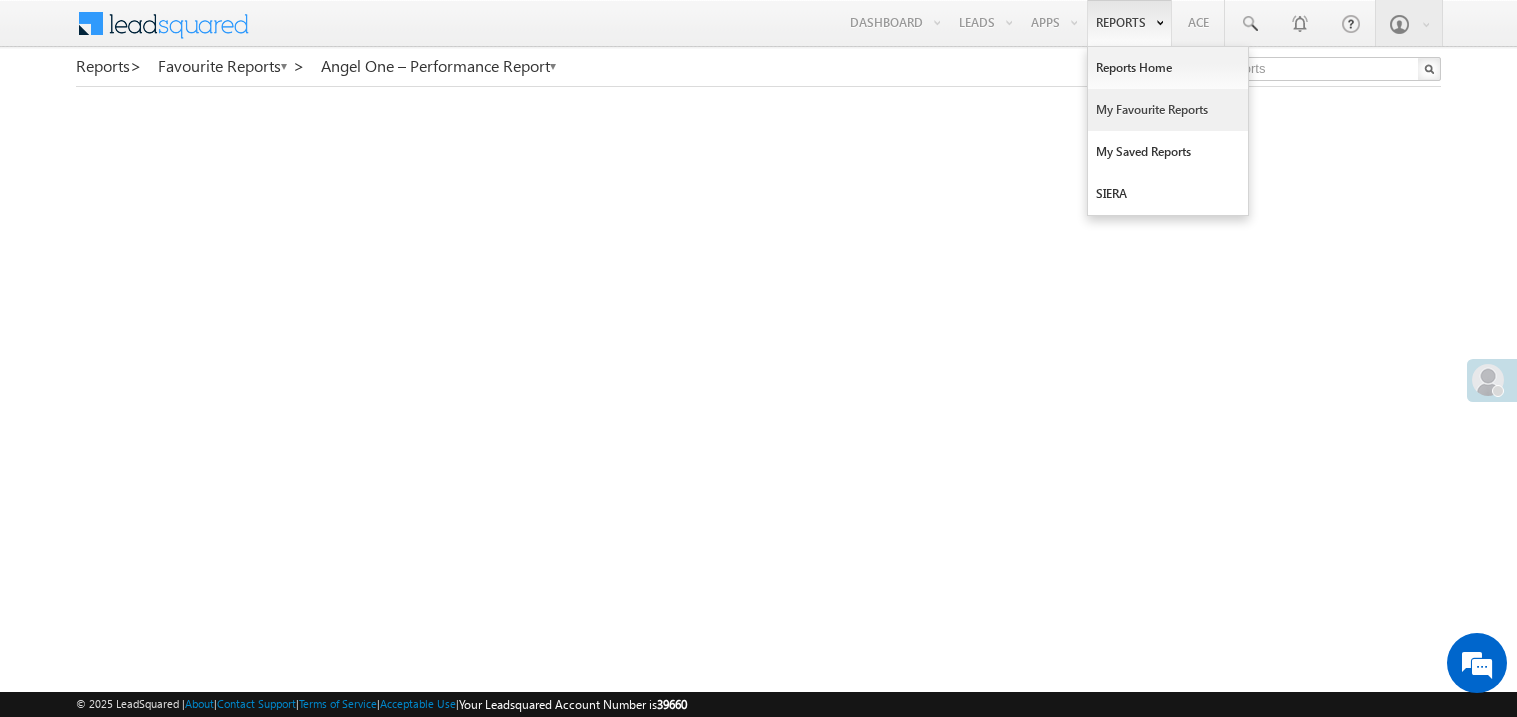 click on "My Favourite Reports" at bounding box center [1168, 110] 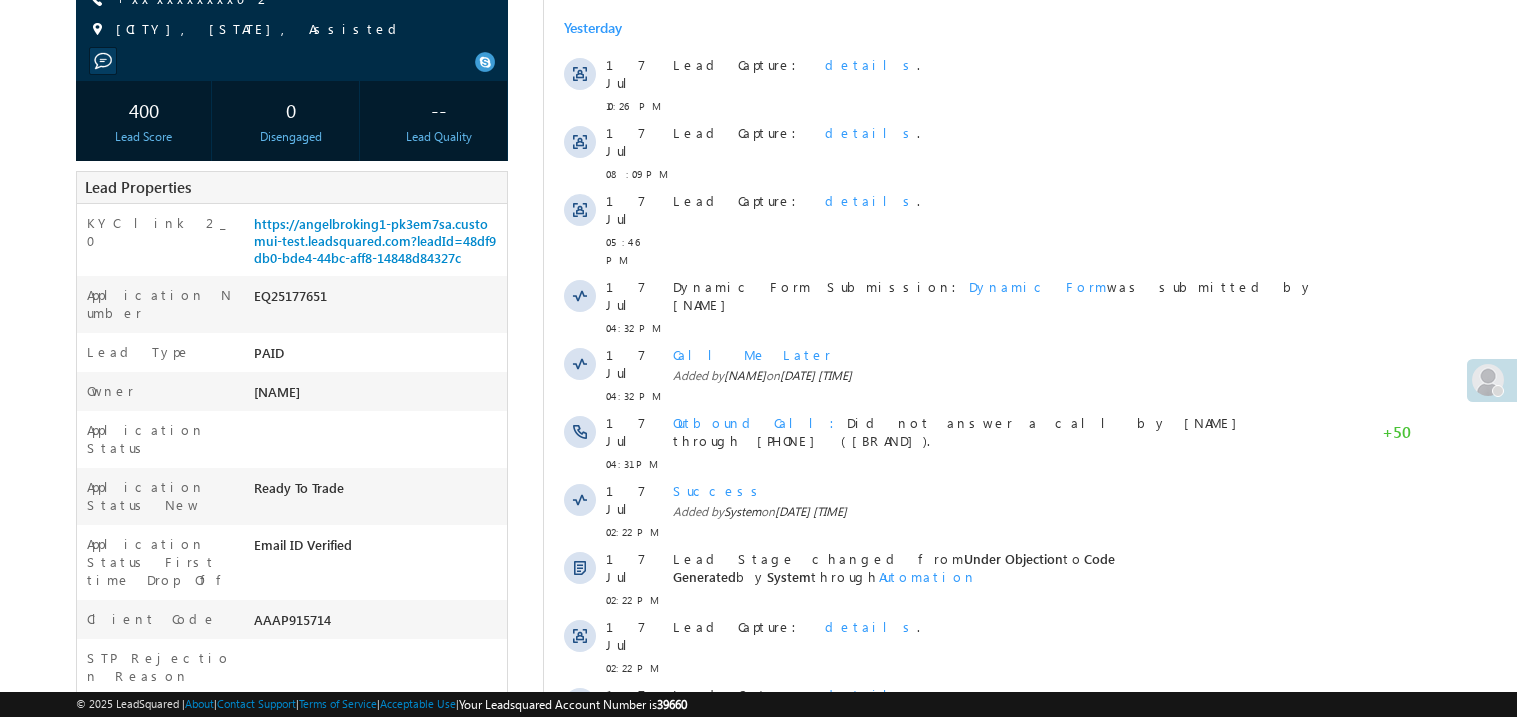 scroll, scrollTop: 0, scrollLeft: 0, axis: both 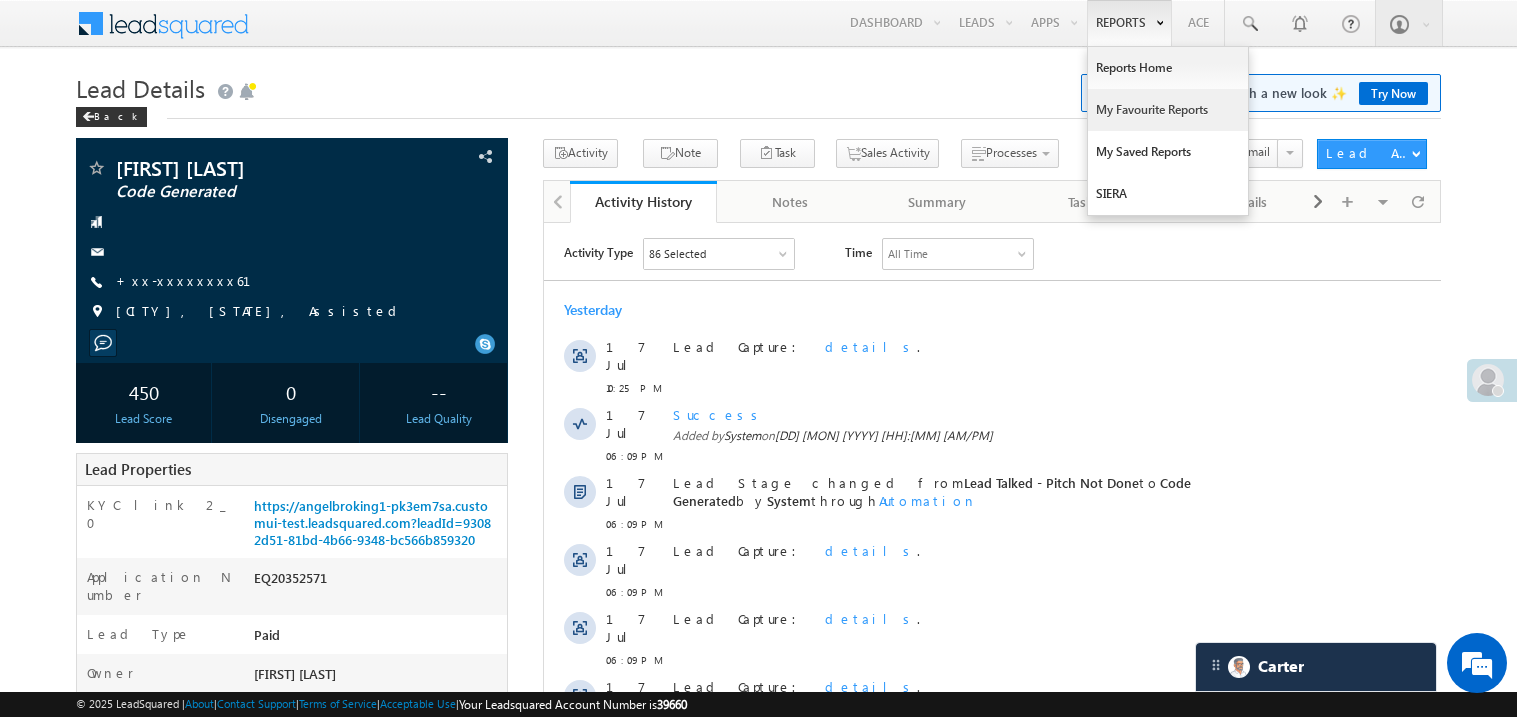 click on "My Favourite Reports" at bounding box center [1168, 110] 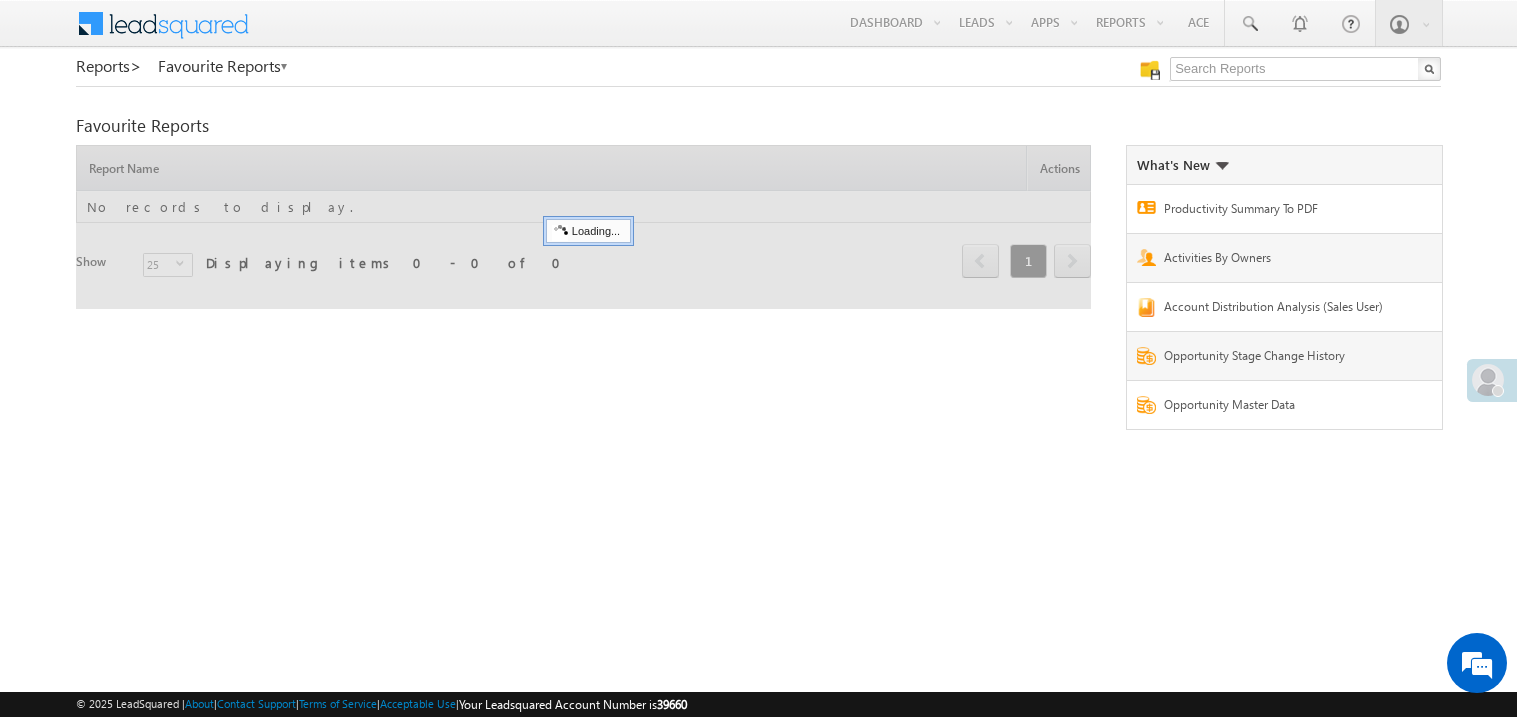scroll, scrollTop: 0, scrollLeft: 0, axis: both 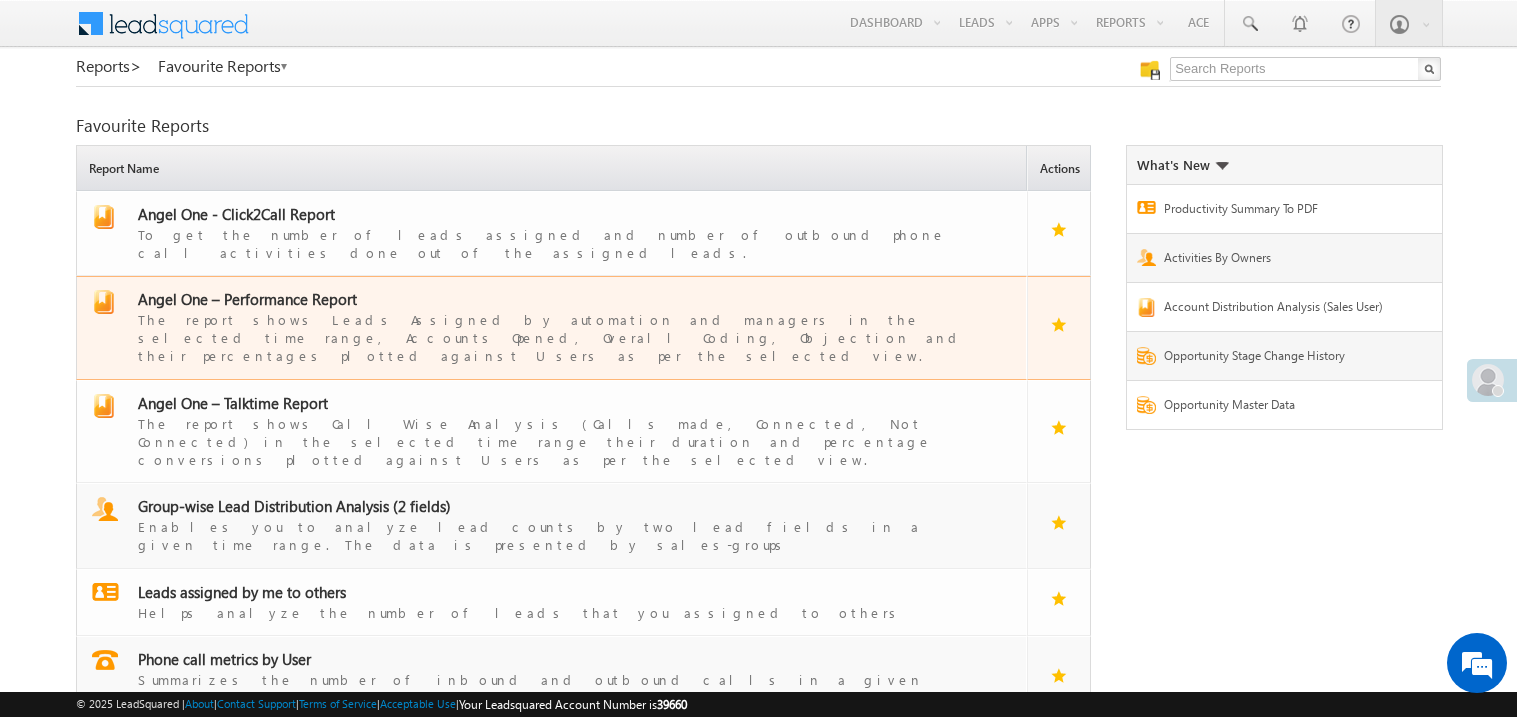 click on "Angel One – Performance Report" at bounding box center [247, 299] 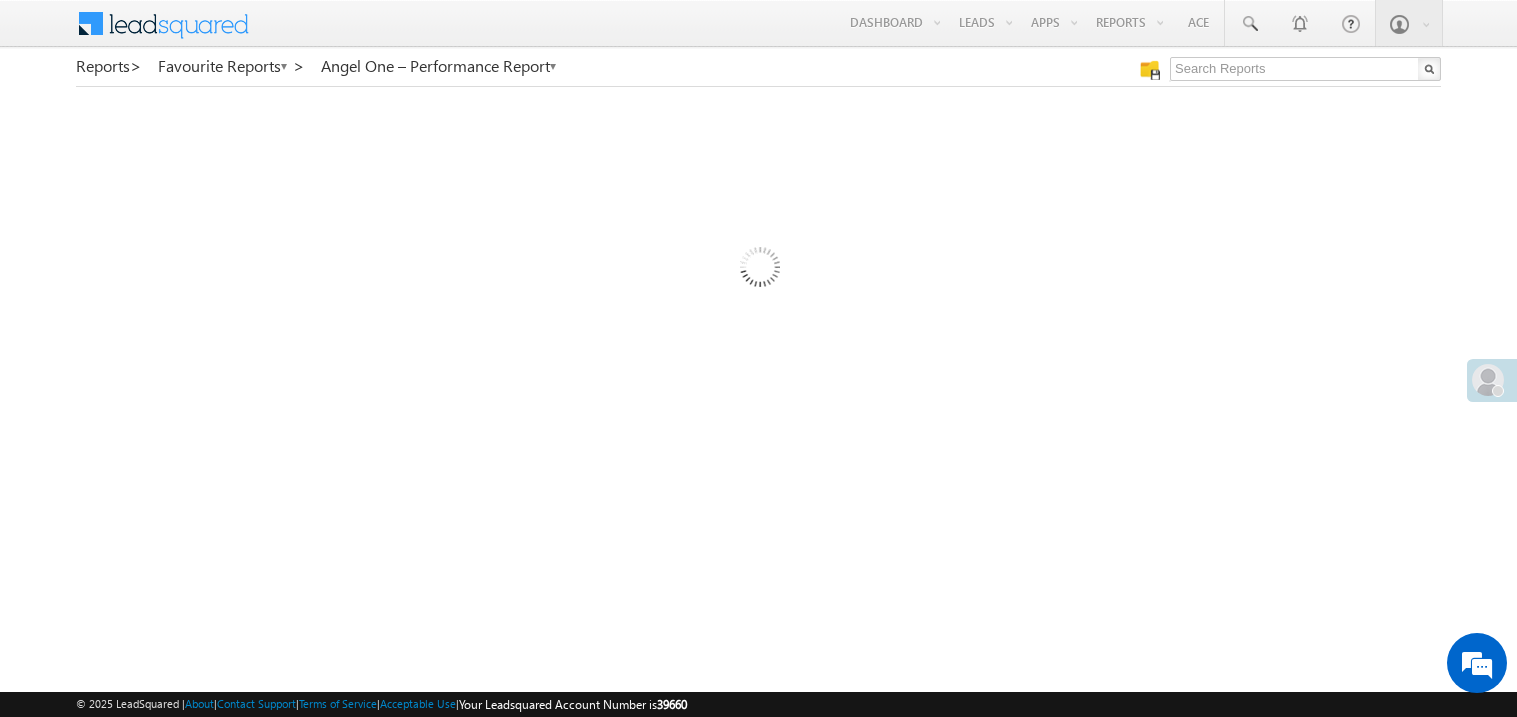 scroll, scrollTop: 0, scrollLeft: 0, axis: both 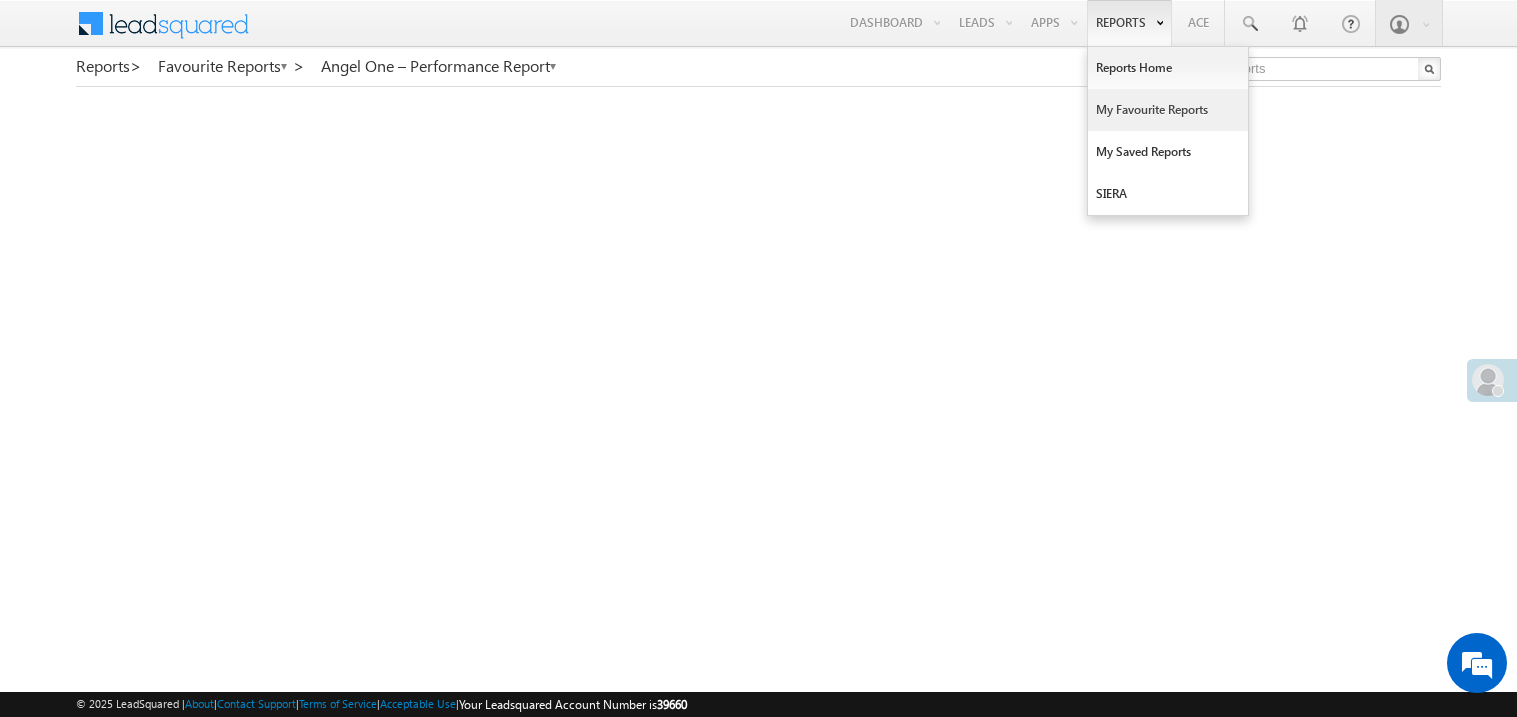 click on "My Favourite Reports" at bounding box center [1168, 110] 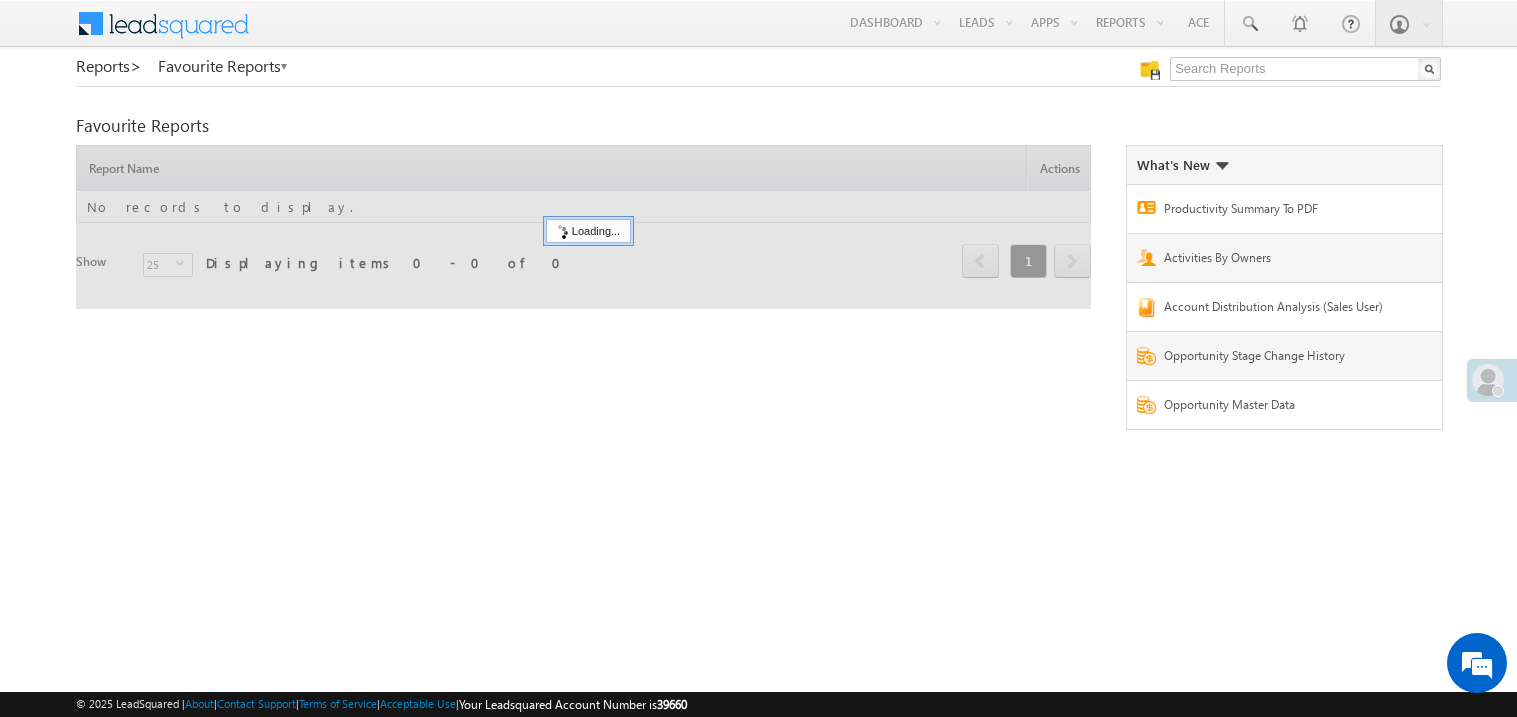 scroll, scrollTop: 0, scrollLeft: 0, axis: both 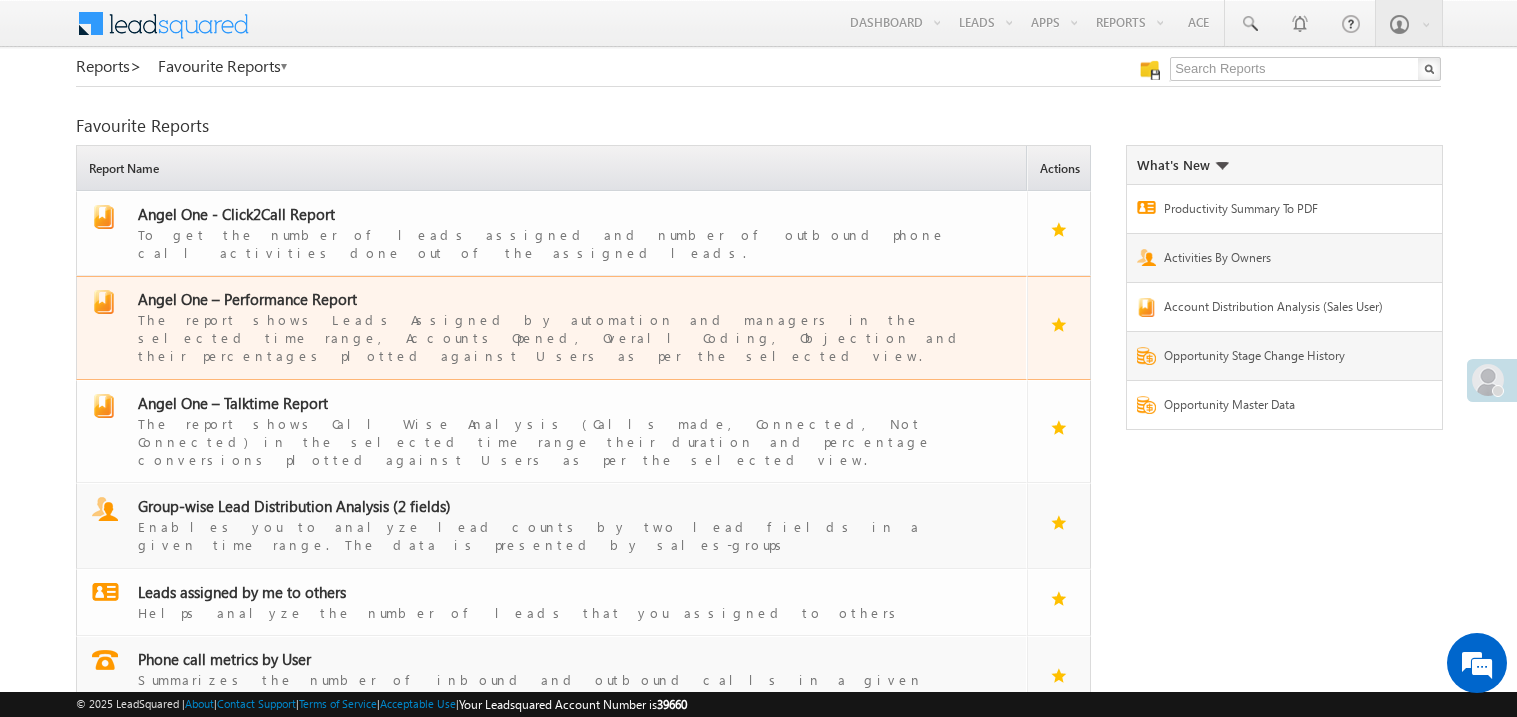 click on "Angel One – Performance Report" at bounding box center [247, 299] 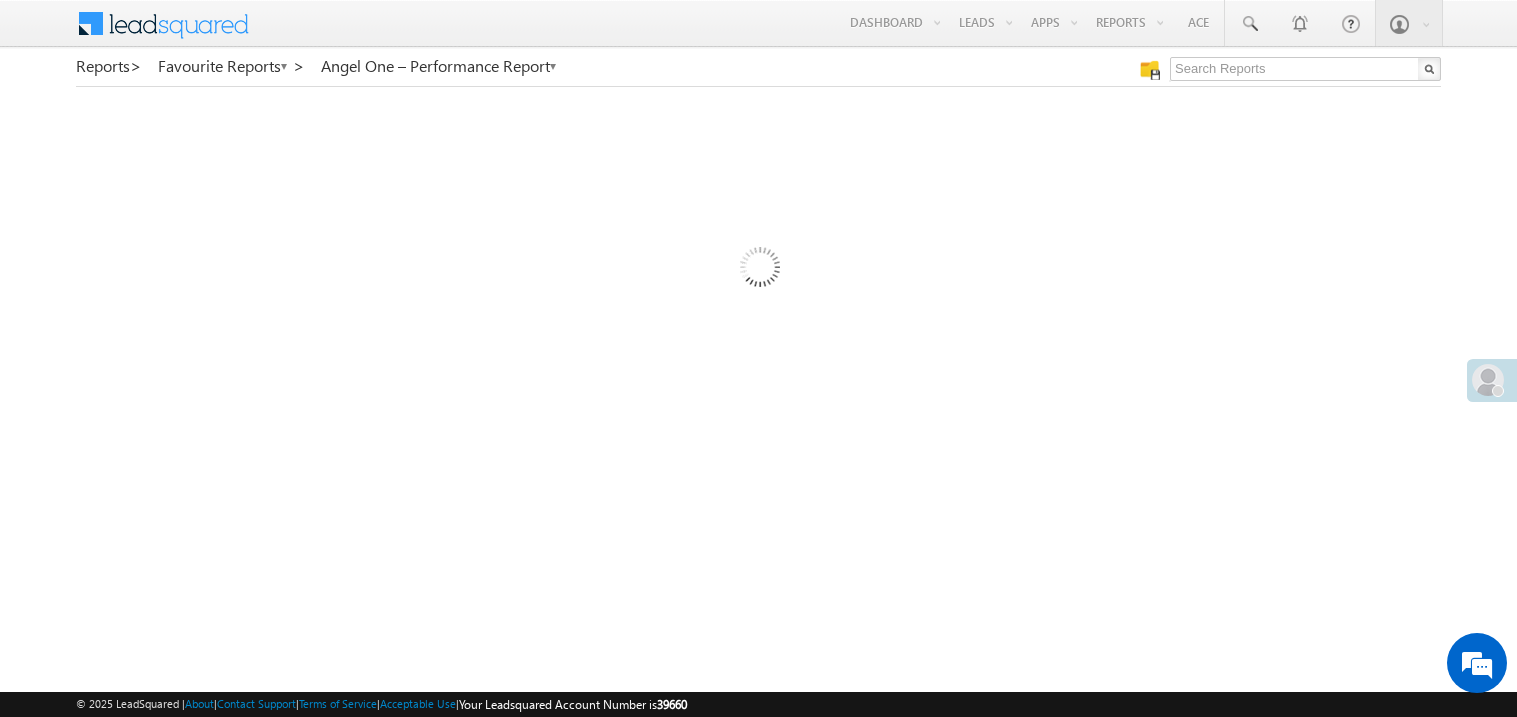 scroll, scrollTop: 0, scrollLeft: 0, axis: both 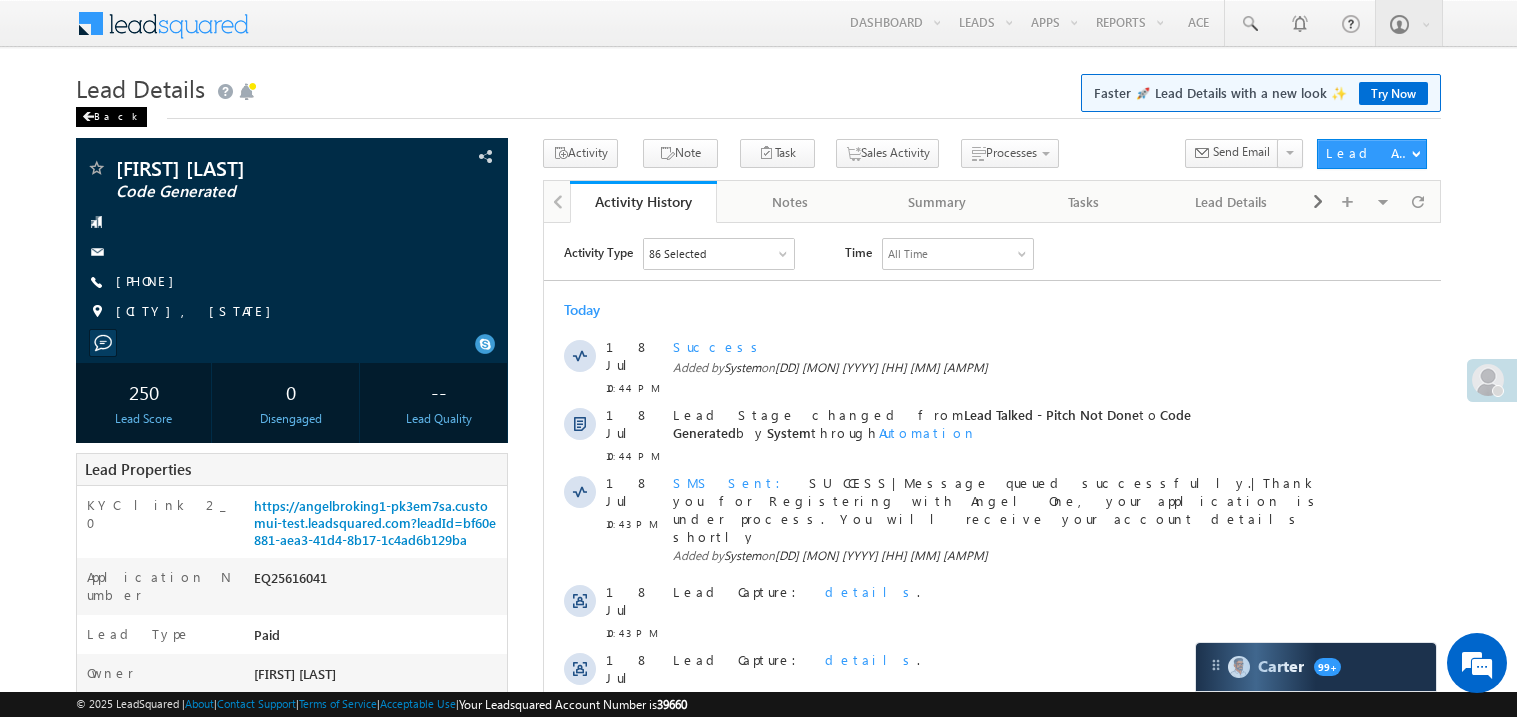 click at bounding box center (88, 117) 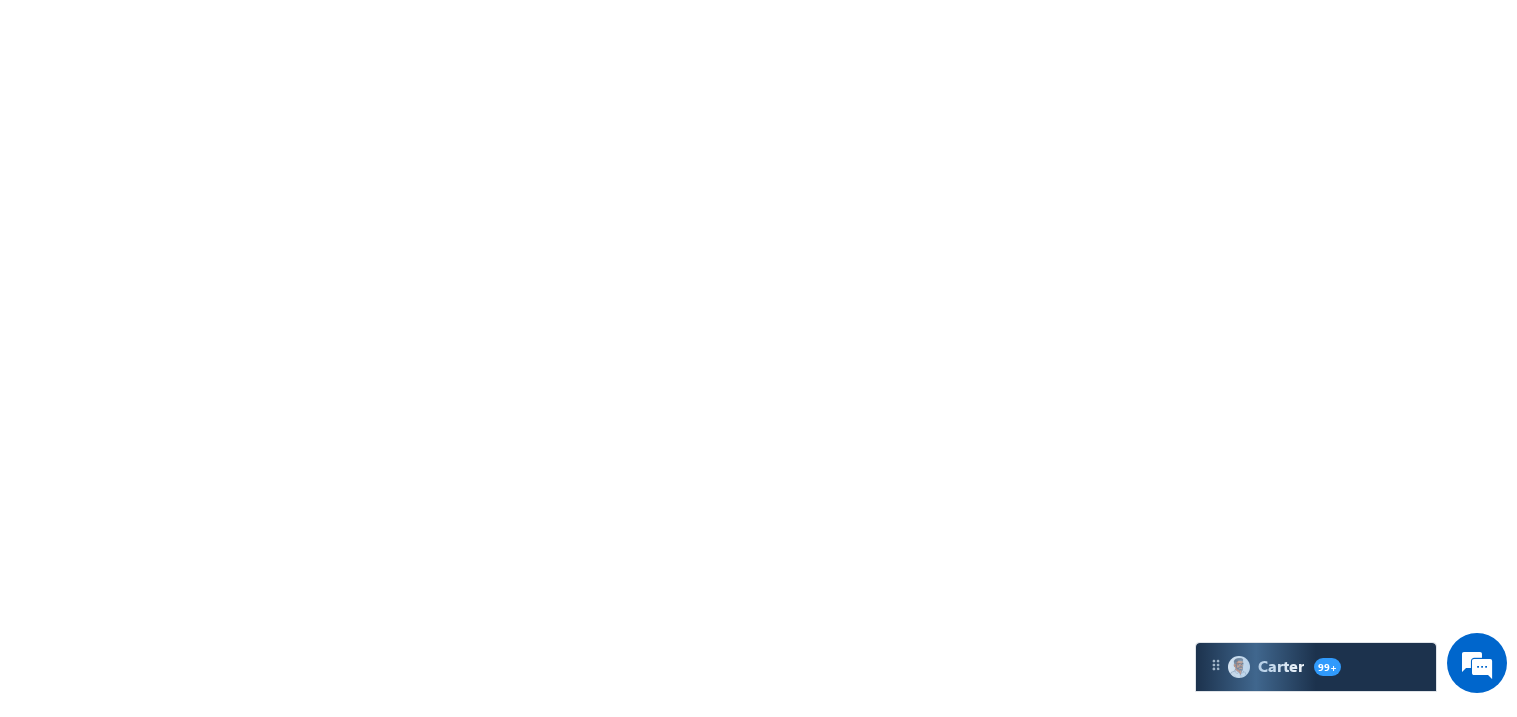 scroll, scrollTop: 0, scrollLeft: 0, axis: both 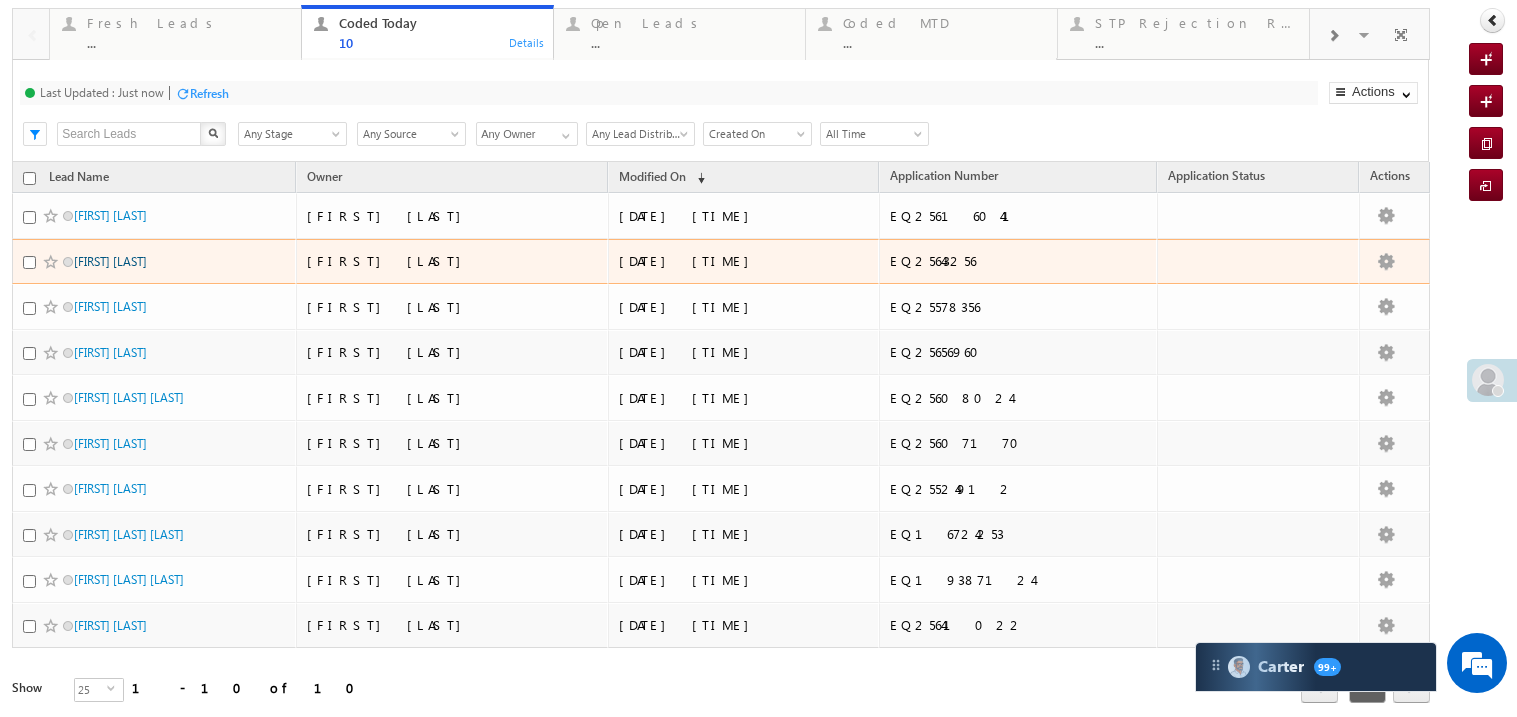 click on "[FIRST] [LAST]" at bounding box center [110, 261] 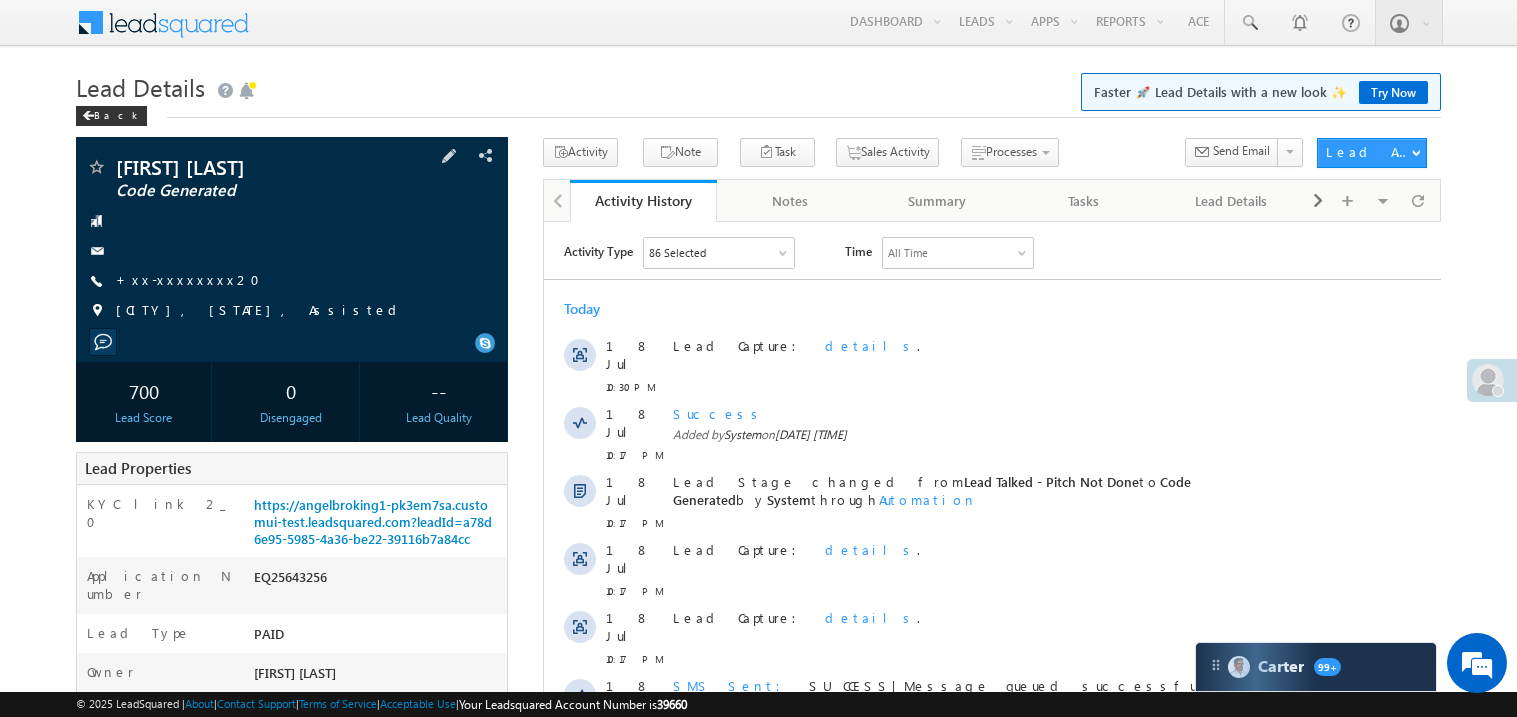 scroll, scrollTop: 0, scrollLeft: 0, axis: both 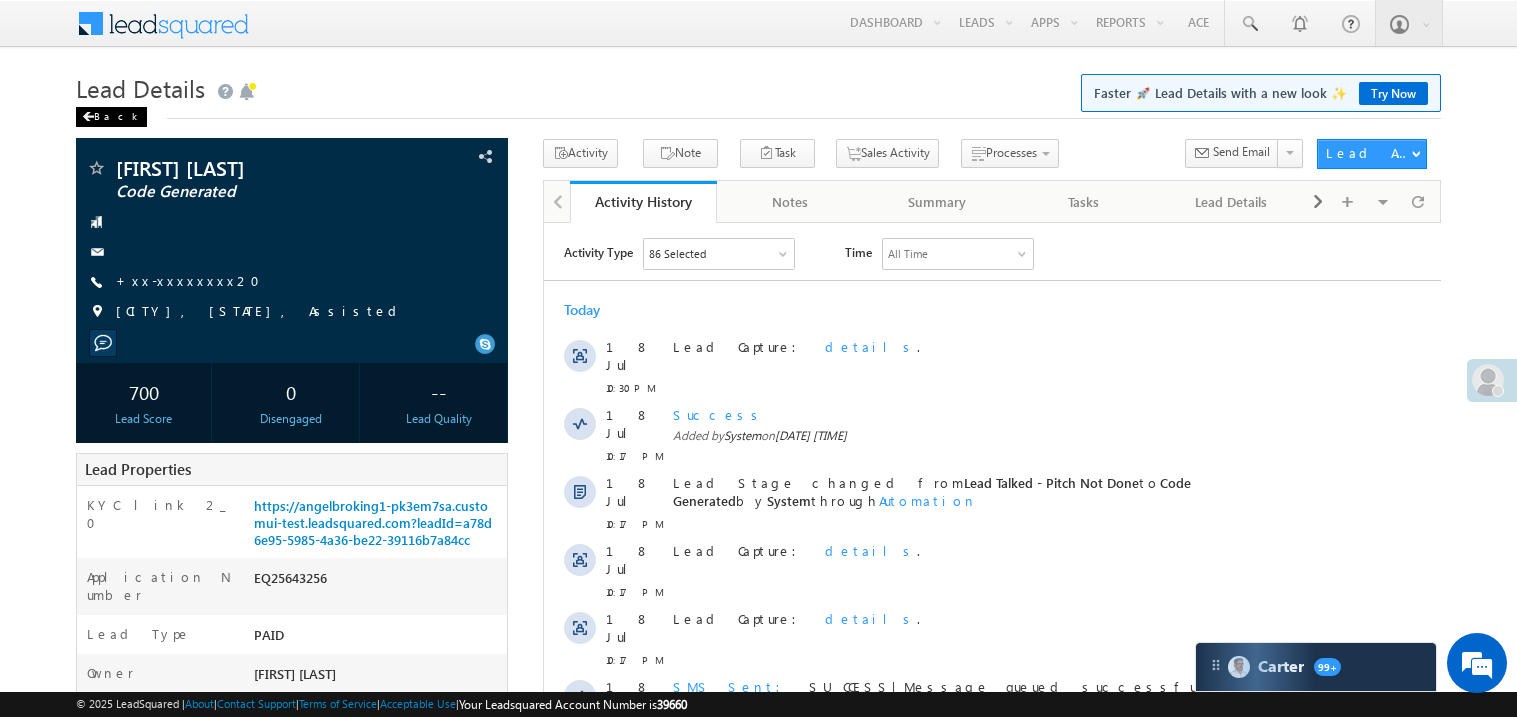 click at bounding box center (88, 117) 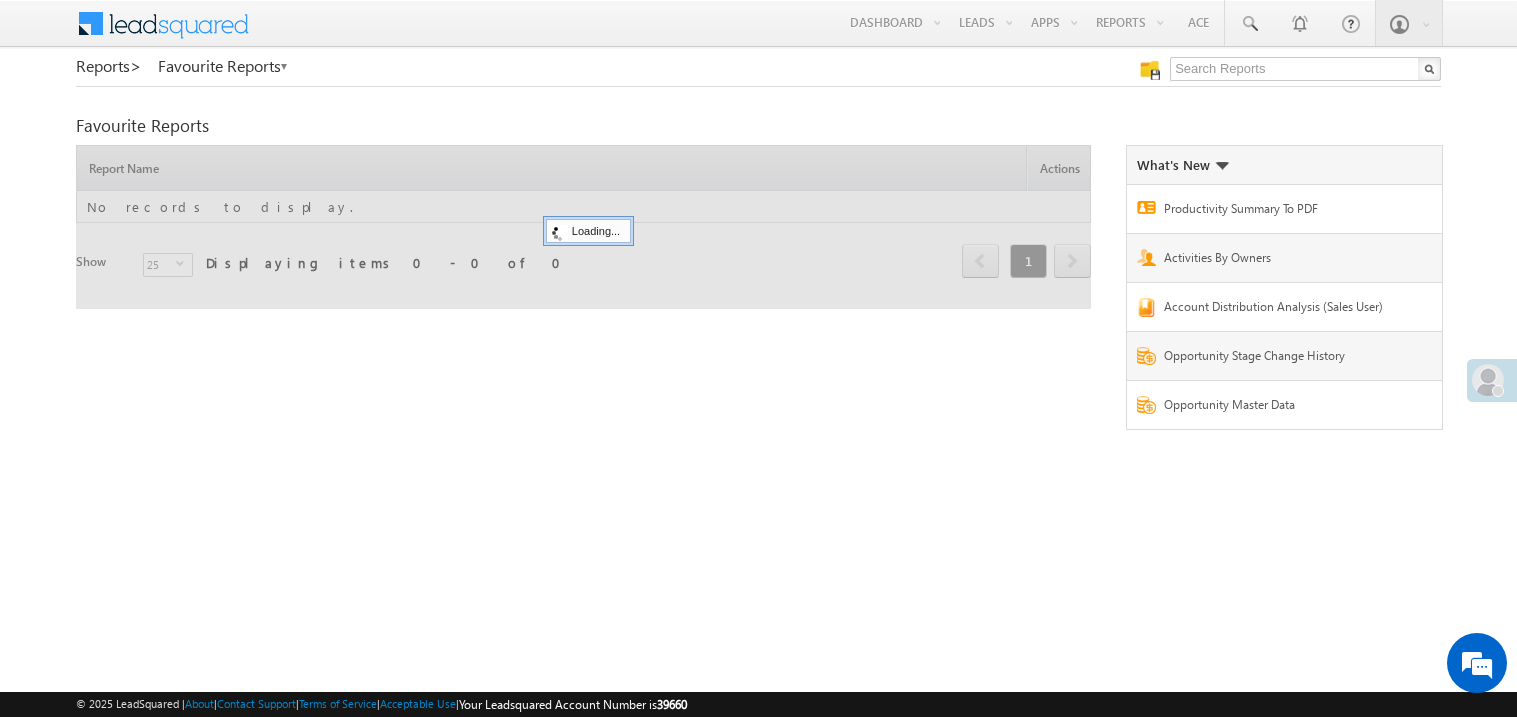 scroll, scrollTop: 0, scrollLeft: 0, axis: both 